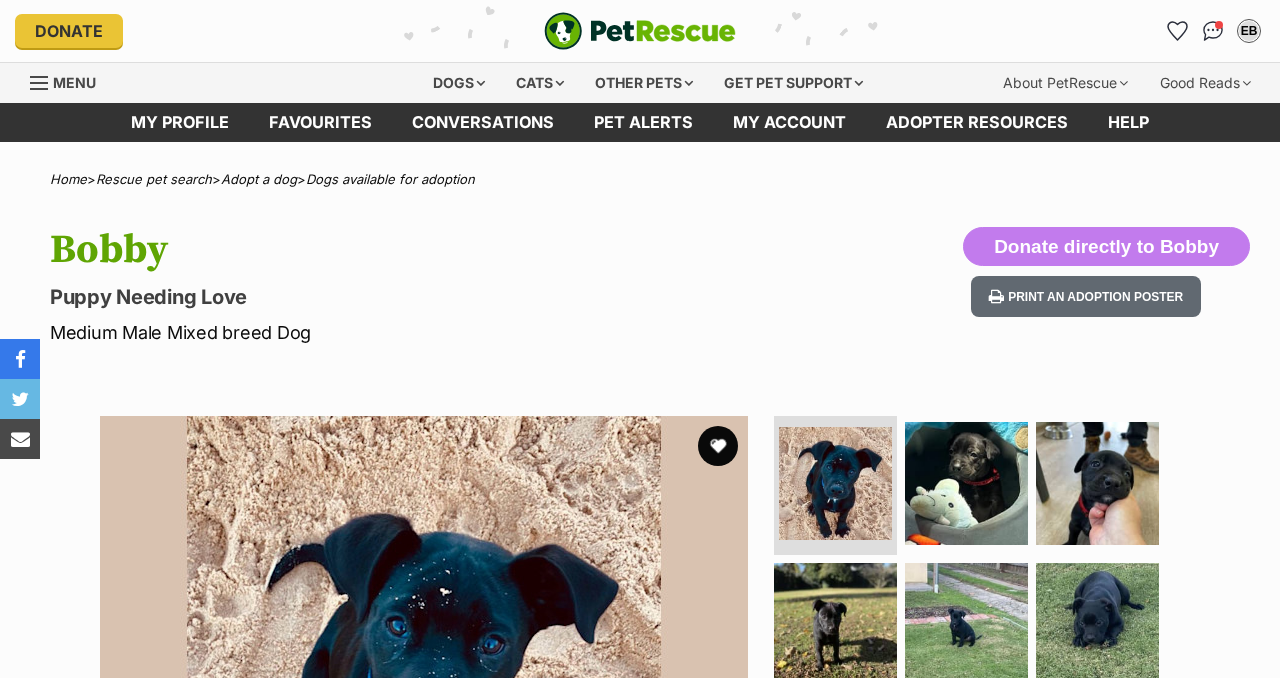 scroll, scrollTop: 0, scrollLeft: 0, axis: both 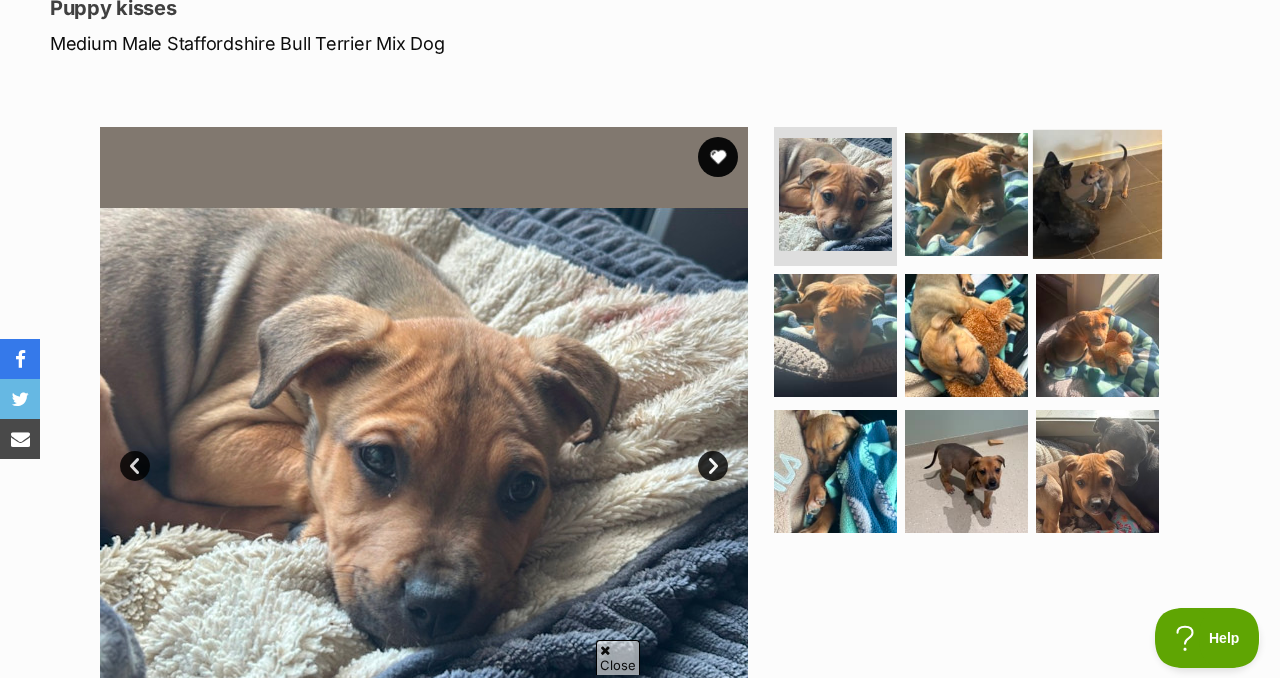 click at bounding box center [1097, 193] 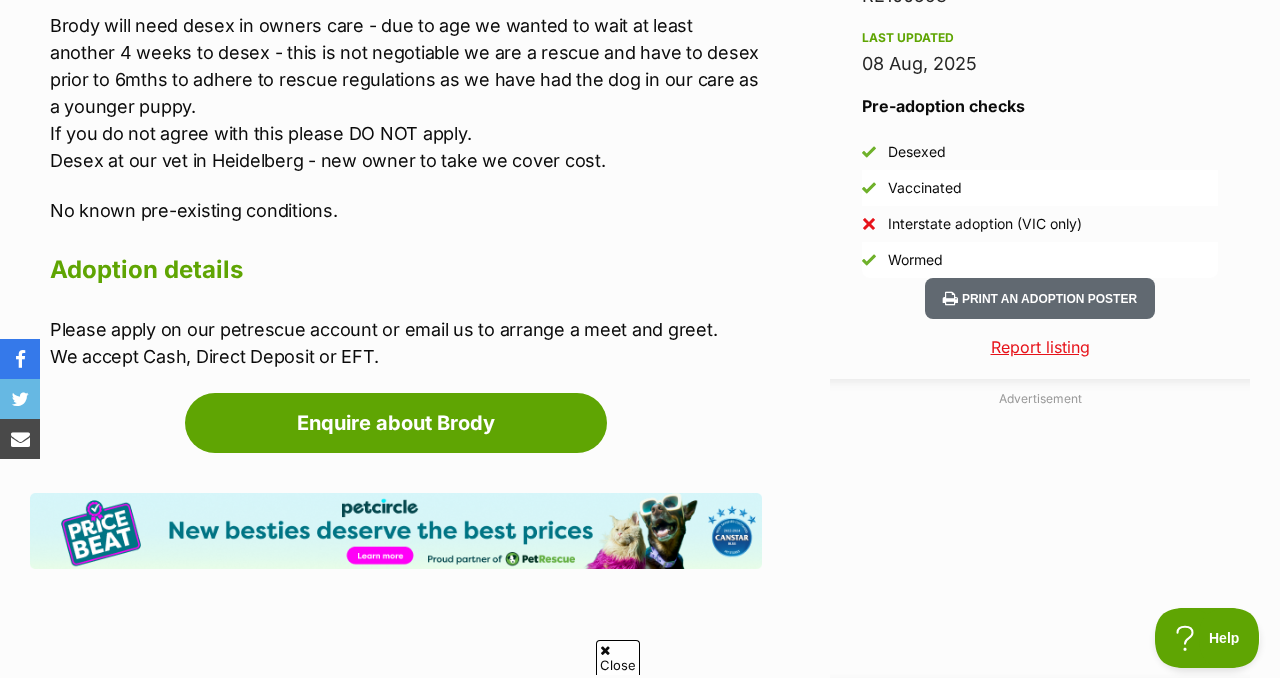 scroll, scrollTop: 1740, scrollLeft: 0, axis: vertical 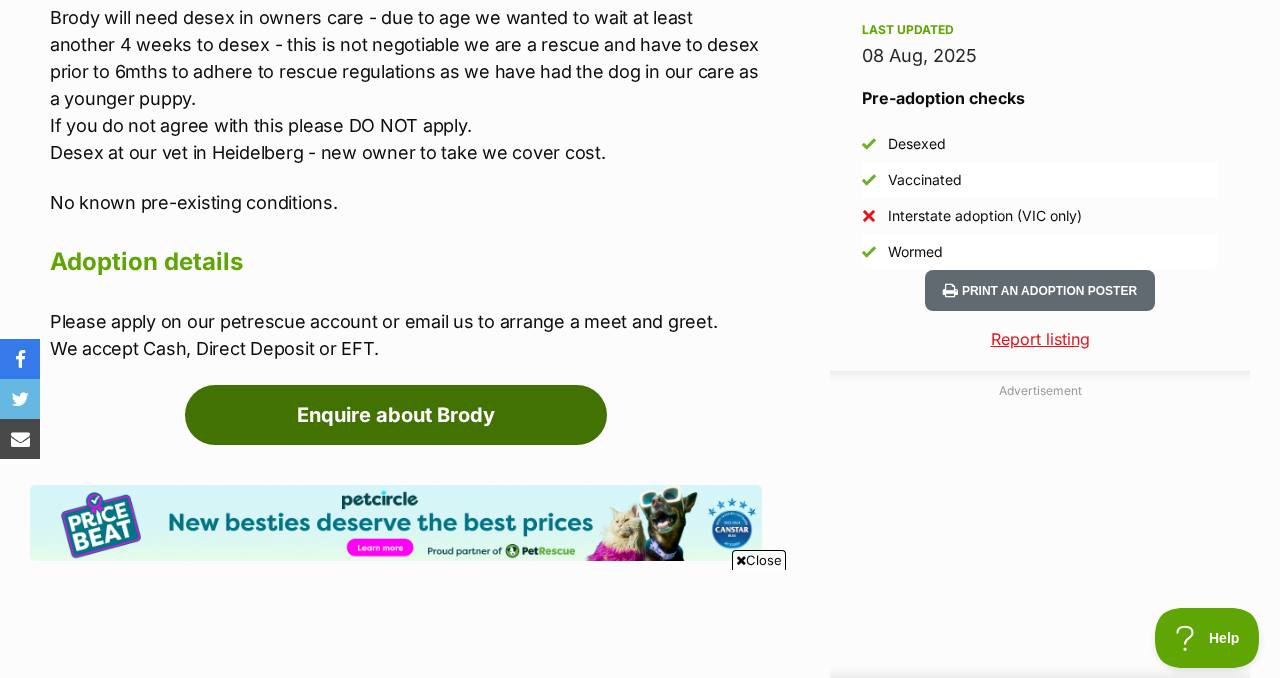 click on "Enquire about Brody" at bounding box center (396, 415) 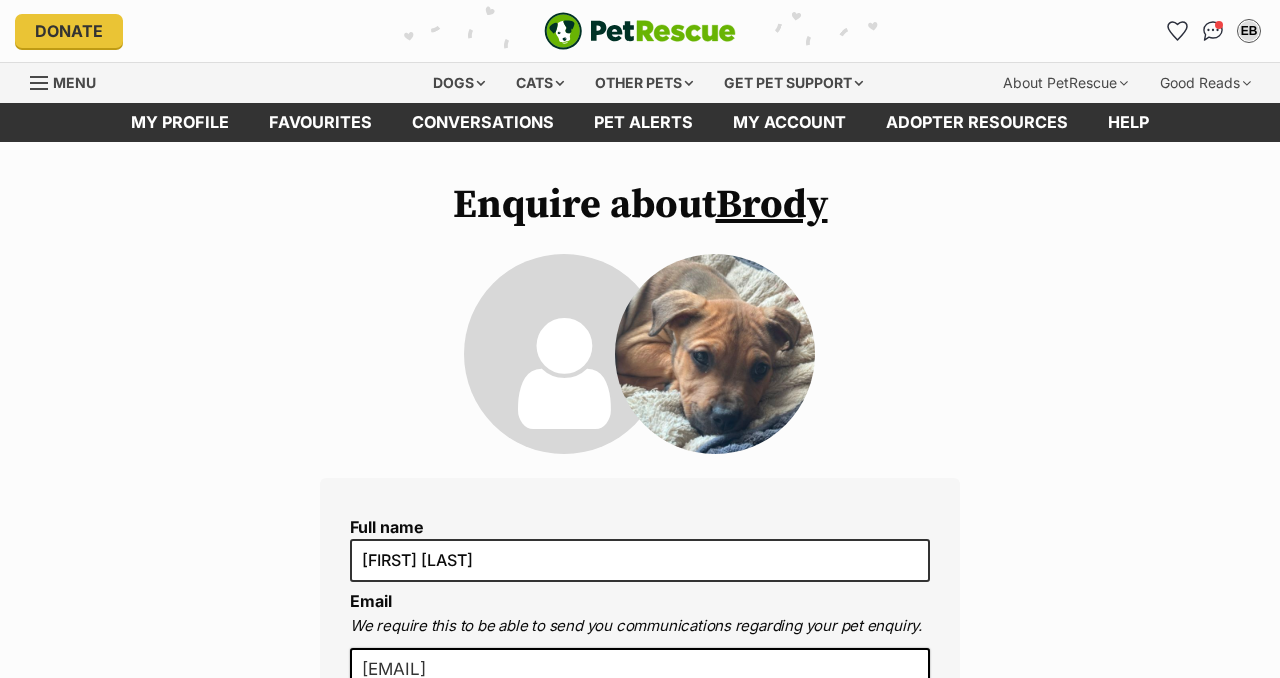 scroll, scrollTop: 0, scrollLeft: 0, axis: both 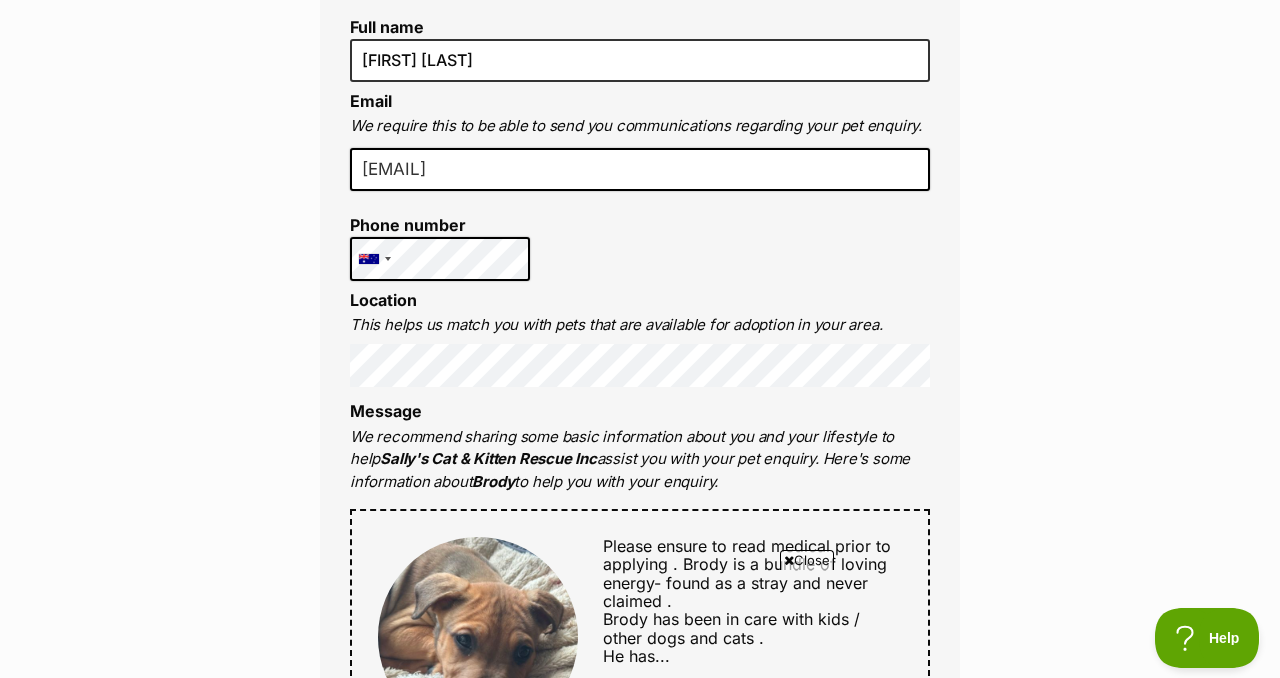 click on "Enquire about  Brody
Full name Emily Burford
Email
We require this to be able to send you communications regarding your pet enquiry.
emsburf@gmail.com
Phone number United States +1 United Kingdom +44 Afghanistan (‫افغانستان‬‎) +93 Albania (Shqipëri) +355 Algeria (‫الجزائر‬‎) +213 American Samoa +1684 Andorra +376 Angola +244 Anguilla +1264 Antigua and Barbuda +1268 Argentina +54 Armenia (Հայաստան) +374 Aruba +297 Australia +61 Austria (Österreich) +43 Azerbaijan (Azərbaycan) +994 Bahamas +1242 Bahrain (‫البحرين‬‎) +973 Bangladesh (বাংলাদেশ) +880 Barbados +1246 Belarus (Беларусь) +375 Belgium (België) +32 Belize +501 Benin (Bénin) +229 Bermuda +1441 Bhutan (འབྲུག) +975 Bolivia +591 Bosnia and Herzegovina (Босна и Херцеговина) +387 Botswana +267 Brazil (Brasil) +55 British Indian Ocean Territory +246 British Virgin Islands +1284 Brunei +673 +359 Burkina Faso +226 +1" at bounding box center [640, 699] 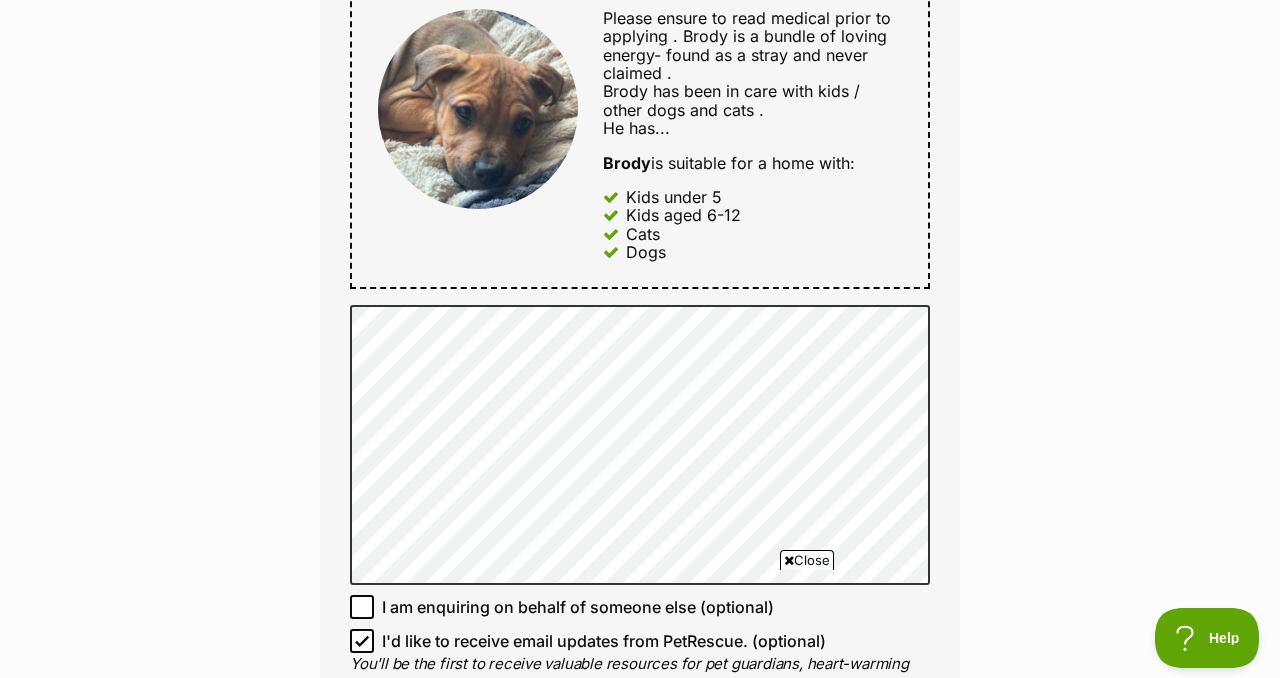 scroll, scrollTop: 1033, scrollLeft: 0, axis: vertical 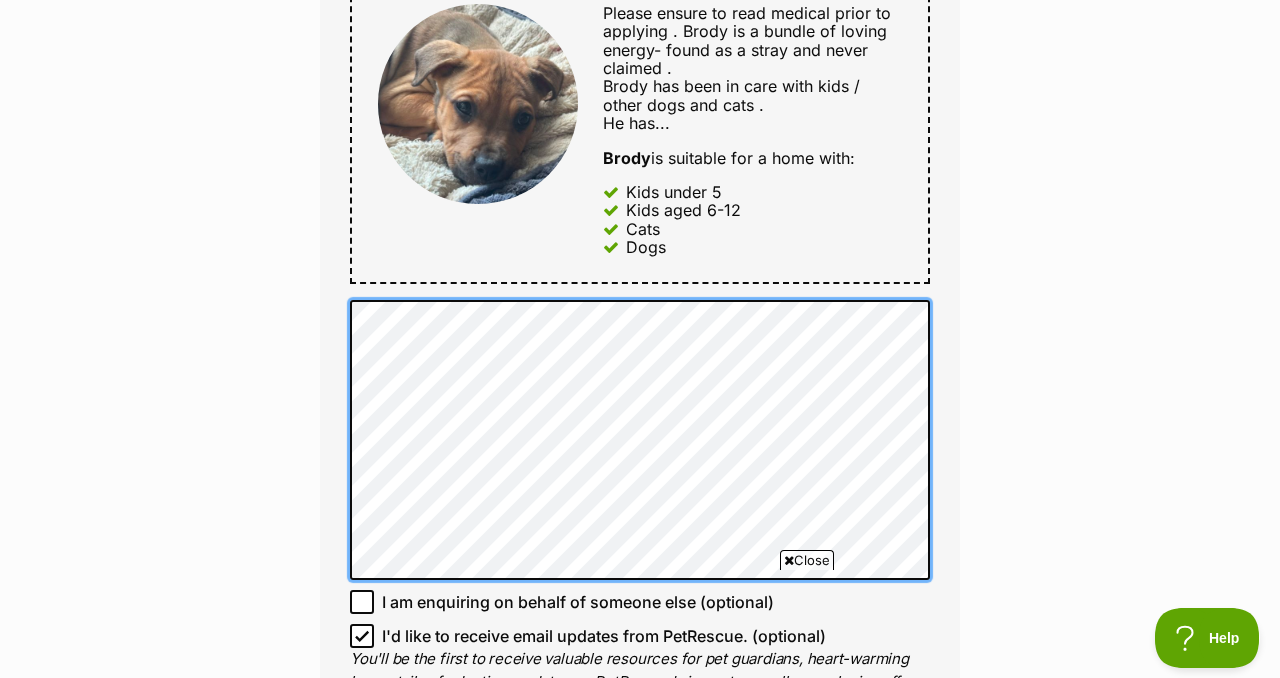 click on "Full name Emily Burford
Email
We require this to be able to send you communications regarding your pet enquiry.
emsburf@gmail.com
Phone number United States +1 United Kingdom +44 Afghanistan (‫افغانستان‬‎) +93 Albania (Shqipëri) +355 Algeria (‫الجزائر‬‎) +213 American Samoa +1684 Andorra +376 Angola +244 Anguilla +1264 Antigua and Barbuda +1268 Argentina +54 Armenia (Հայաստան) +374 Aruba +297 Australia +61 Austria (Österreich) +43 Azerbaijan (Azərbaycan) +994 Bahamas +1242 Bahrain (‫البحرين‬‎) +973 Bangladesh (বাংলাদেশ) +880 Barbados +1246 Belarus (Беларусь) +375 Belgium (België) +32 Belize +501 Benin (Bénin) +229 Bermuda +1441 Bhutan (འབྲུག) +975 Bolivia +591 Bosnia and Herzegovina (Босна и Херцеговина) +387 Botswana +267 Brazil (Brasil) +55 British Indian Ocean Territory +246 British Virgin Islands +1284 Brunei +673 Bulgaria (България) +359 Burkina Faso +226 +257 +855 +237" at bounding box center (640, 108) 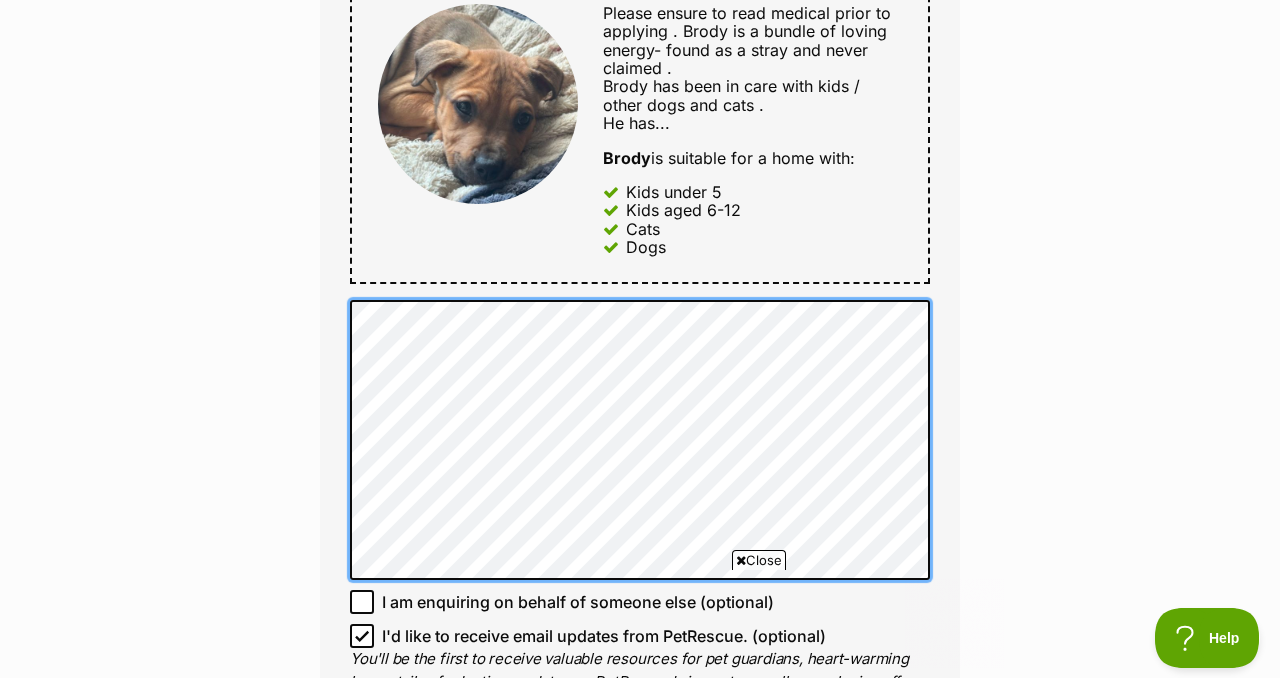 scroll, scrollTop: 0, scrollLeft: 0, axis: both 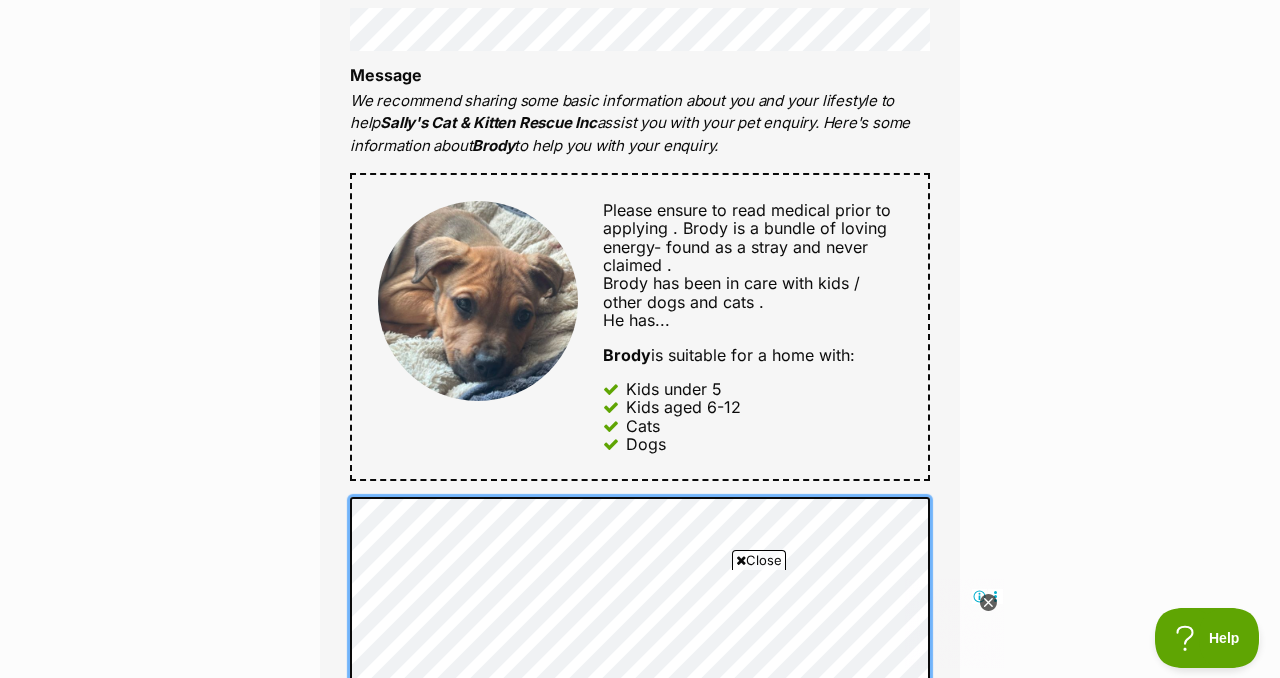 click on "Full name Emily Burford
Email
We require this to be able to send you communications regarding your pet enquiry.
emsburf@gmail.com
Phone number United States +1 United Kingdom +44 Afghanistan (‫افغانستان‬‎) +93 Albania (Shqipëri) +355 Algeria (‫الجزائر‬‎) +213 American Samoa +1684 Andorra +376 Angola +244 Anguilla +1264 Antigua and Barbuda +1268 Argentina +54 Armenia (Հայաստան) +374 Aruba +297 Australia +61 Austria (Österreich) +43 Azerbaijan (Azərbaycan) +994 Bahamas +1242 Bahrain (‫البحرين‬‎) +973 Bangladesh (বাংলাদেশ) +880 Barbados +1246 Belarus (Беларусь) +375 Belgium (België) +32 Belize +501 Benin (Bénin) +229 Bermuda +1441 Bhutan (འབྲུག) +975 Bolivia +591 Bosnia and Herzegovina (Босна и Херцеговина) +387 Botswana +267 Brazil (Brasil) +55 British Indian Ocean Territory +246 British Virgin Islands +1284 Brunei +673 Bulgaria (България) +359 Burkina Faso +226 +257 +855 +237" at bounding box center (640, 305) 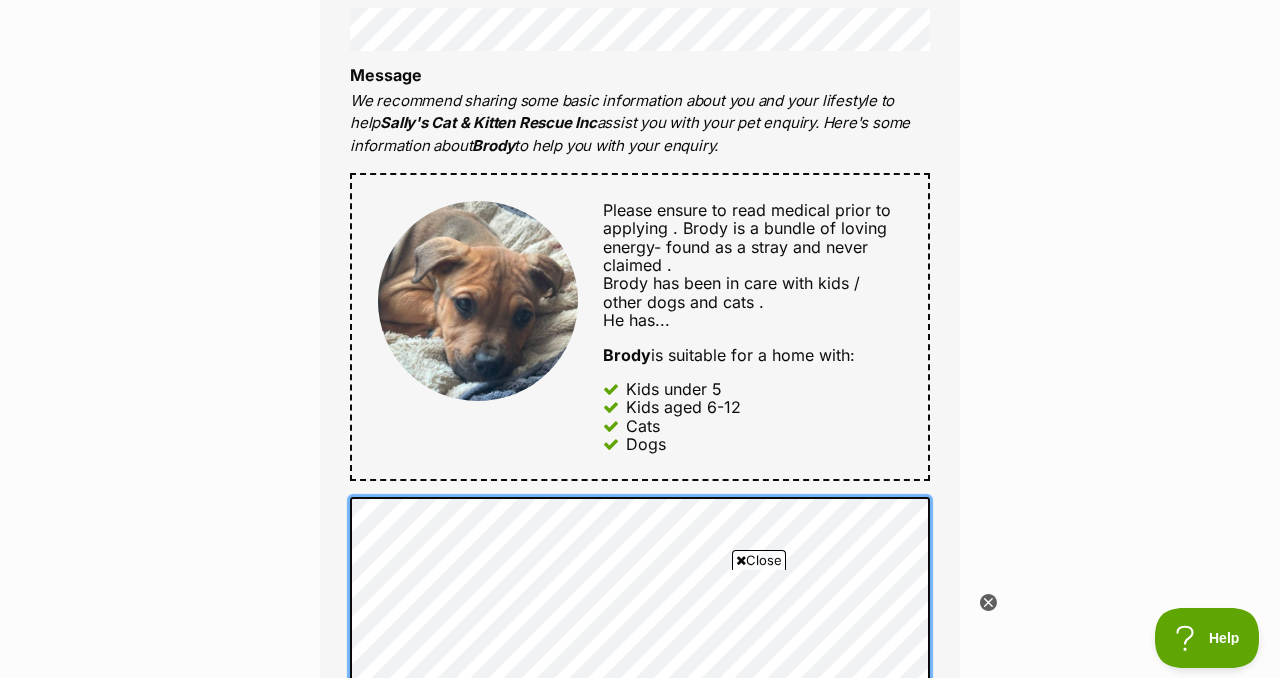 scroll, scrollTop: 0, scrollLeft: 0, axis: both 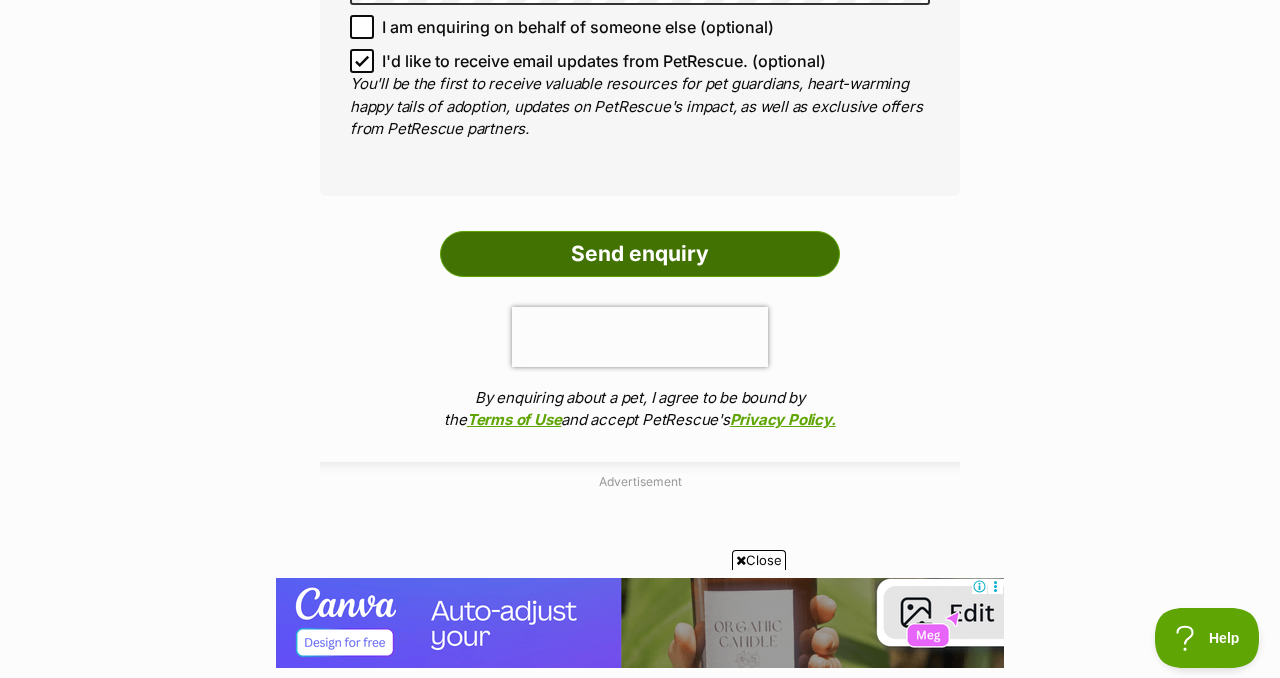 click on "Send enquiry" at bounding box center (640, 254) 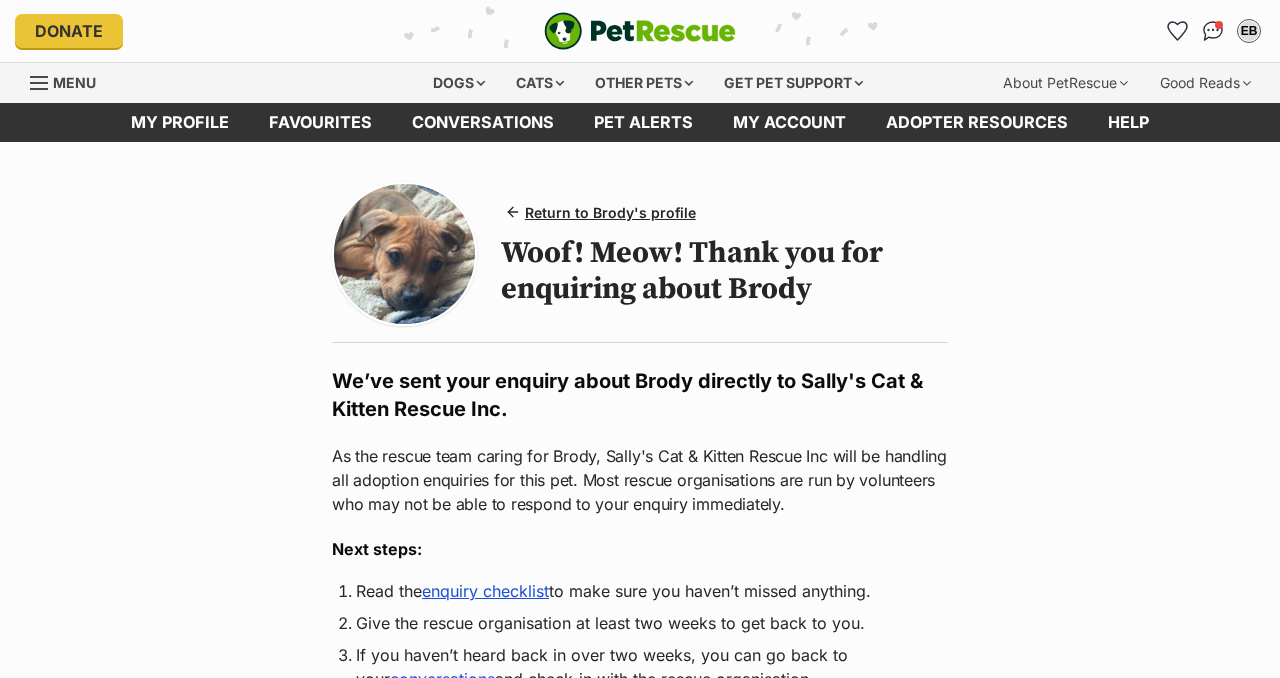 scroll, scrollTop: 0, scrollLeft: 0, axis: both 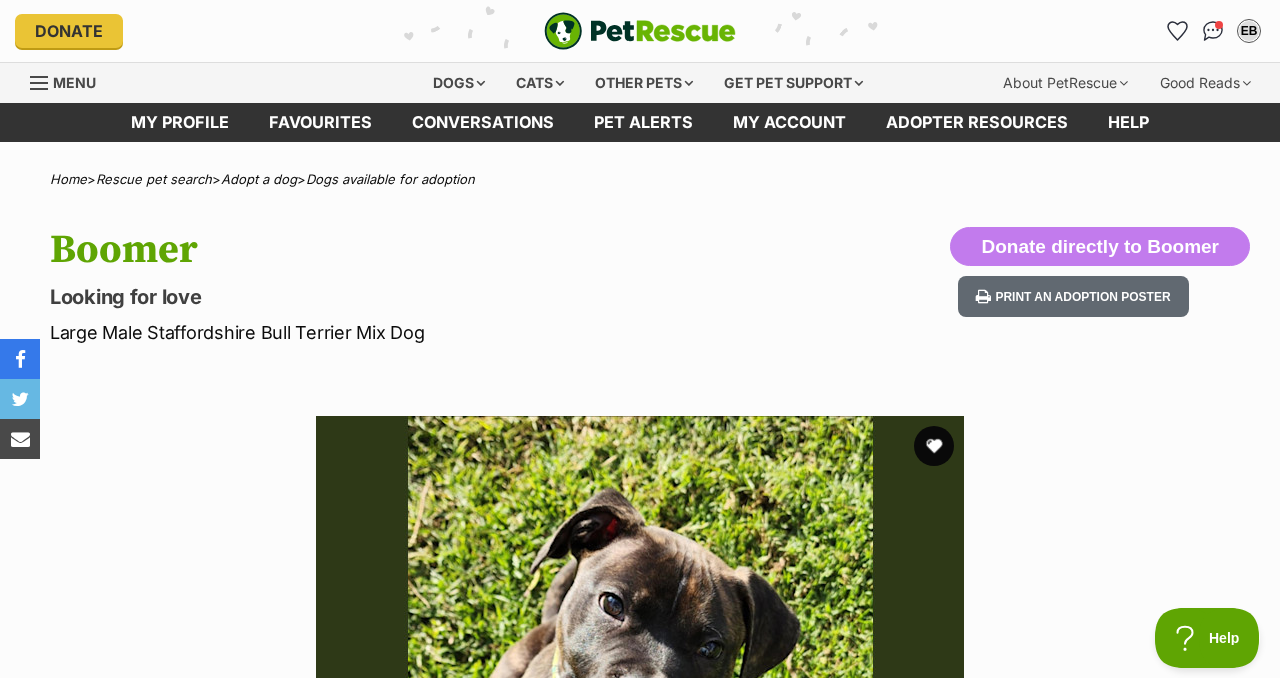 click on "EB
My account
EB
Emily Burford
Edit profile
Log out
Pet alerts
Pet alert matches
Account settings
Change password" at bounding box center (1056, 31) 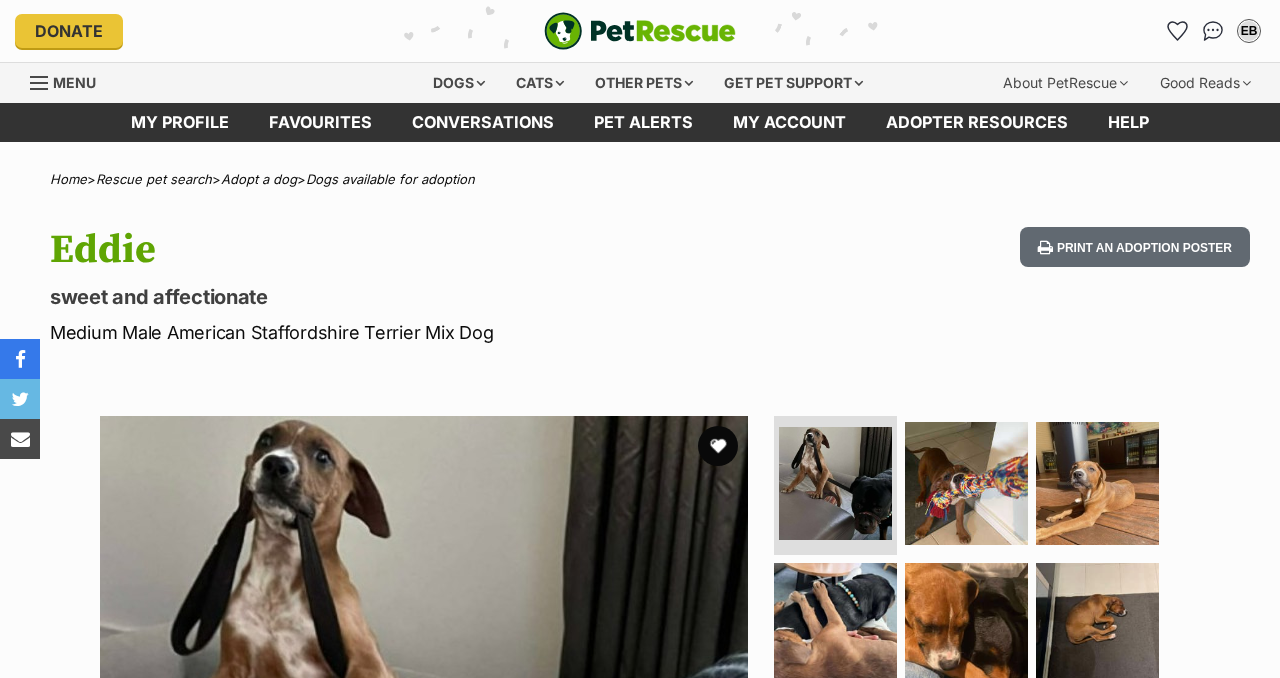 scroll, scrollTop: 0, scrollLeft: 0, axis: both 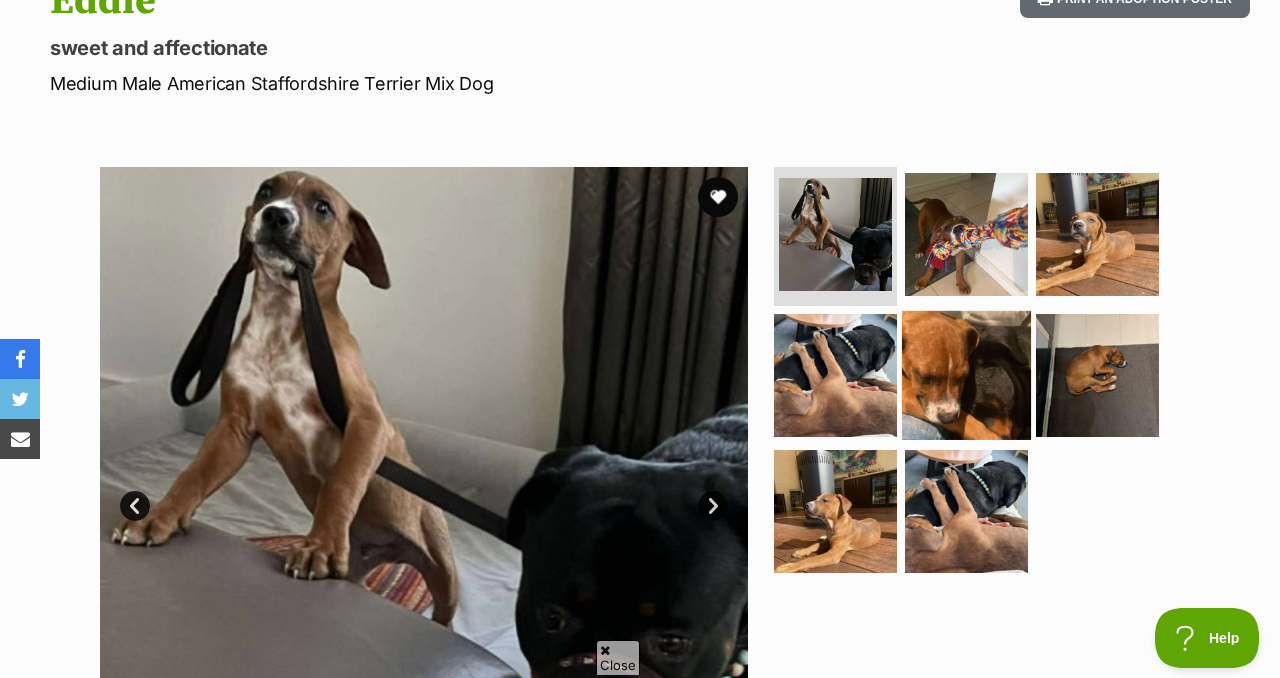 click at bounding box center (966, 375) 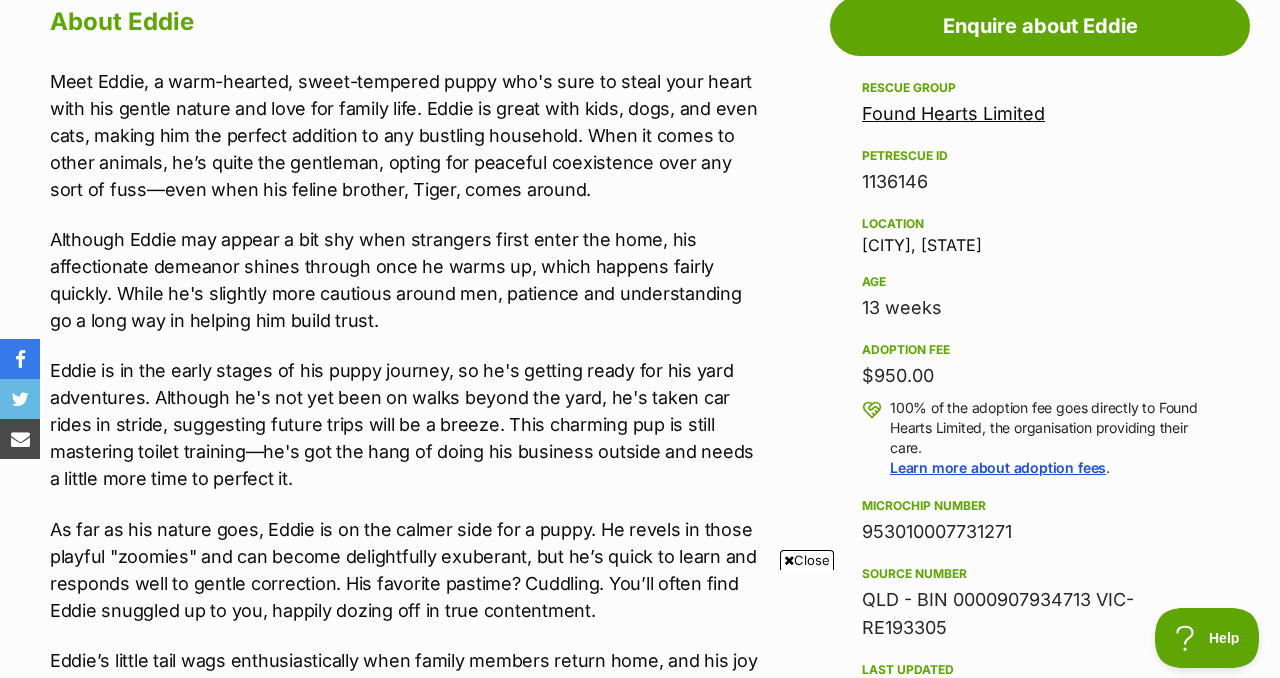 scroll, scrollTop: 1135, scrollLeft: 0, axis: vertical 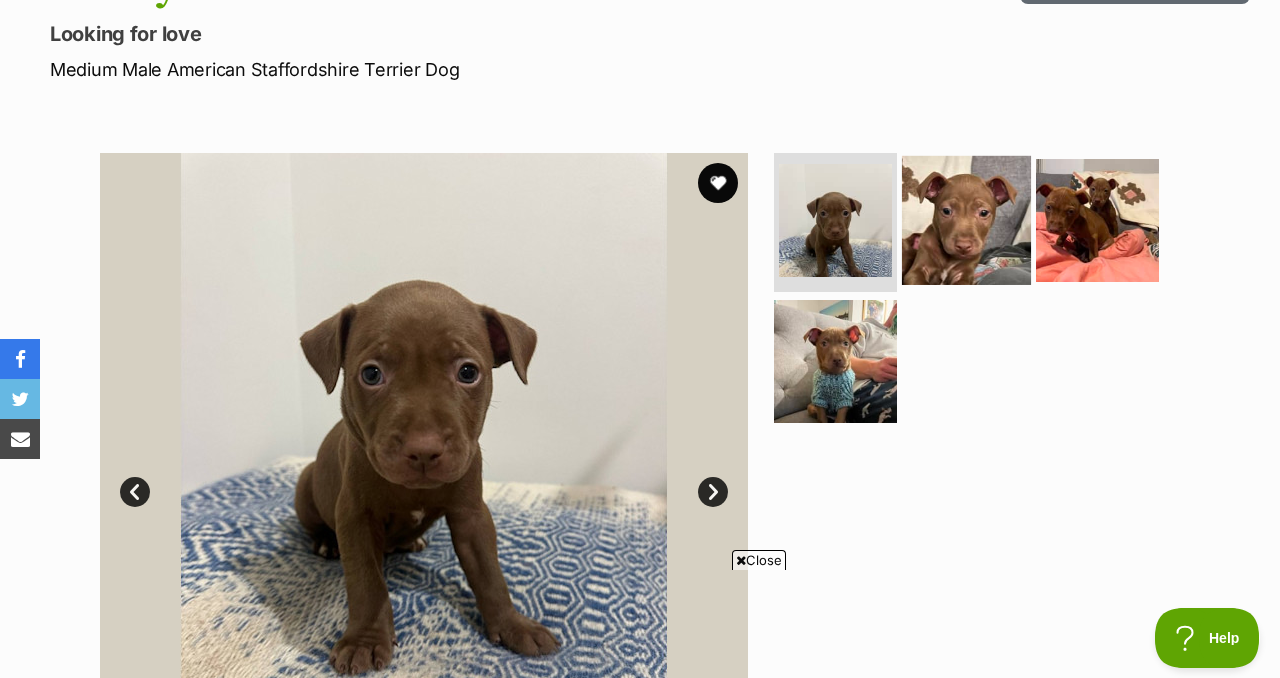 click at bounding box center (966, 219) 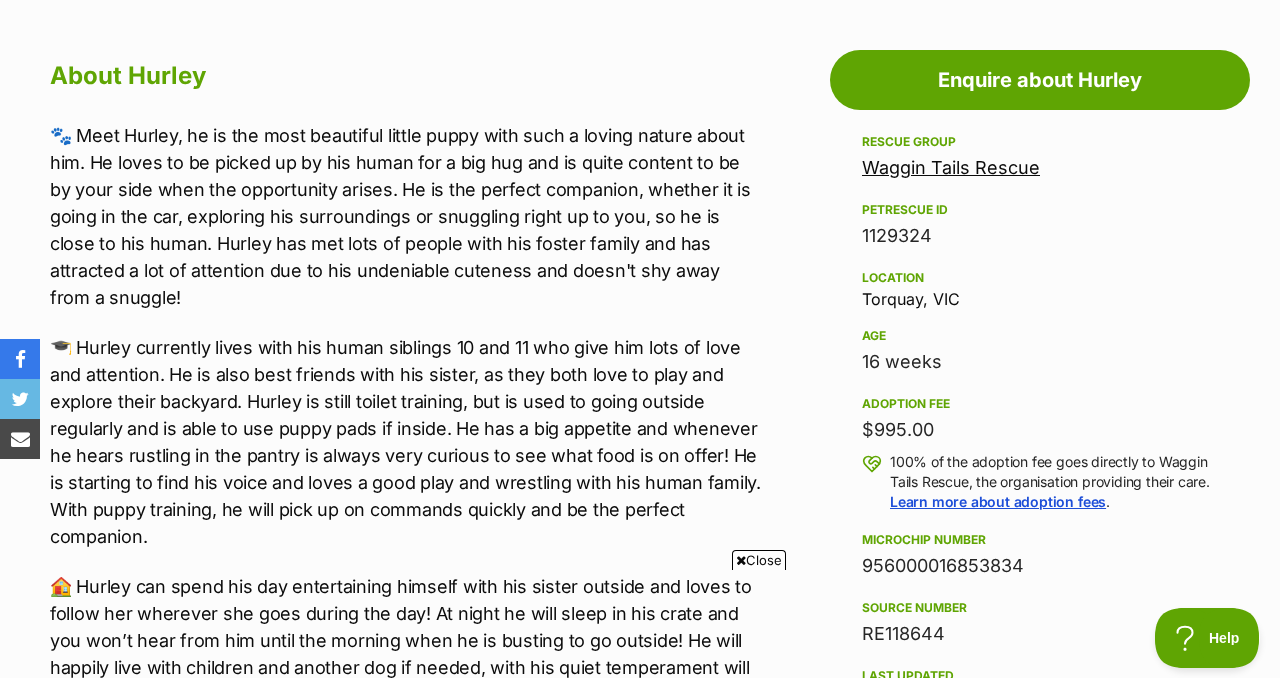 scroll, scrollTop: 1085, scrollLeft: 0, axis: vertical 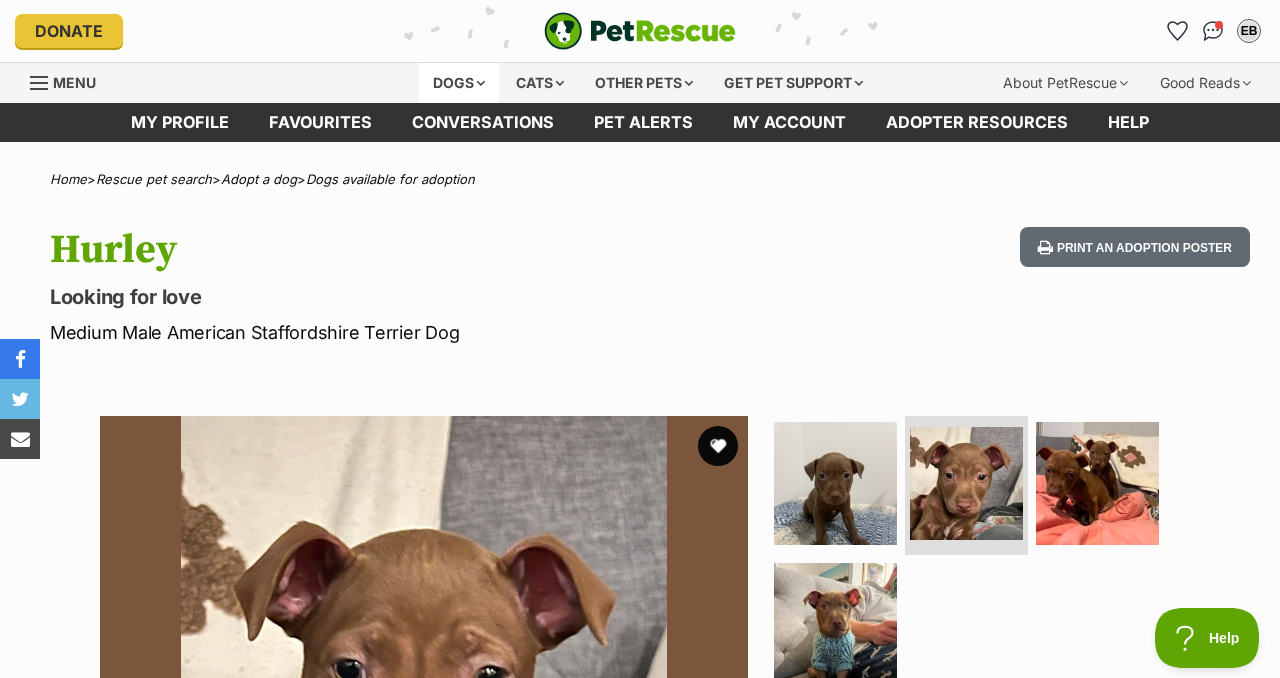 click on "Dogs" at bounding box center [459, 83] 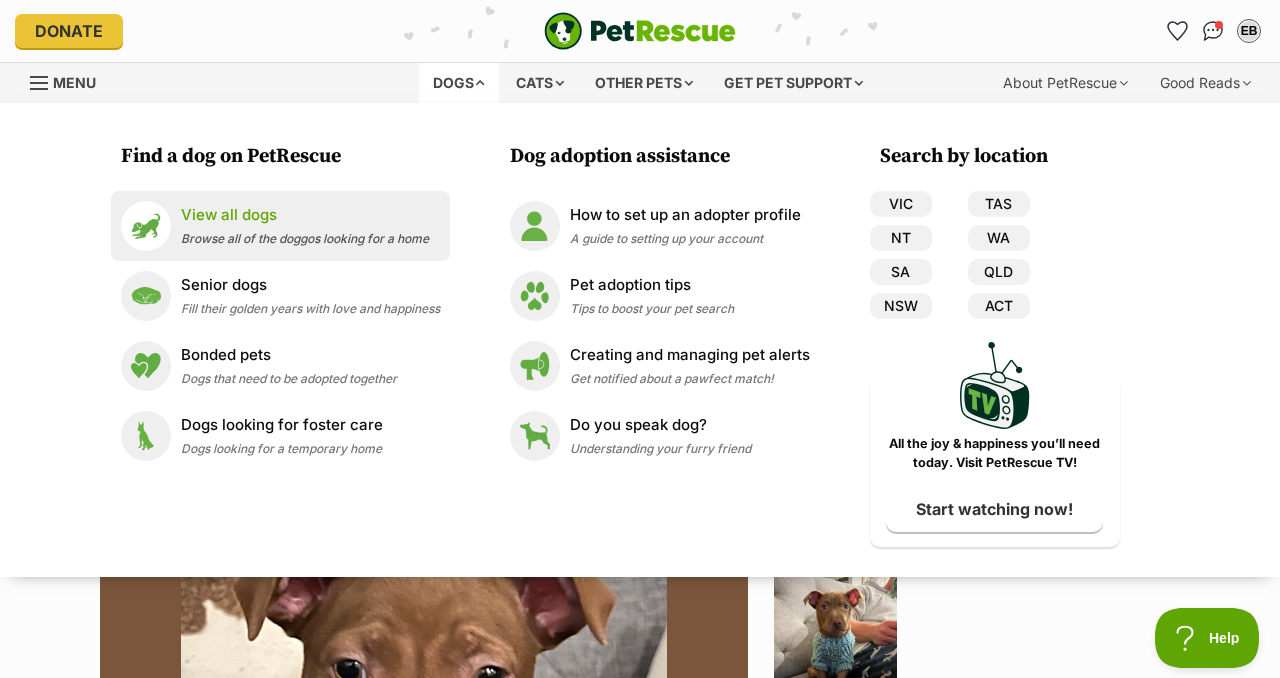 click on "View all dogs" at bounding box center [305, 215] 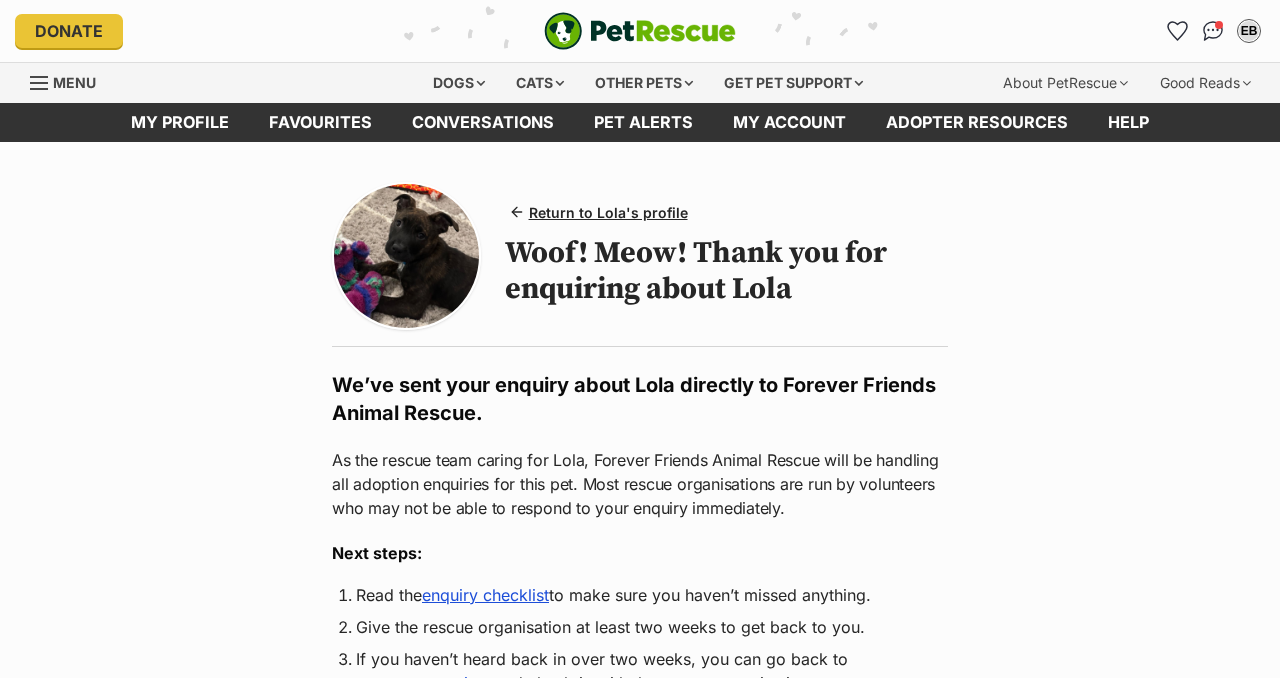 scroll, scrollTop: 0, scrollLeft: 0, axis: both 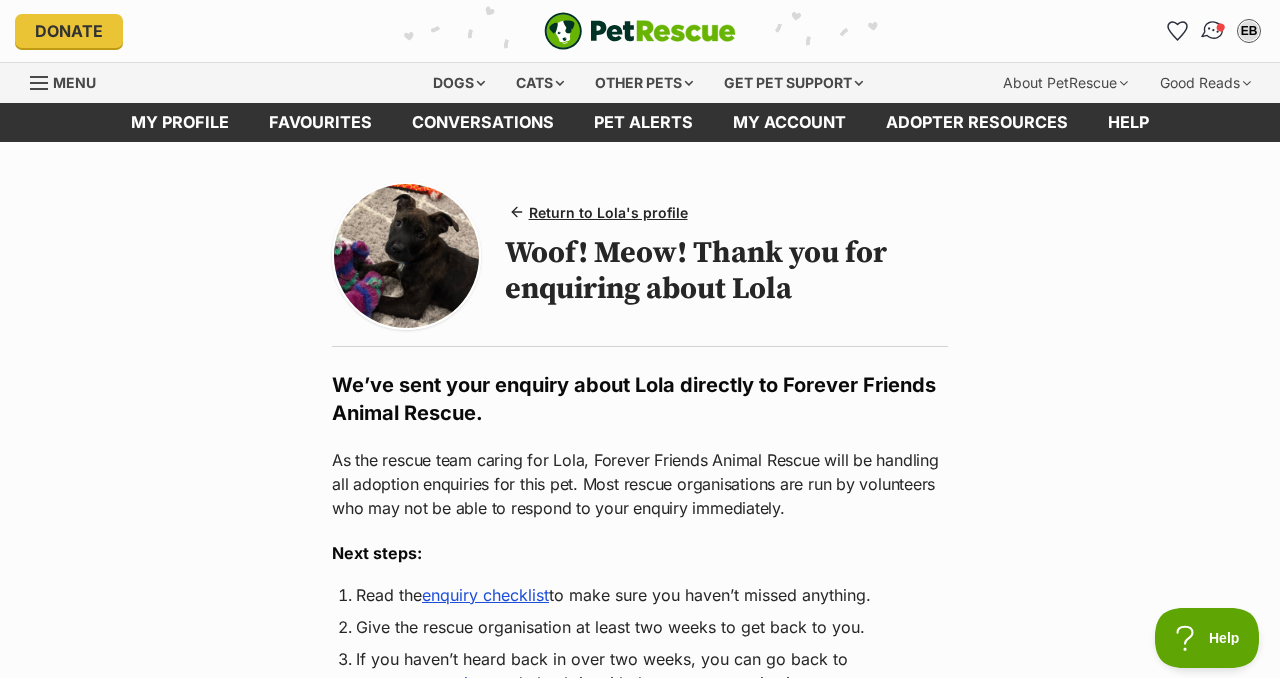 click at bounding box center [1221, 27] 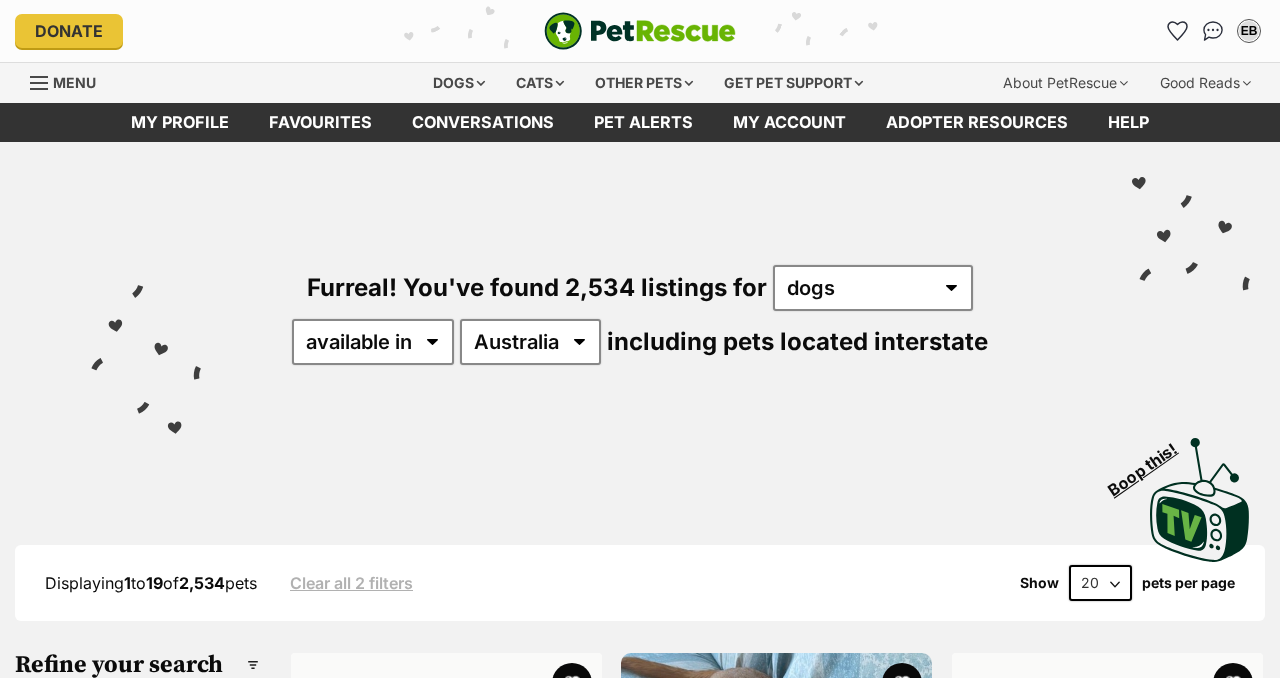 scroll, scrollTop: 0, scrollLeft: 0, axis: both 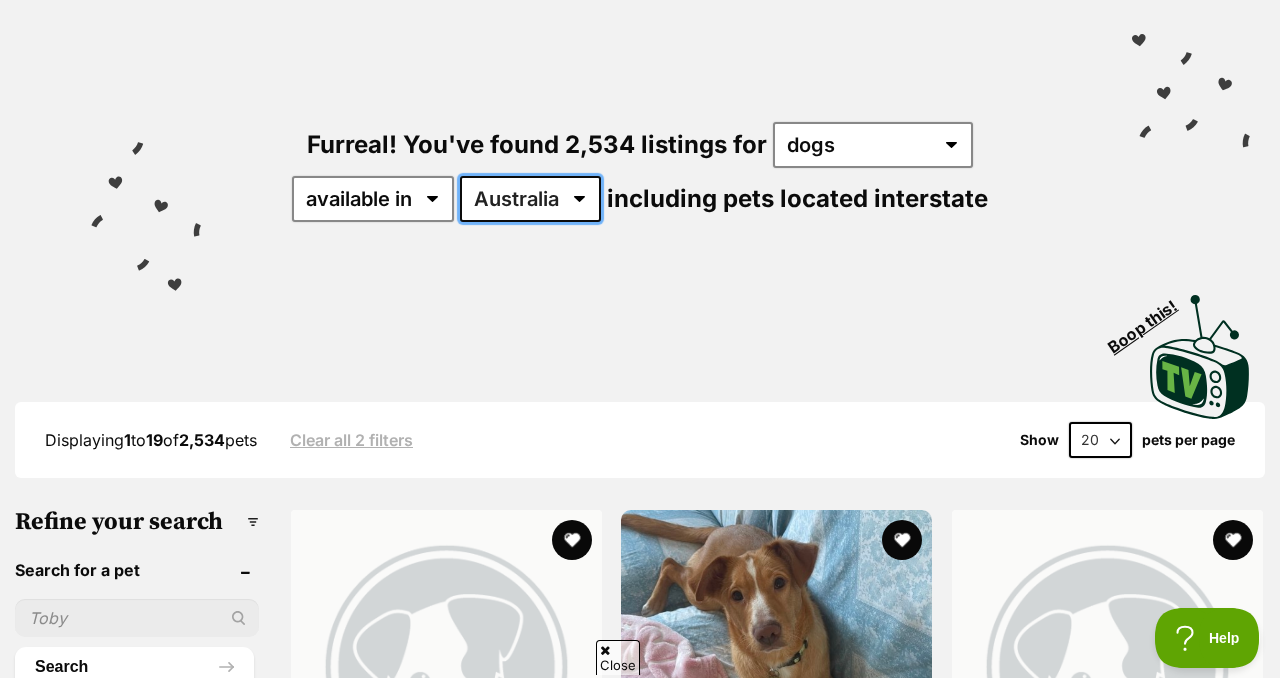 click on "Australia
ACT
NSW
NT
QLD
SA
TAS
VIC
WA" at bounding box center (530, 199) 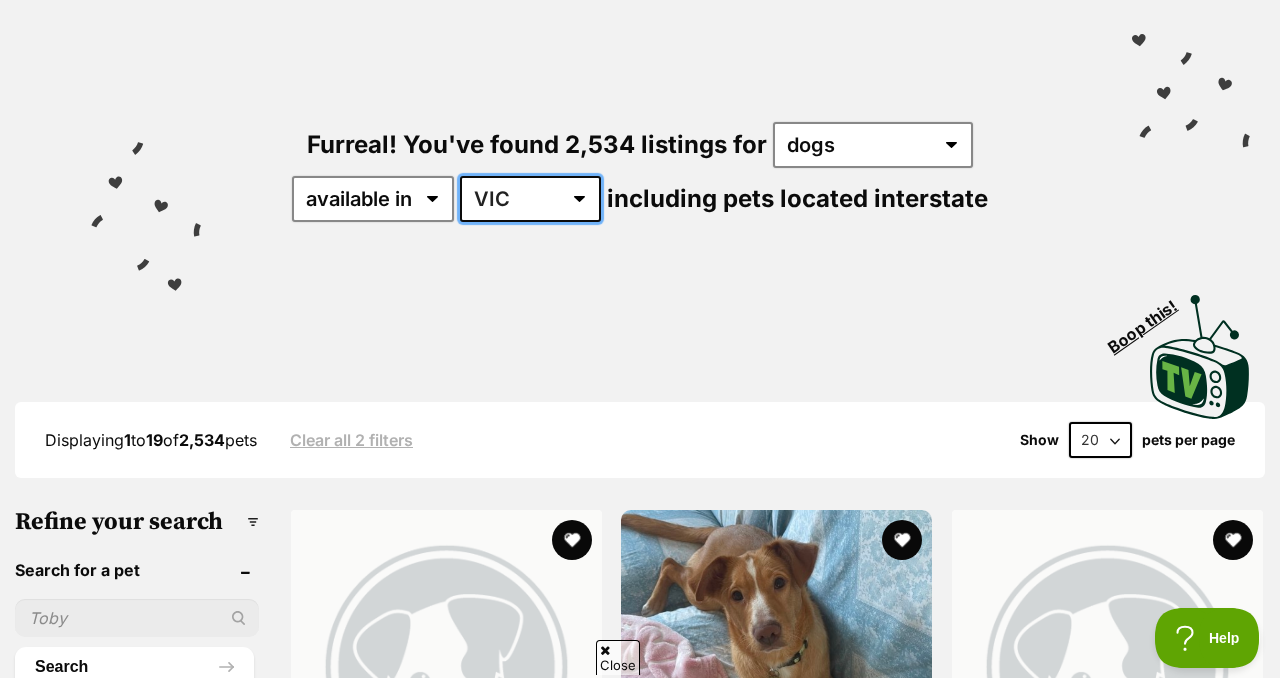 scroll, scrollTop: 0, scrollLeft: 0, axis: both 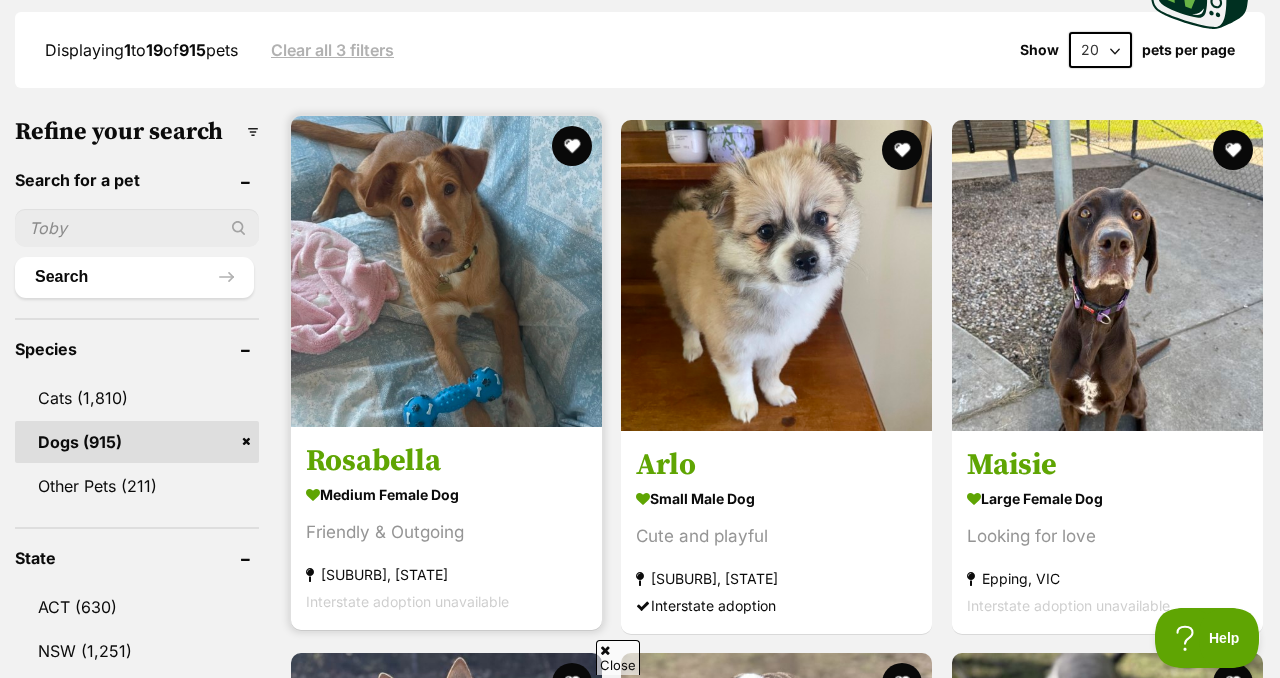 click at bounding box center (446, 271) 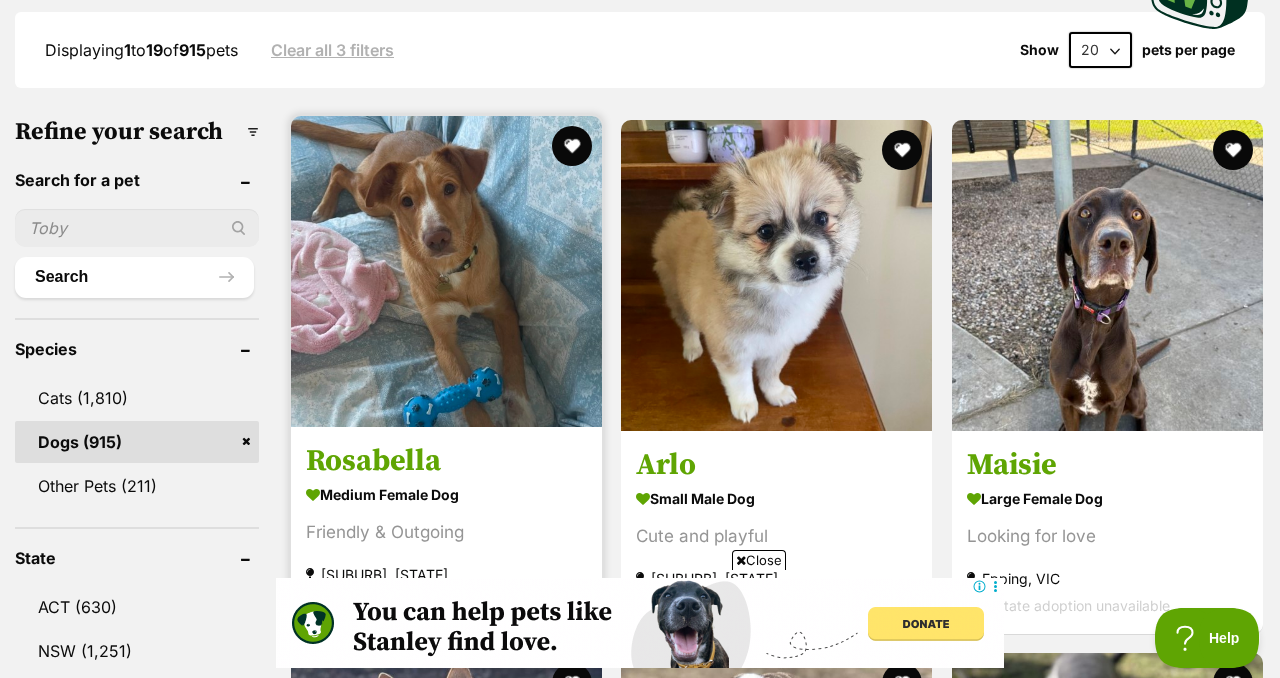 scroll, scrollTop: 0, scrollLeft: 0, axis: both 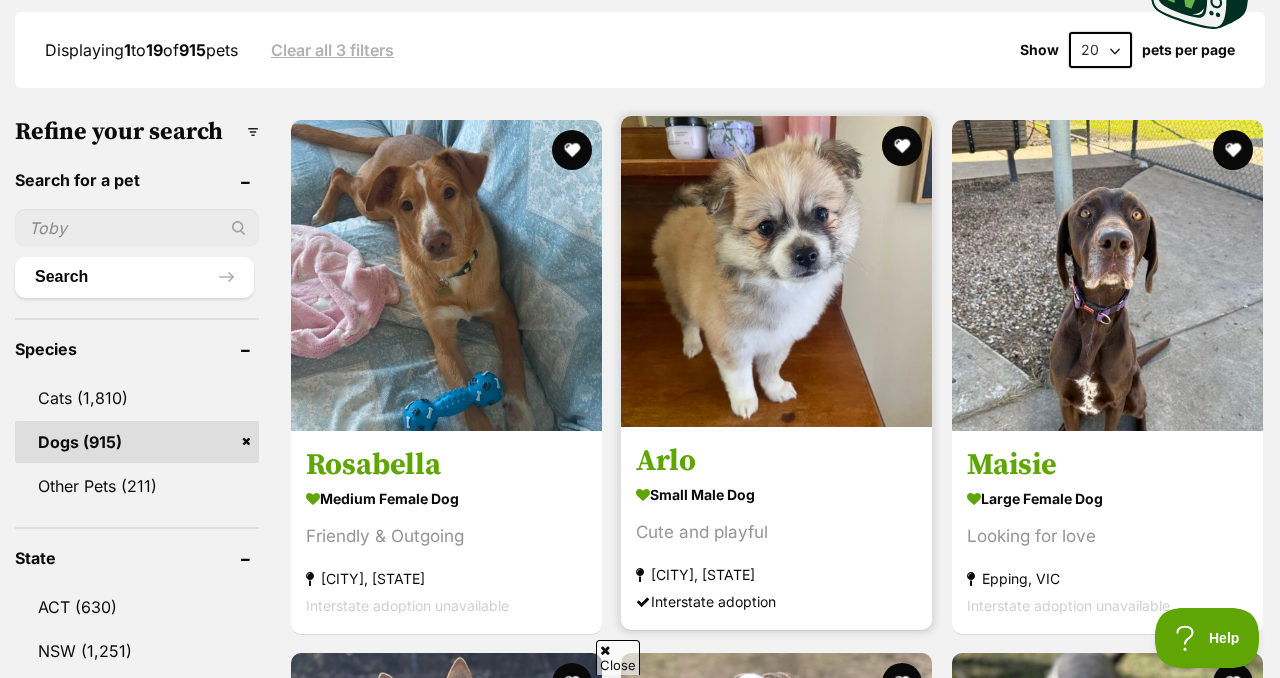 click at bounding box center (776, 271) 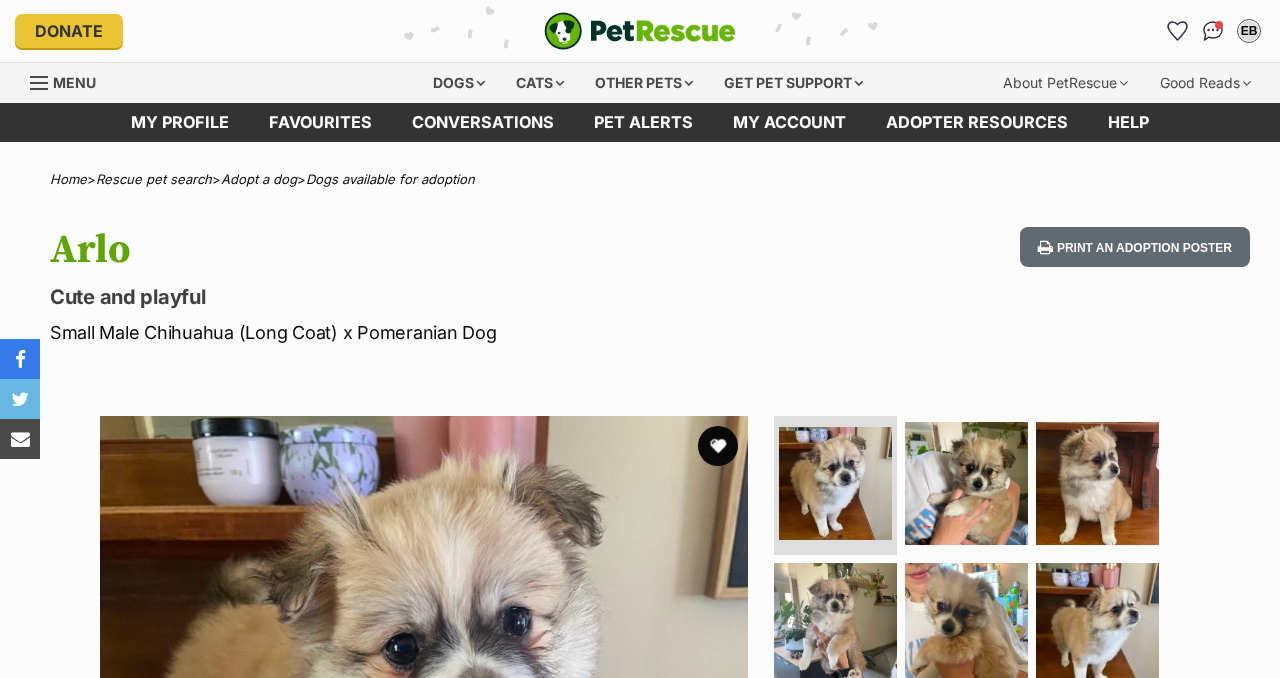 scroll, scrollTop: 0, scrollLeft: 0, axis: both 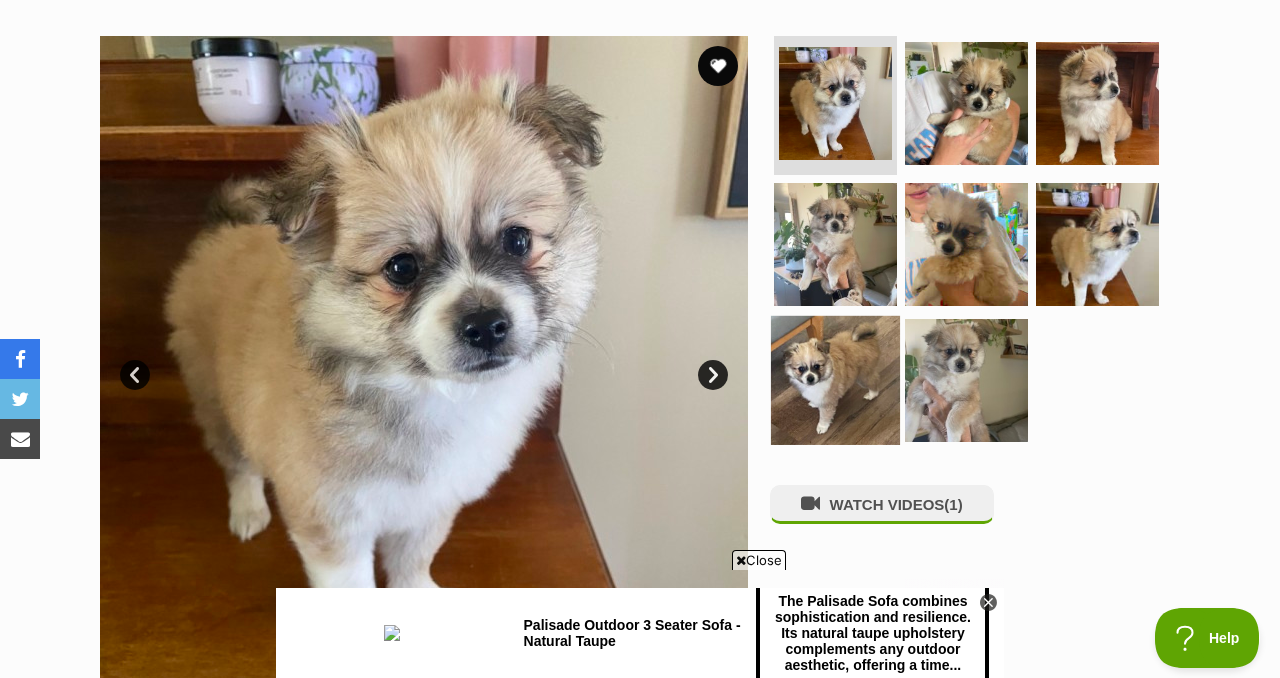 click at bounding box center (835, 380) 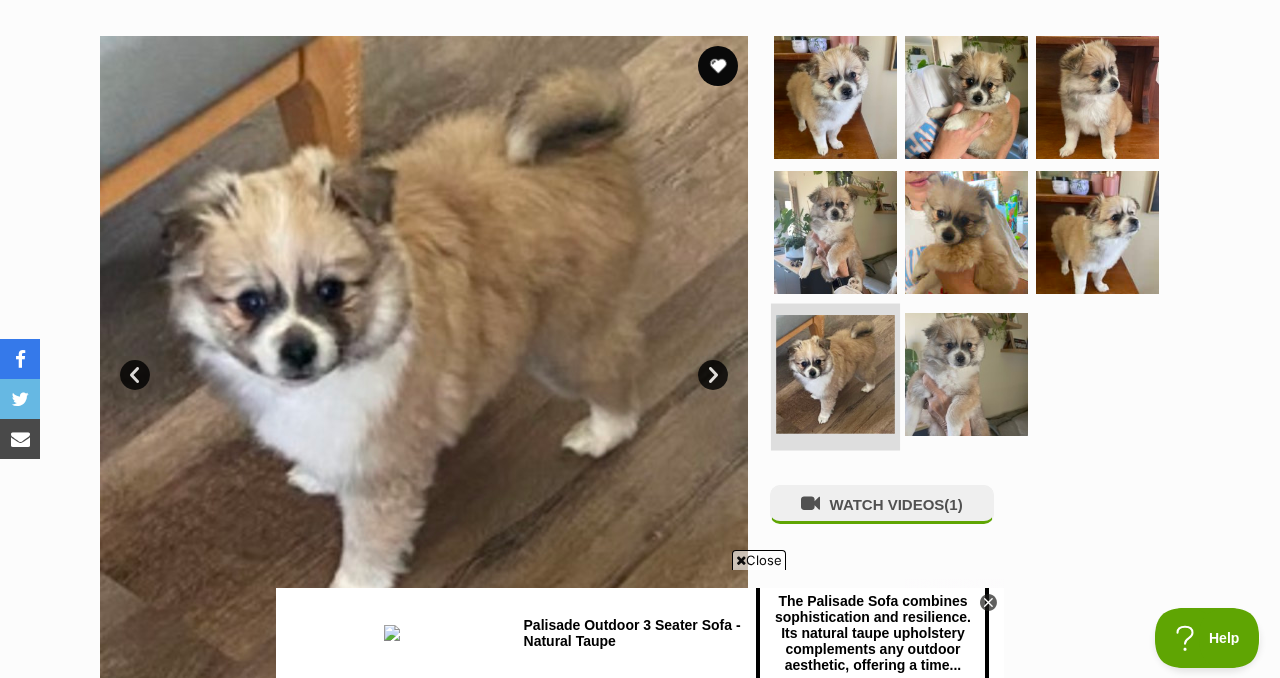 scroll, scrollTop: 0, scrollLeft: 0, axis: both 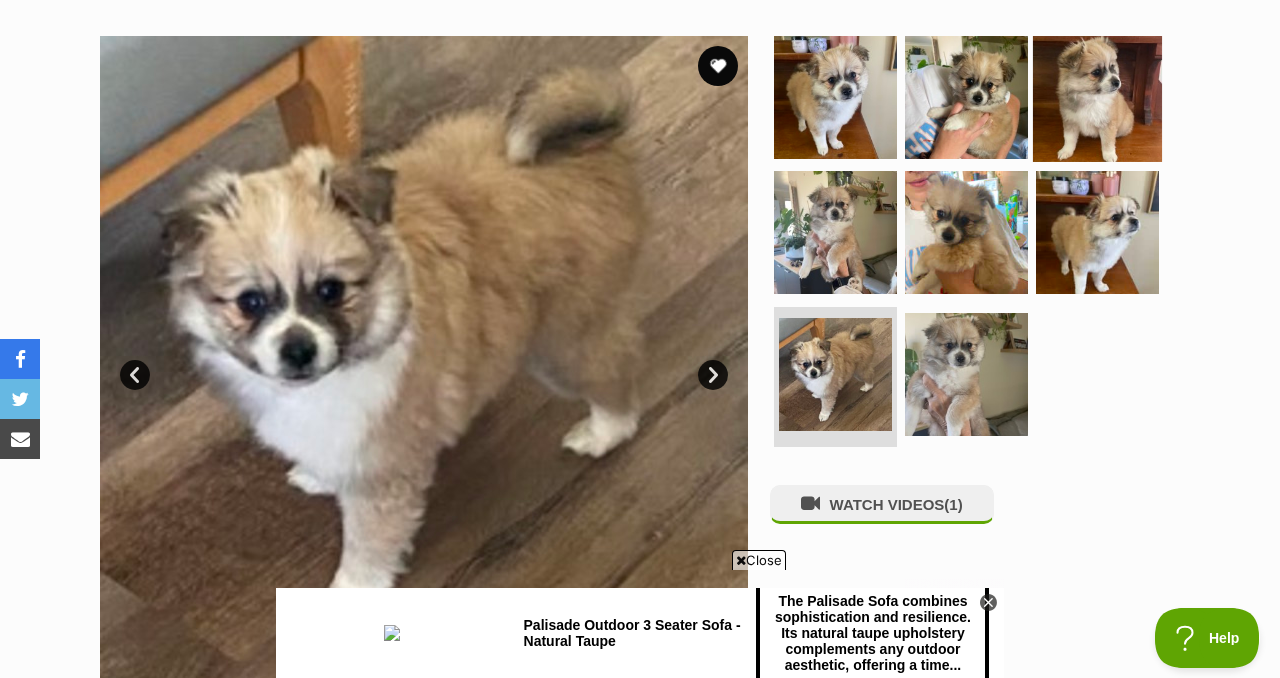 click at bounding box center [1097, 96] 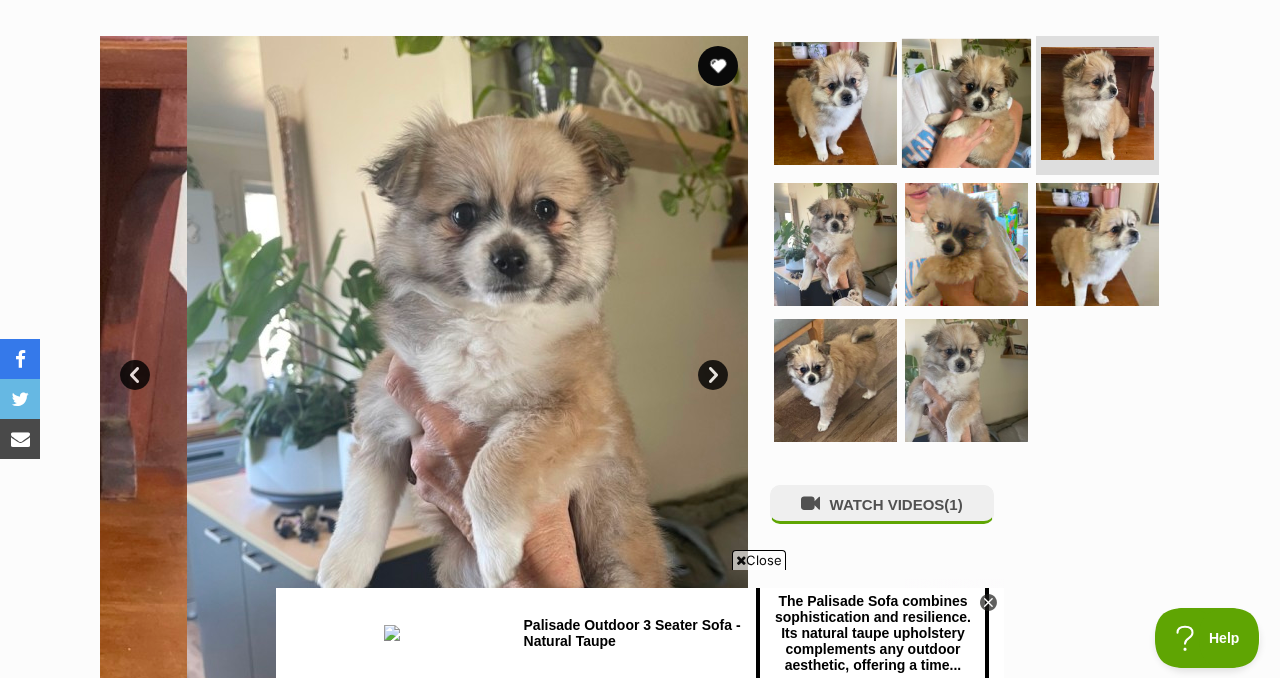 click at bounding box center [966, 102] 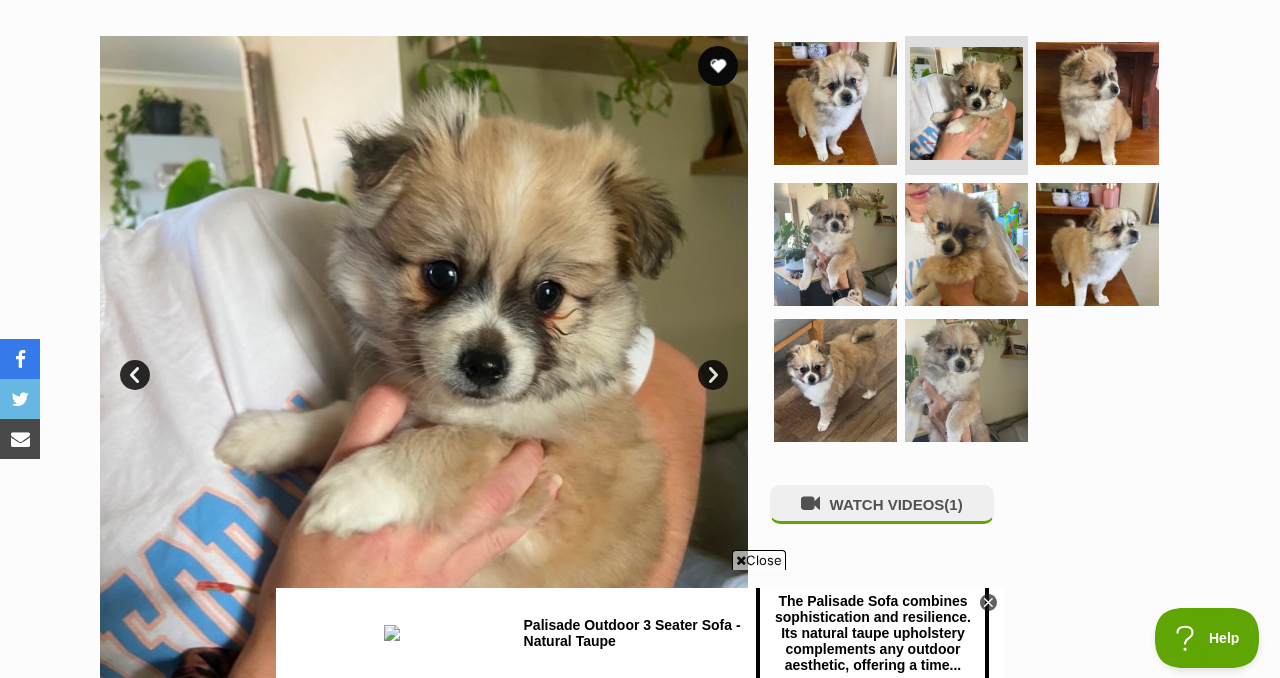scroll, scrollTop: 445, scrollLeft: 0, axis: vertical 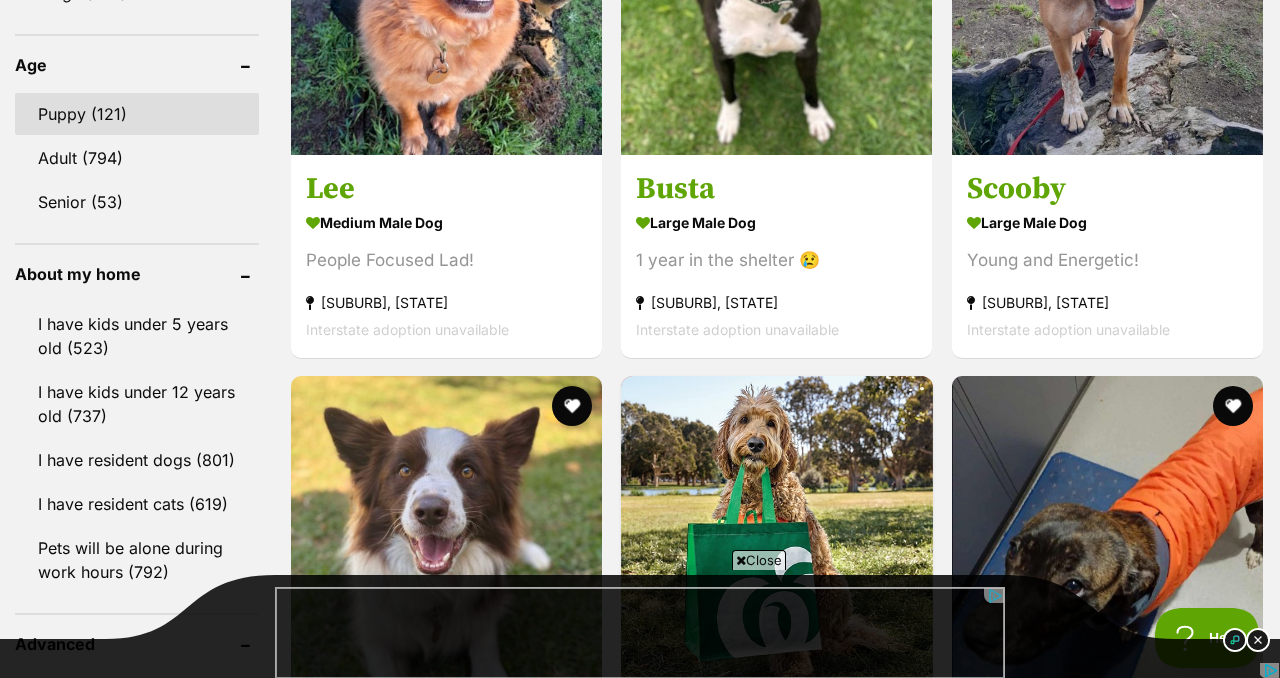 click on "Puppy (121)" at bounding box center (137, 114) 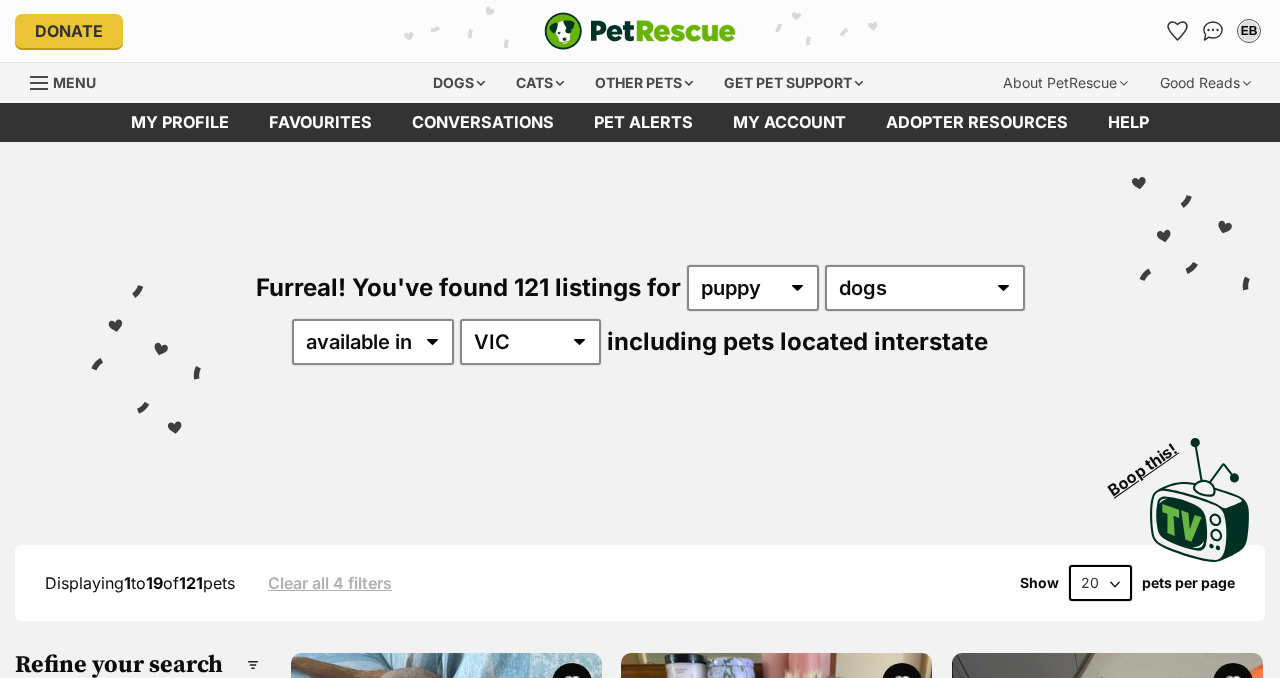scroll, scrollTop: 0, scrollLeft: 0, axis: both 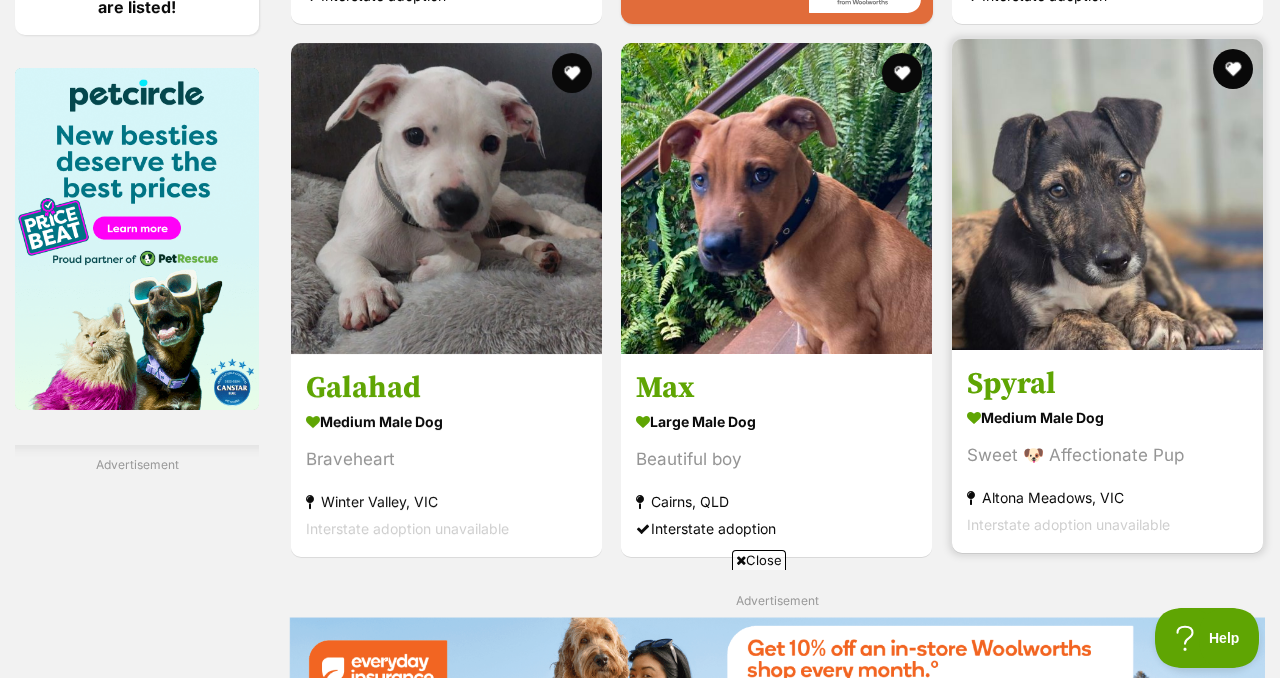 click at bounding box center (1107, 194) 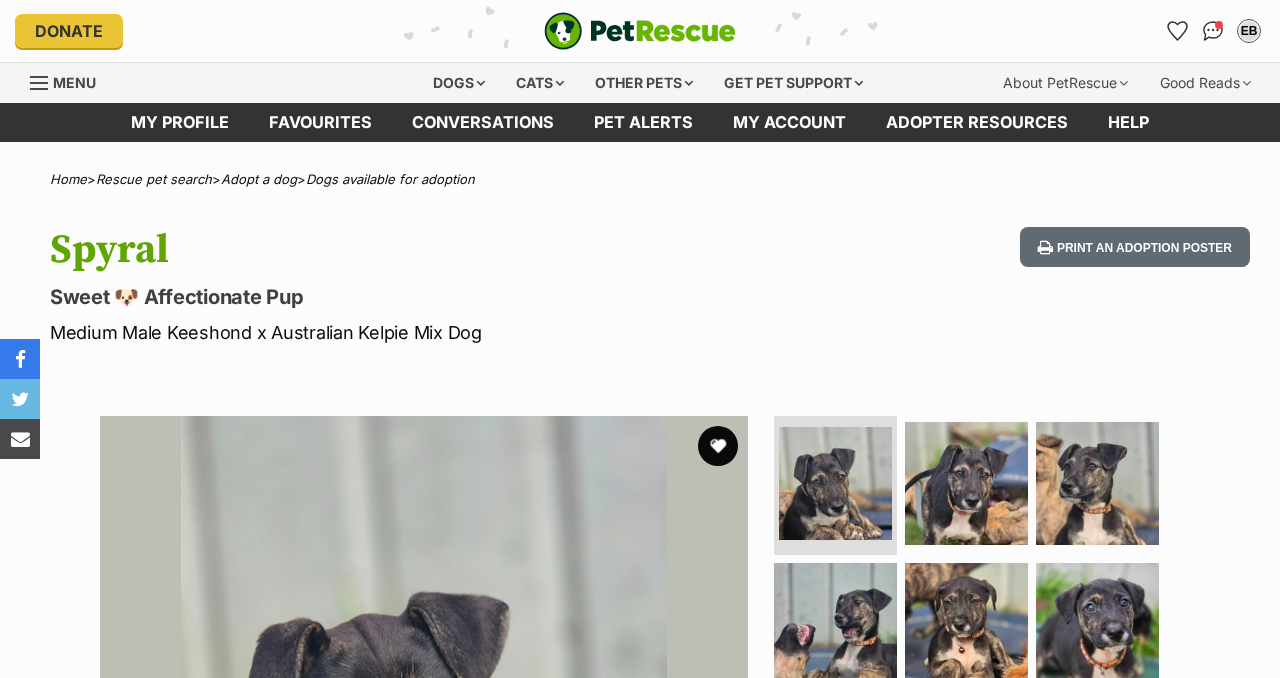 scroll, scrollTop: 0, scrollLeft: 0, axis: both 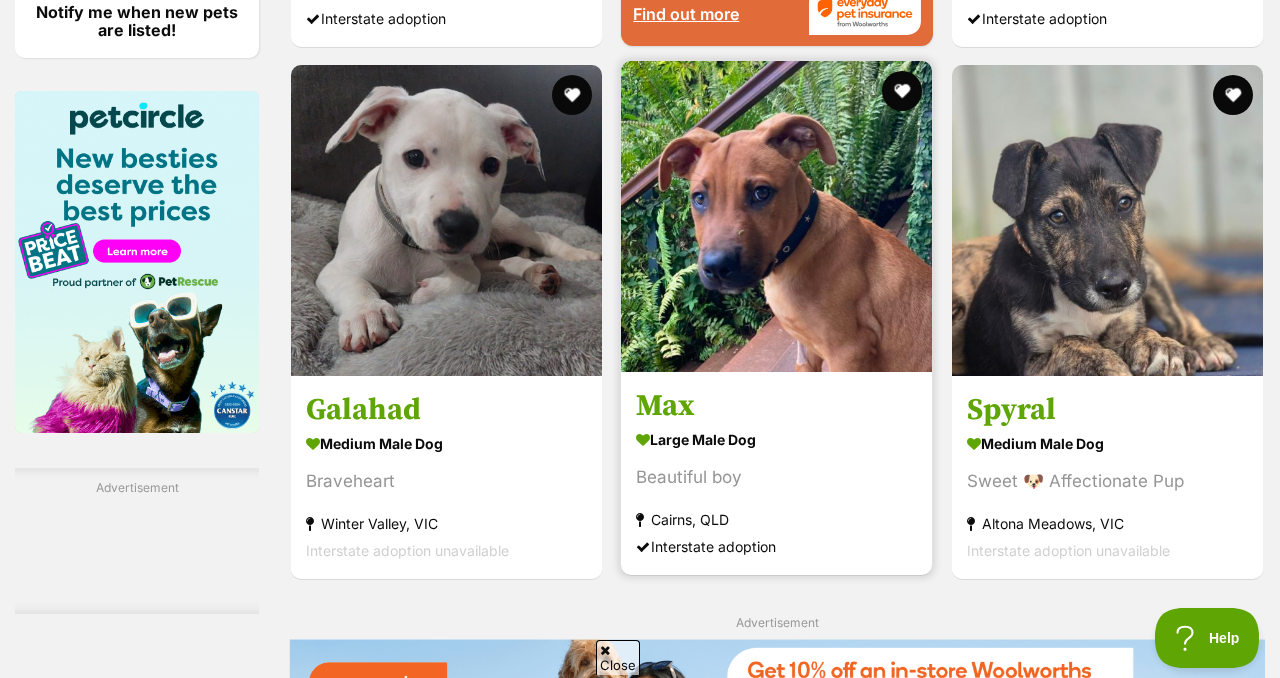 click at bounding box center [776, 216] 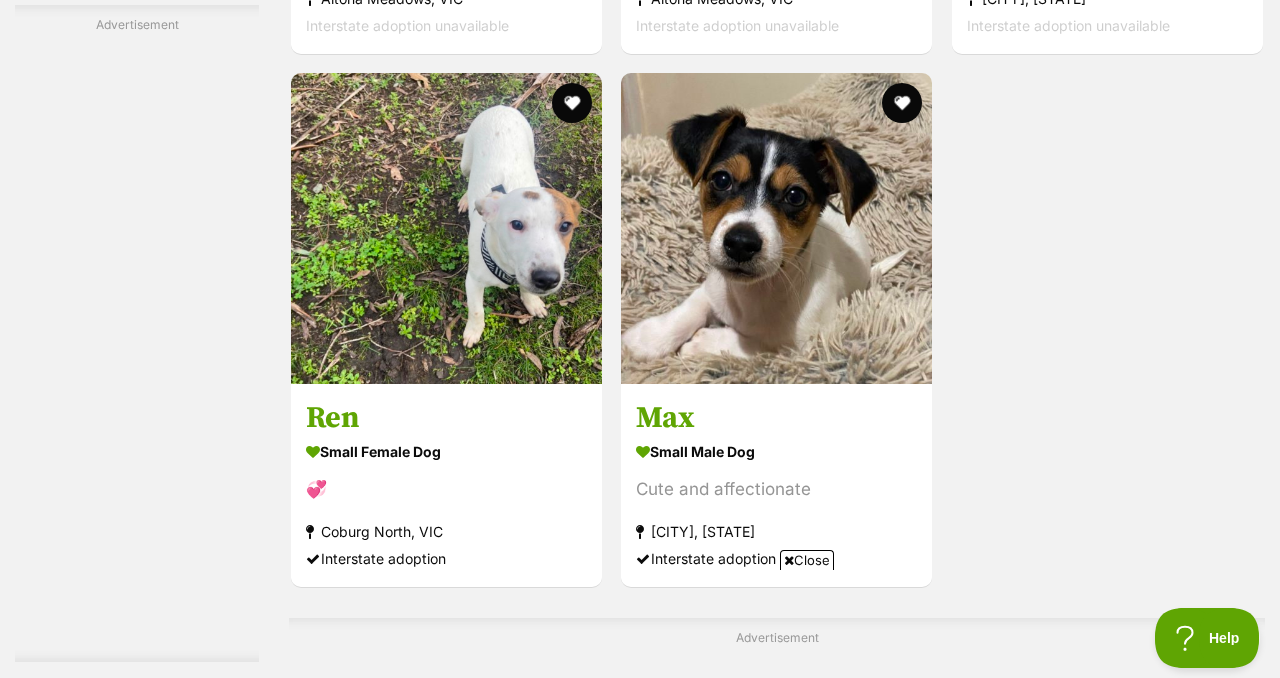 scroll, scrollTop: 4179, scrollLeft: 0, axis: vertical 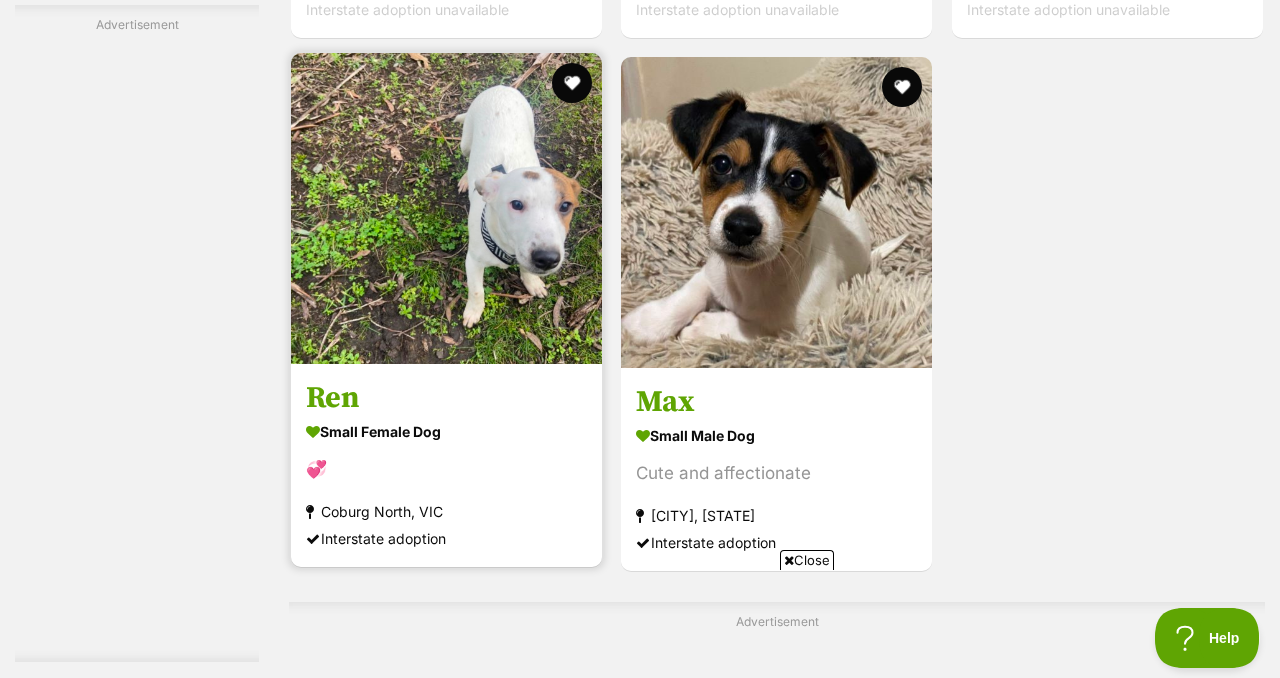 click at bounding box center (446, 208) 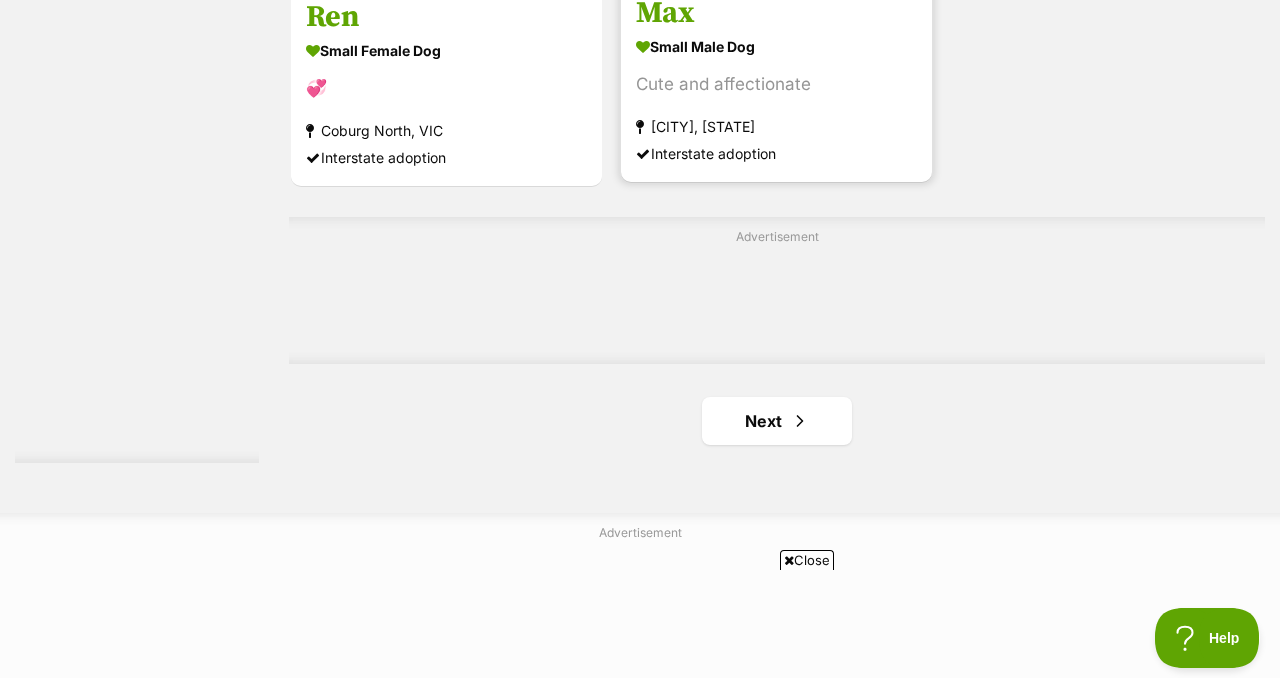 scroll, scrollTop: 4556, scrollLeft: 0, axis: vertical 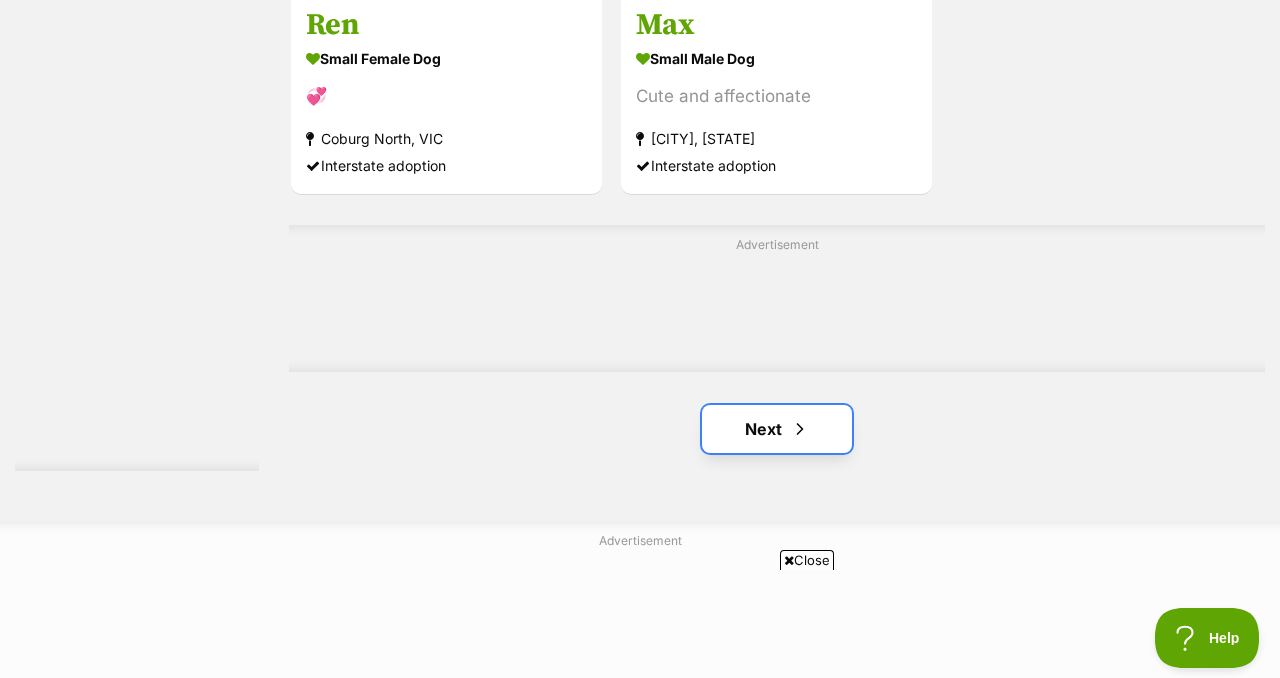 click on "Next" at bounding box center (777, 429) 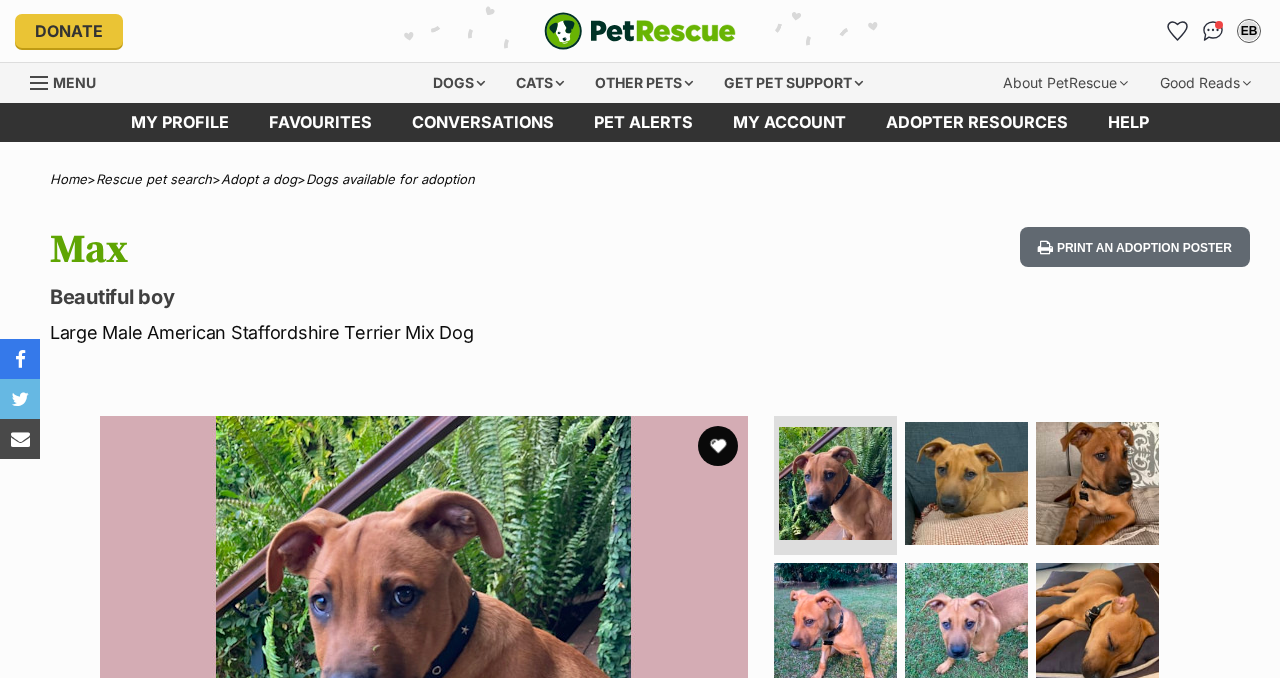 scroll, scrollTop: 0, scrollLeft: 0, axis: both 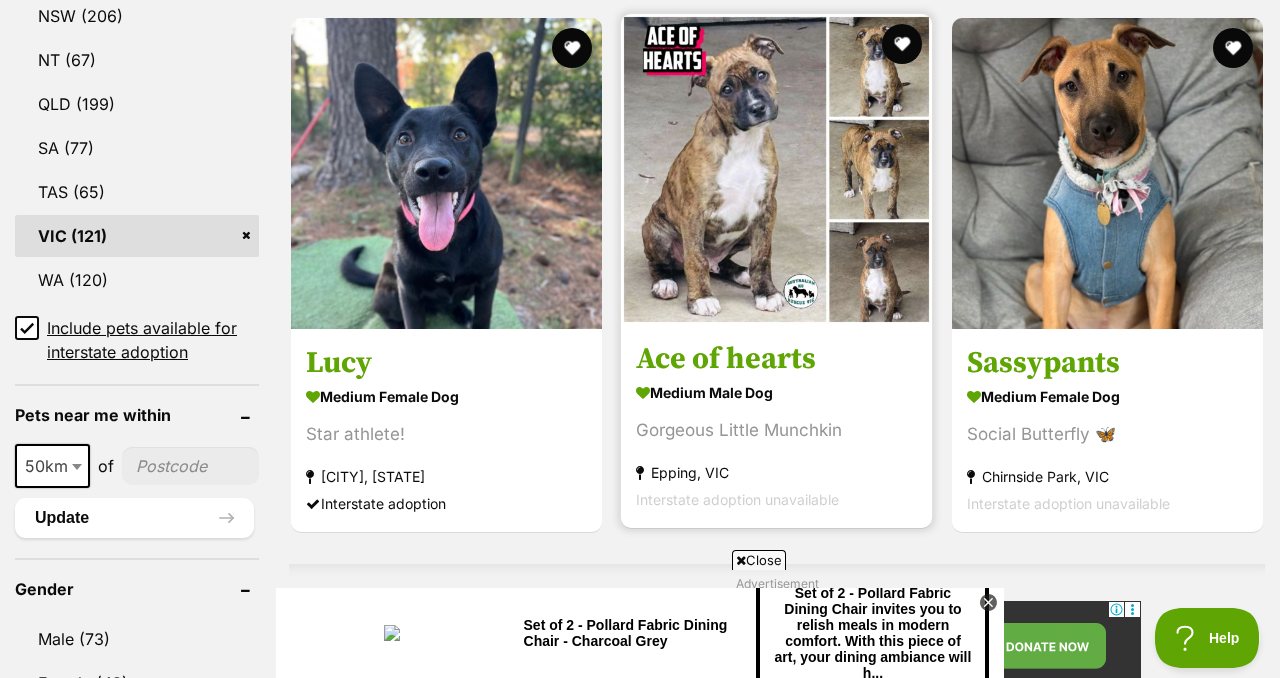 click at bounding box center (776, 169) 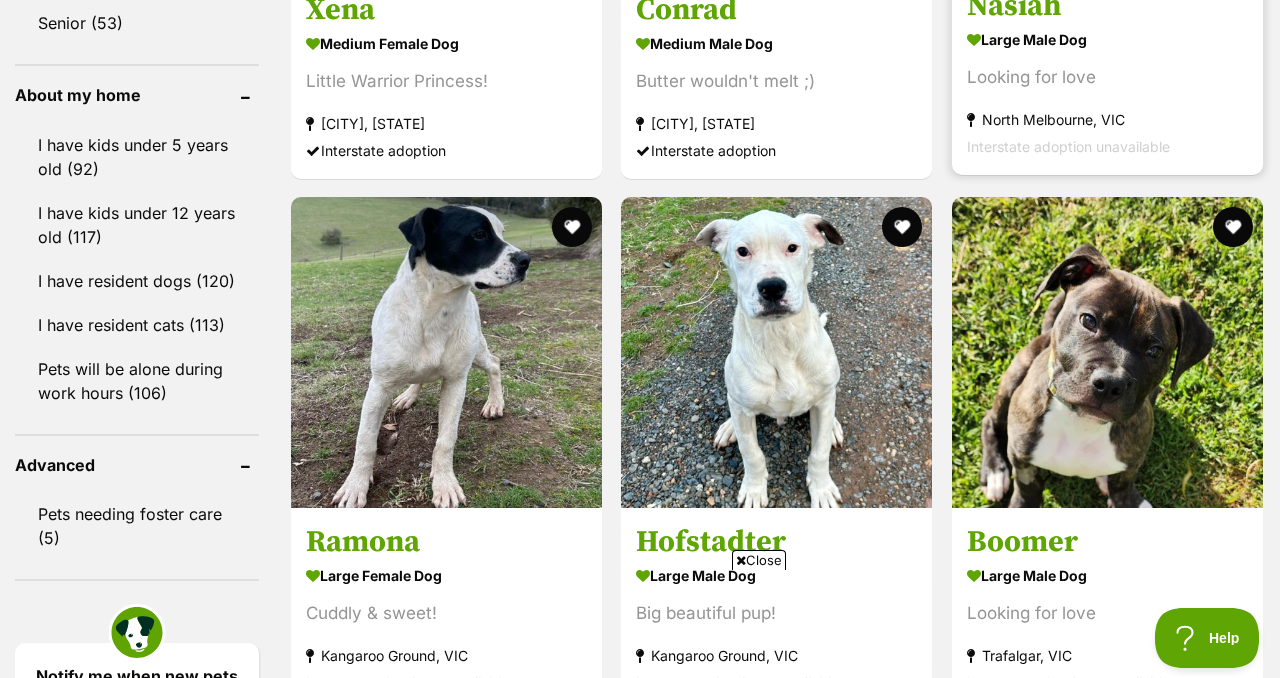 scroll, scrollTop: 2251, scrollLeft: 0, axis: vertical 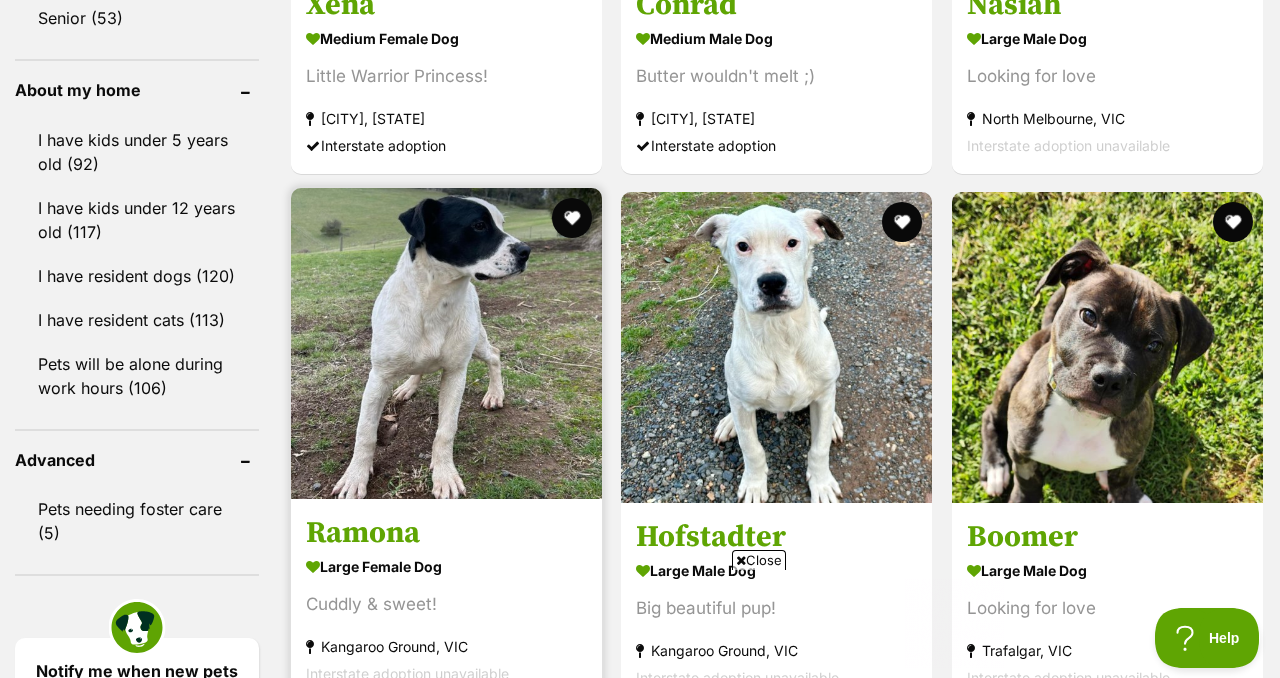 click at bounding box center [446, 343] 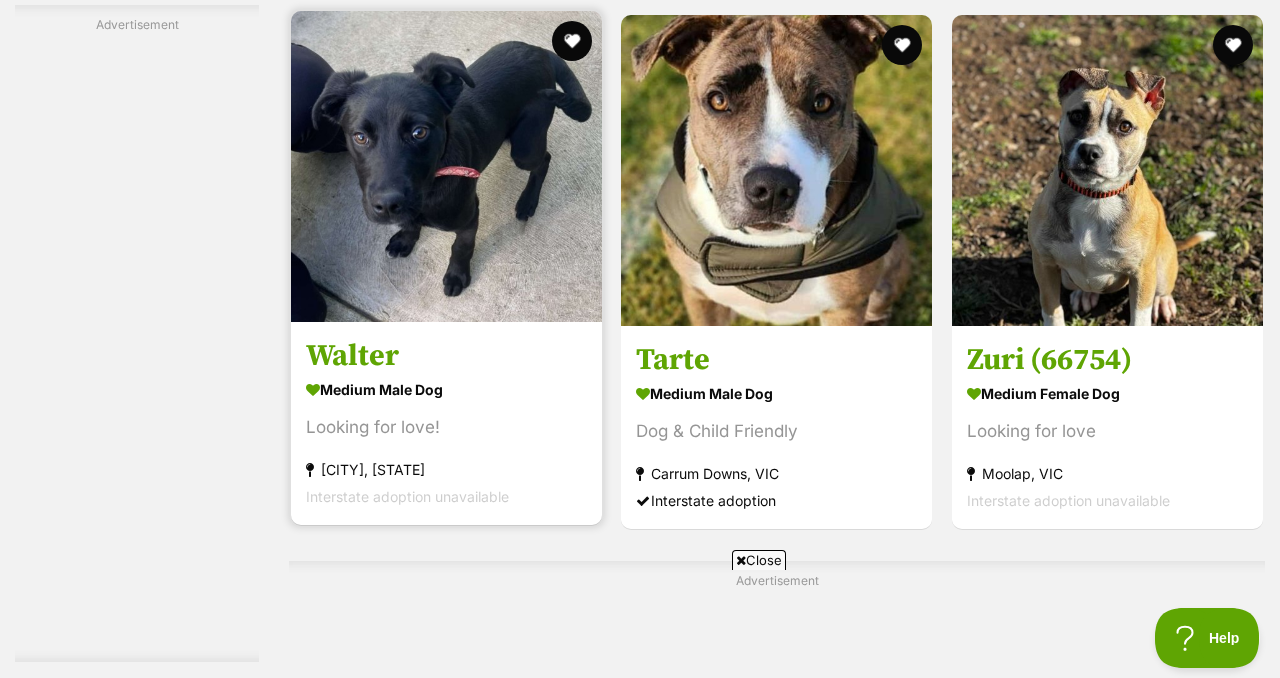 scroll, scrollTop: 3664, scrollLeft: 0, axis: vertical 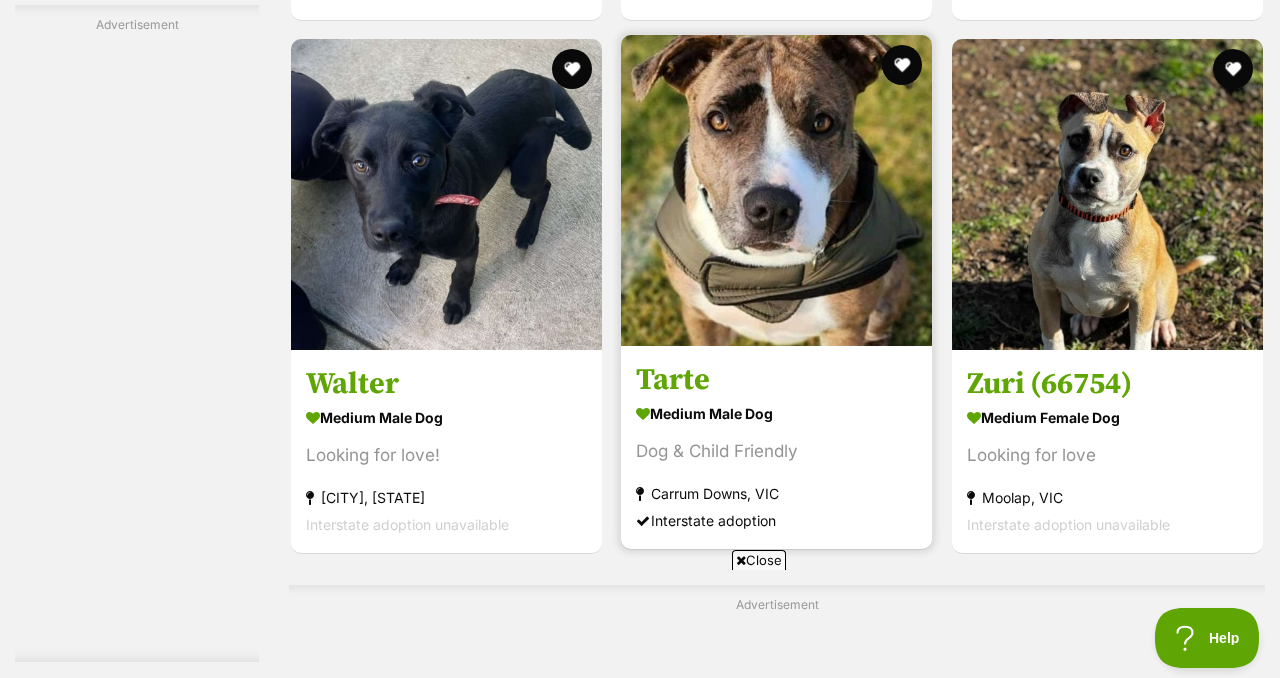 click at bounding box center (776, 190) 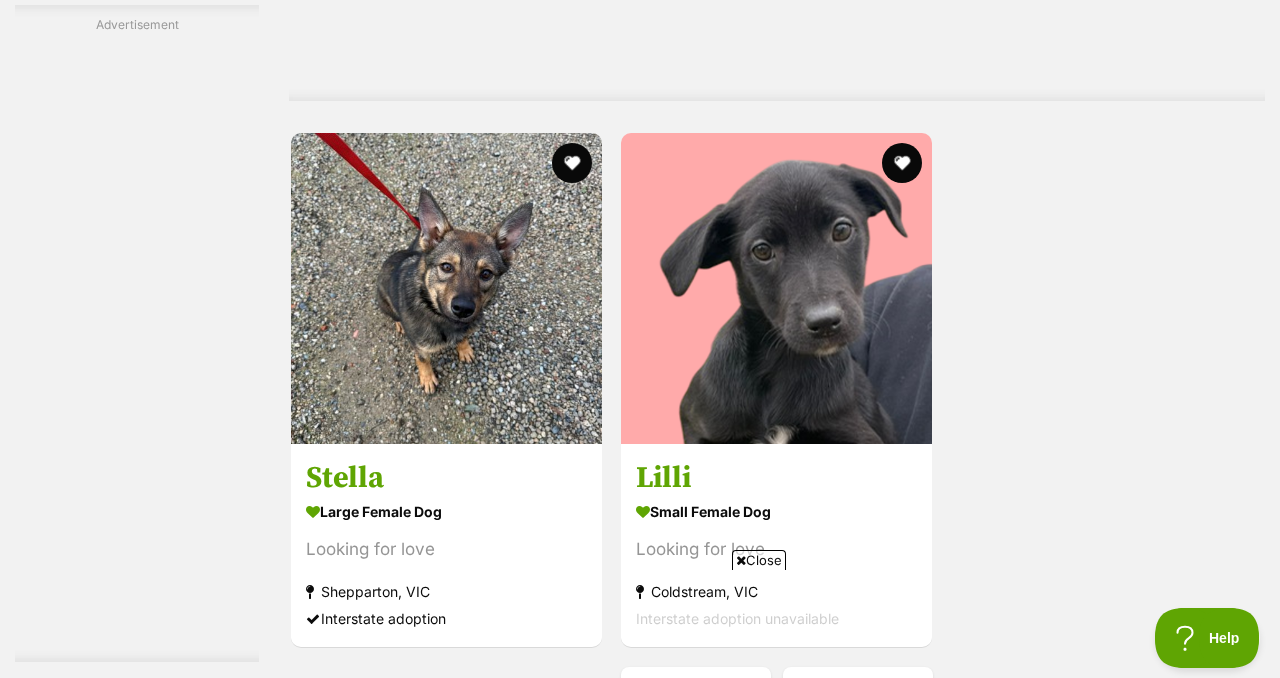 scroll, scrollTop: 4350, scrollLeft: 0, axis: vertical 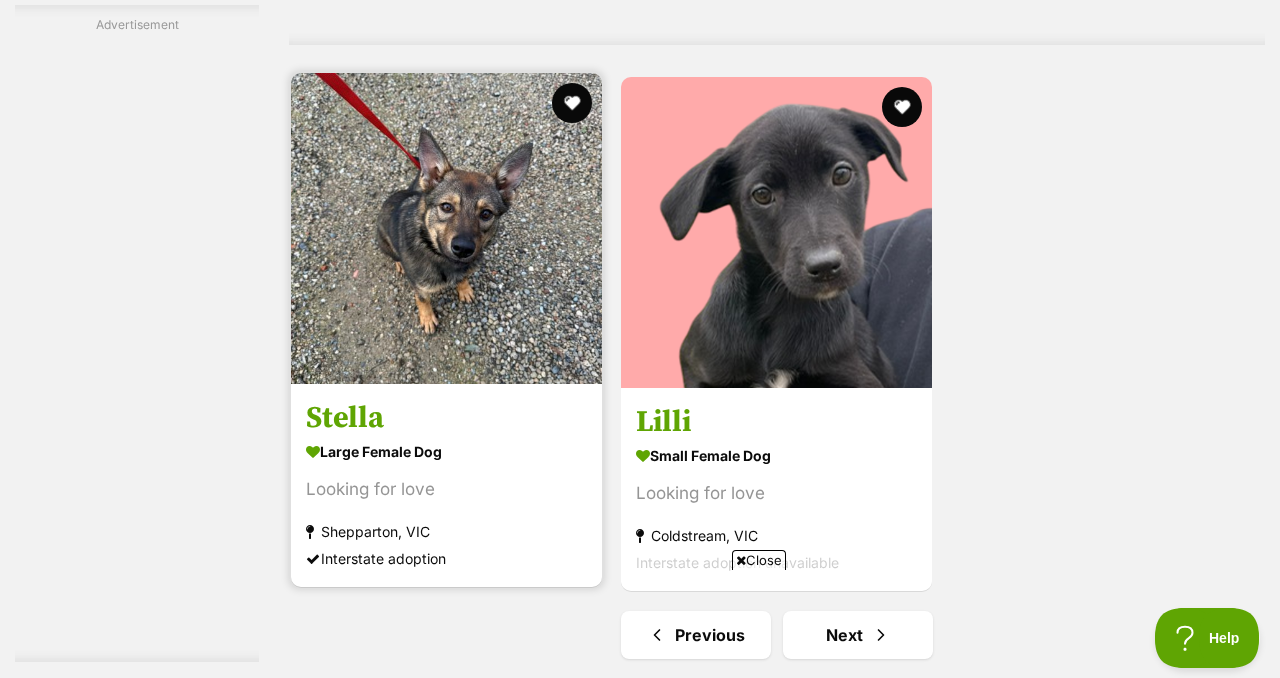 click at bounding box center [446, 228] 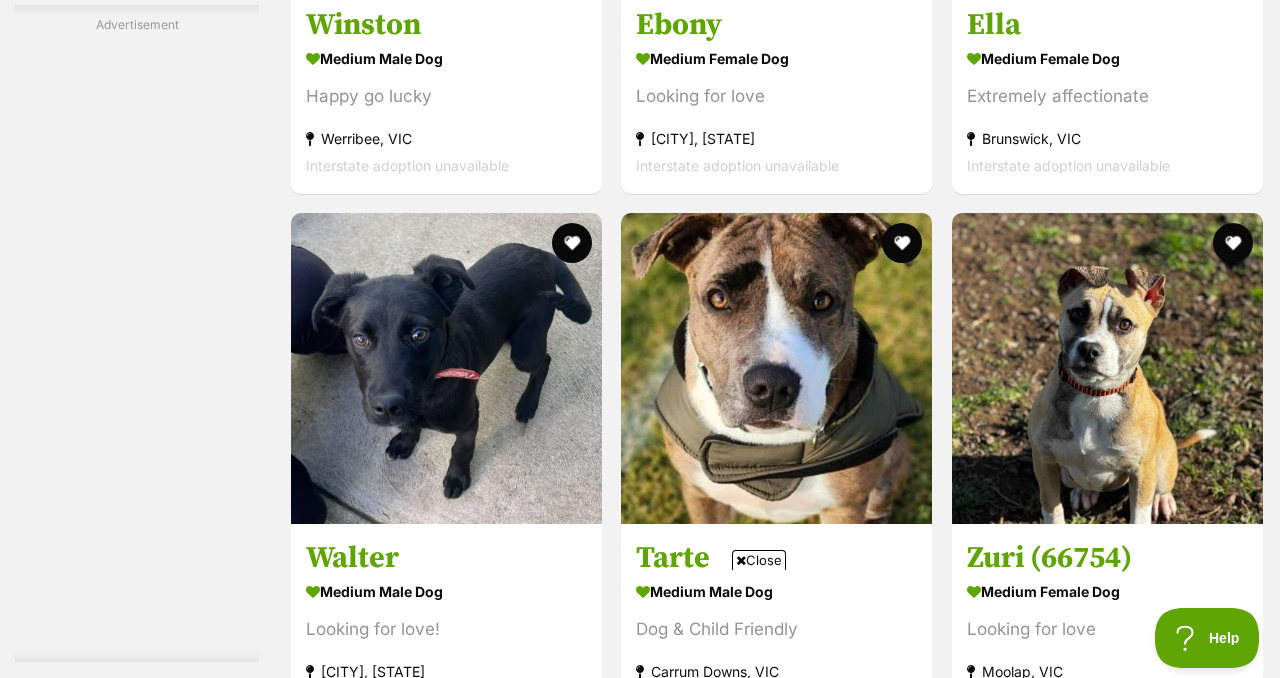 click on "Displaying  21  to  40  of  121  pets
Clear all 4 filters
Show 20 40 60 pets per page
Visit PetRescue TV (external site)
Boop this!
Refine your search
Search for a pet
Search
Species
Cats (1,810)
Dogs (915)
Other Pets (211)
State
ACT (112)
NSW (206)
NT (67)
QLD (199)
SA (77)
TAS (65)
VIC (121)
WA (120)
Include pets available for interstate adoption
Pets near me within
10km
25km
50km
100km
250km
50km
of
Update
Gender
Male (73)
Female (48)
Size
Small (12)
Medium (86)
Large (23)
Age
Puppy (121)
Adult (794)
Senior (53)
About my home
I have kids under 5 years old (92)" at bounding box center [640, -704] 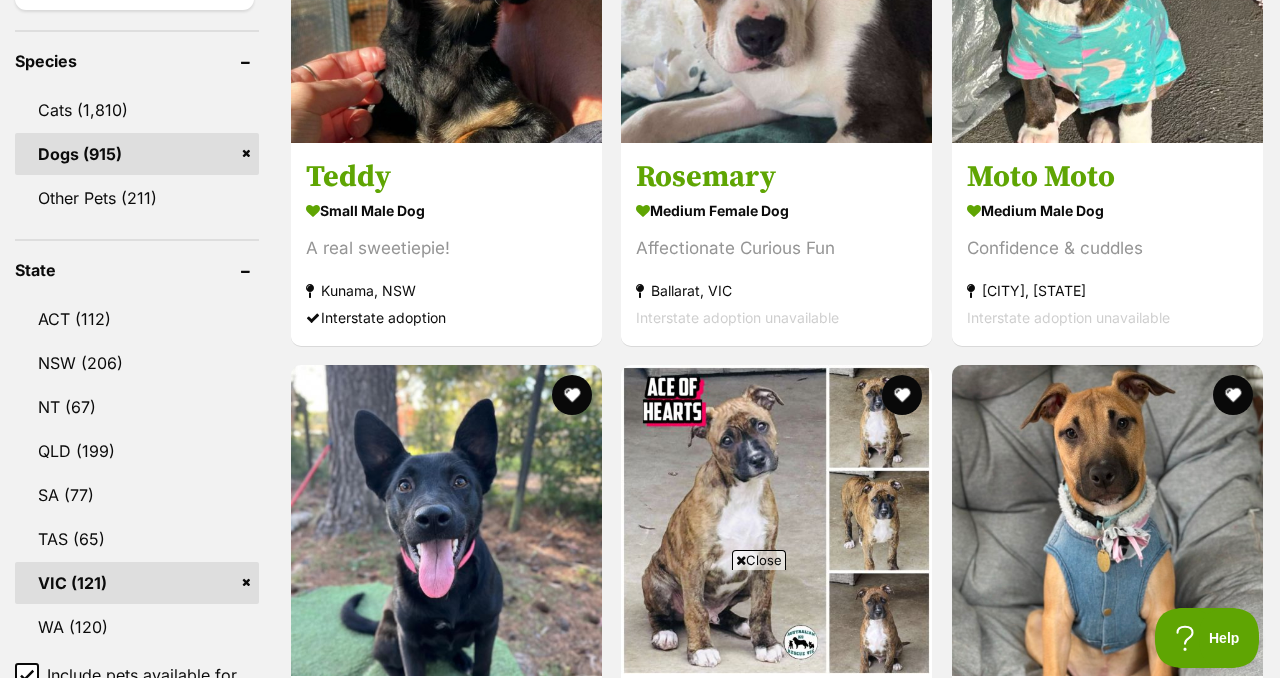 scroll, scrollTop: 0, scrollLeft: 0, axis: both 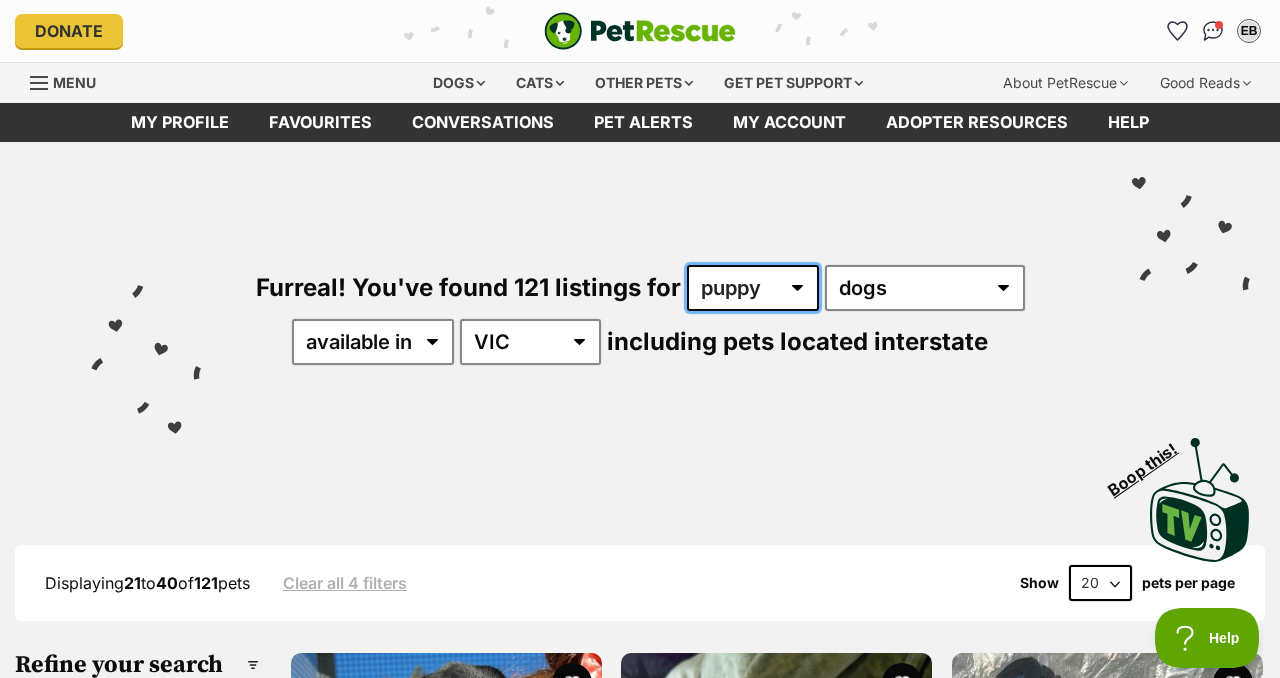 click on "any age
puppy
adult
senior" at bounding box center (753, 288) 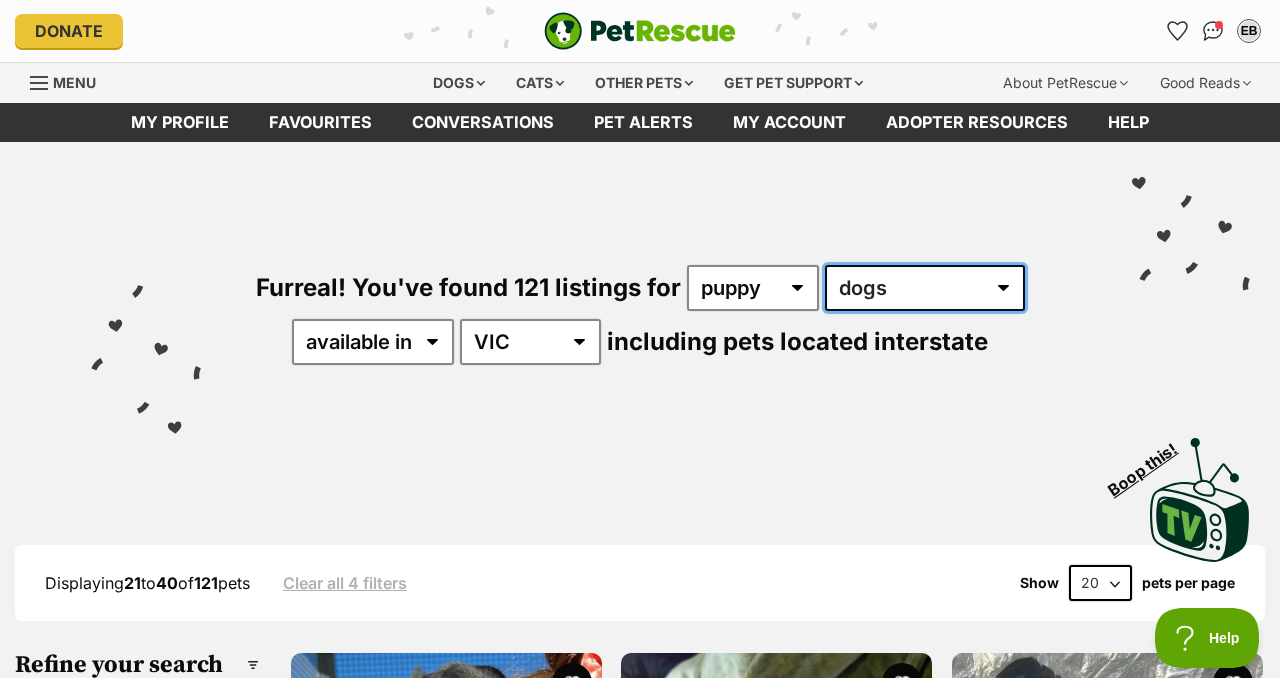 click on "any type of pet
cats
dogs
other pets" at bounding box center (925, 288) 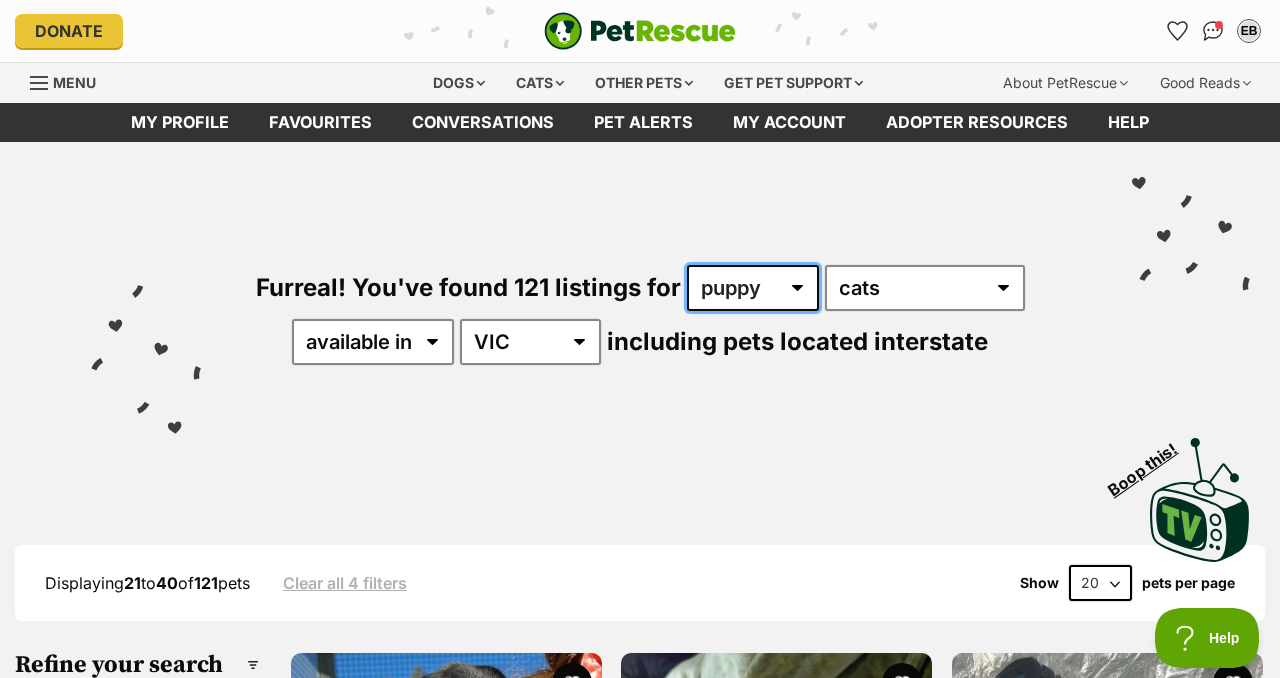 click on "any age
puppy
adult
senior" at bounding box center (753, 288) 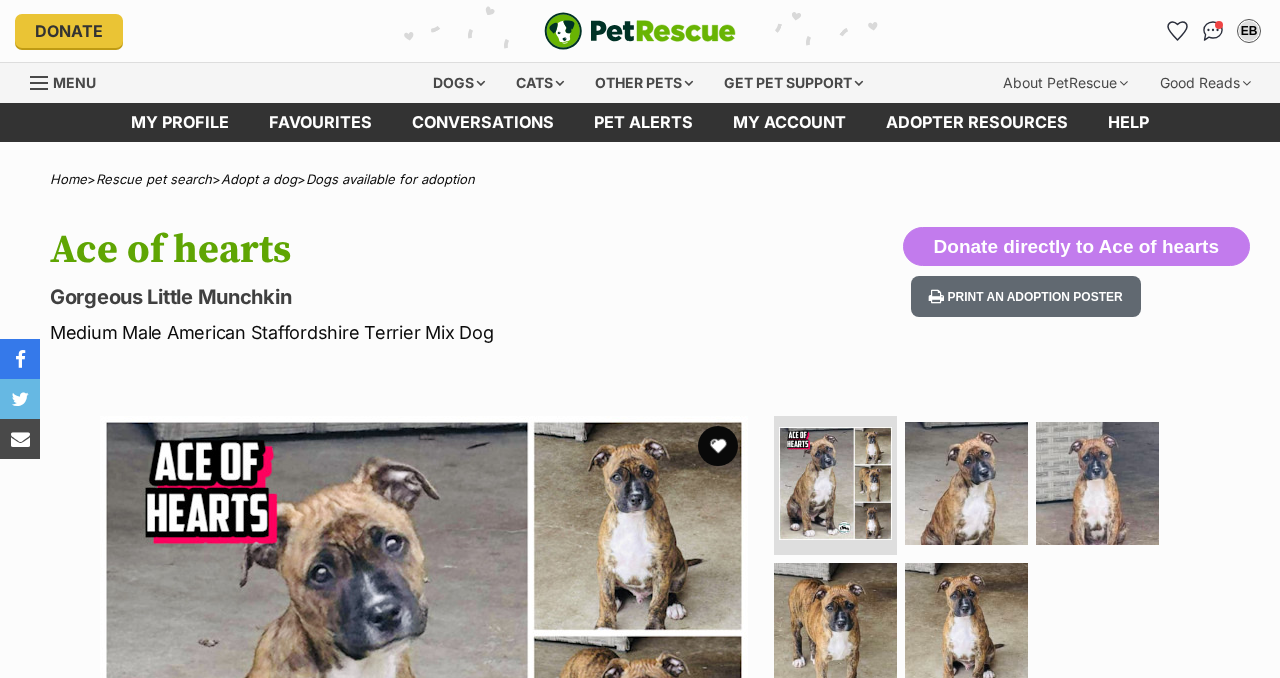 scroll, scrollTop: 0, scrollLeft: 0, axis: both 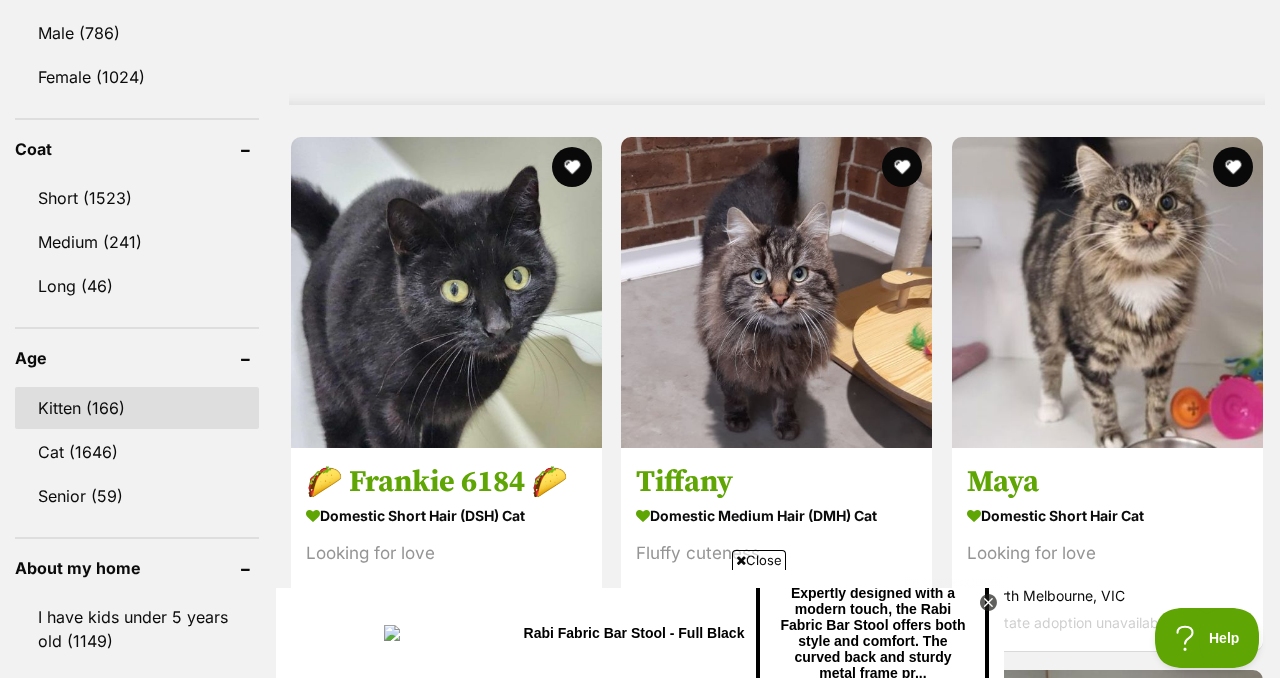 click on "Kitten (166)" at bounding box center [137, 408] 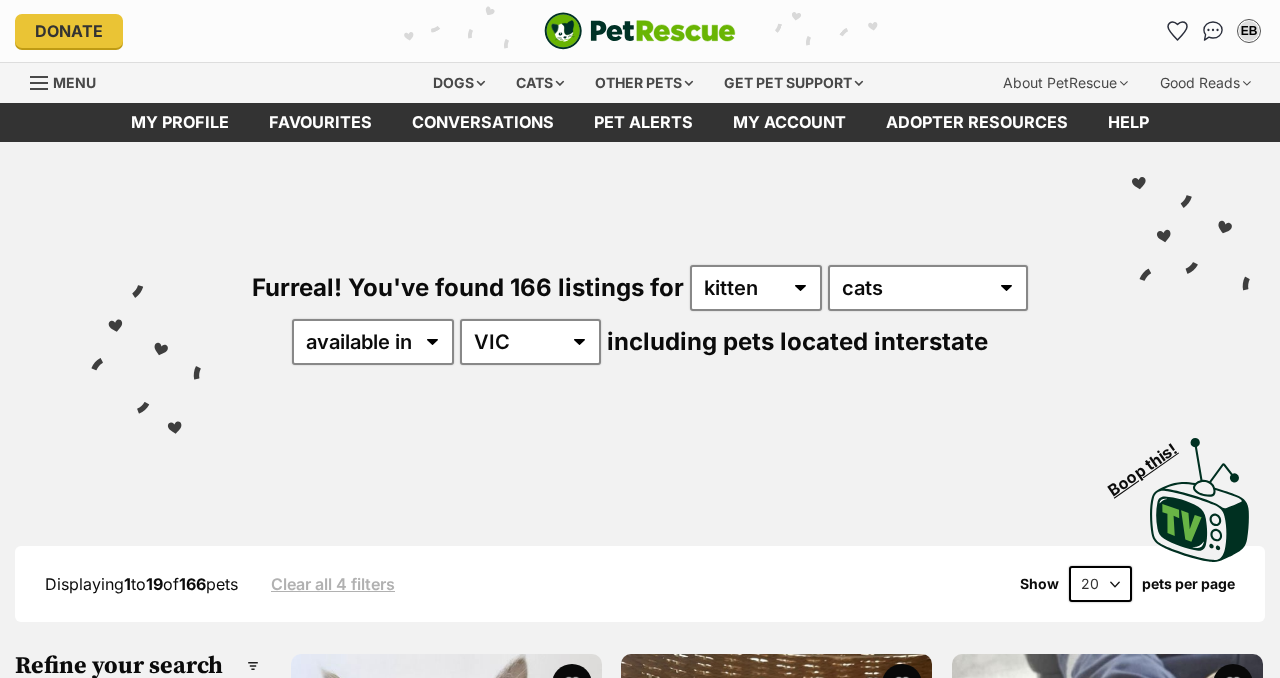 scroll, scrollTop: 0, scrollLeft: 0, axis: both 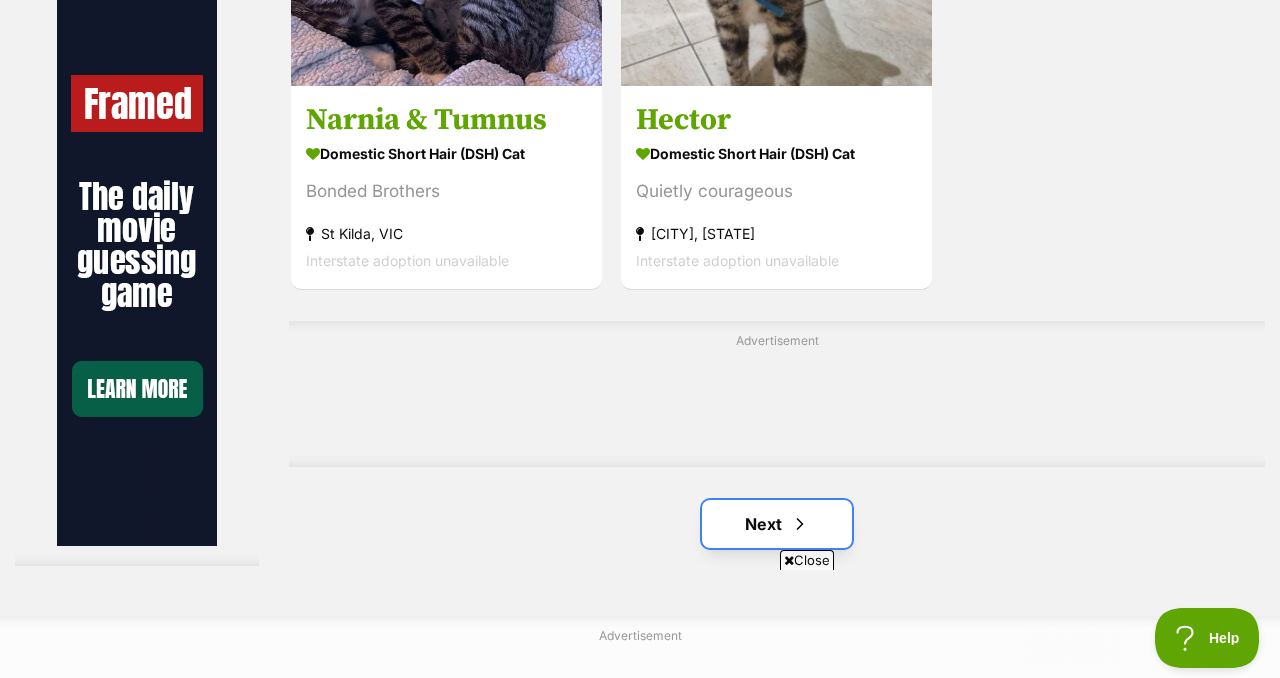 click on "Next" at bounding box center [777, 524] 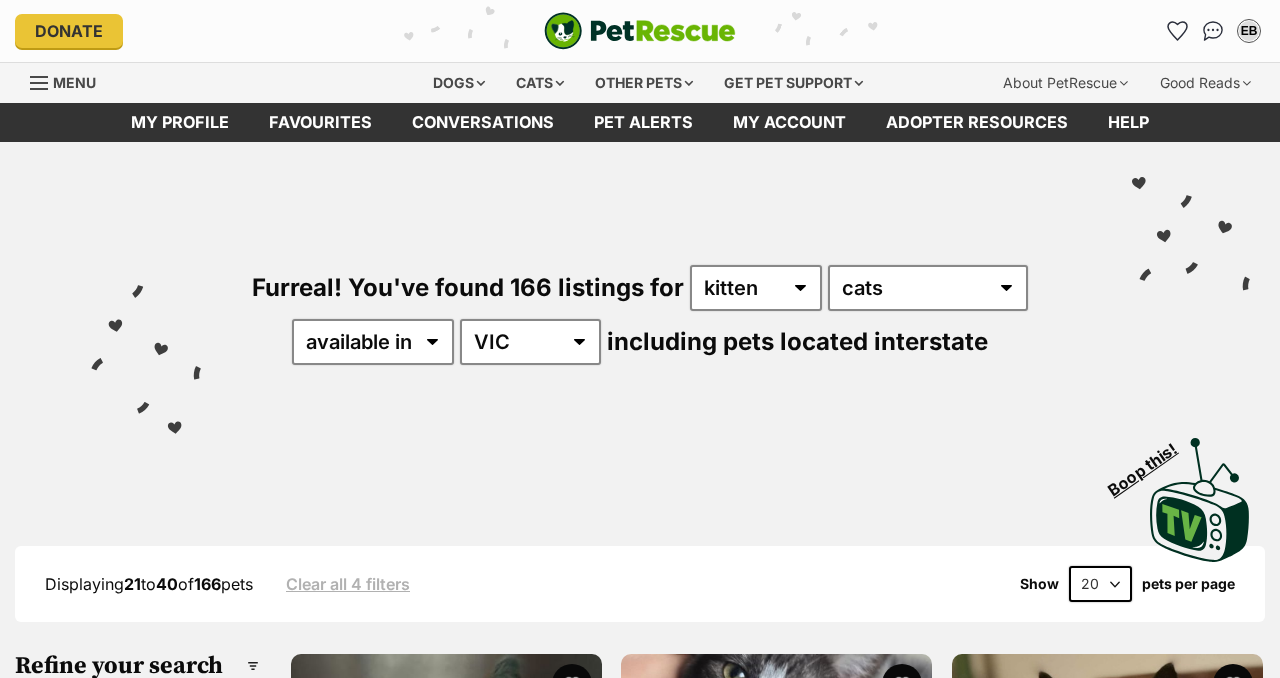 scroll, scrollTop: 0, scrollLeft: 0, axis: both 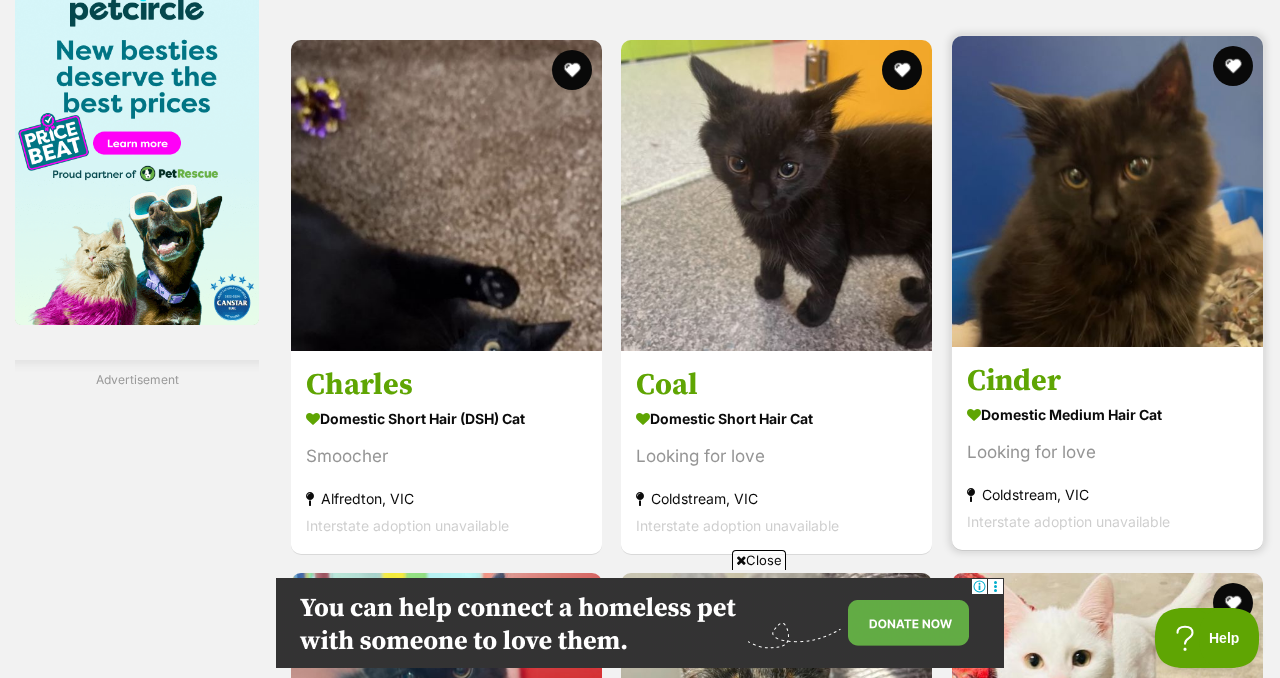 click at bounding box center (1107, 191) 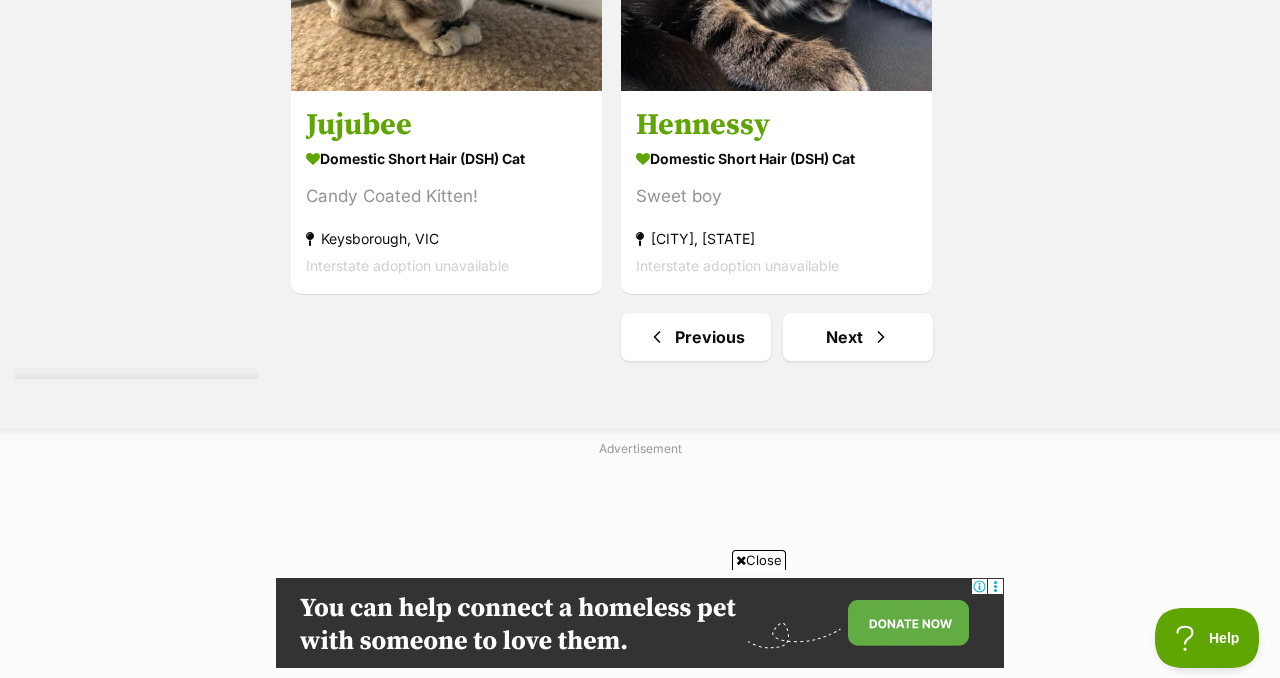 scroll, scrollTop: 4657, scrollLeft: 0, axis: vertical 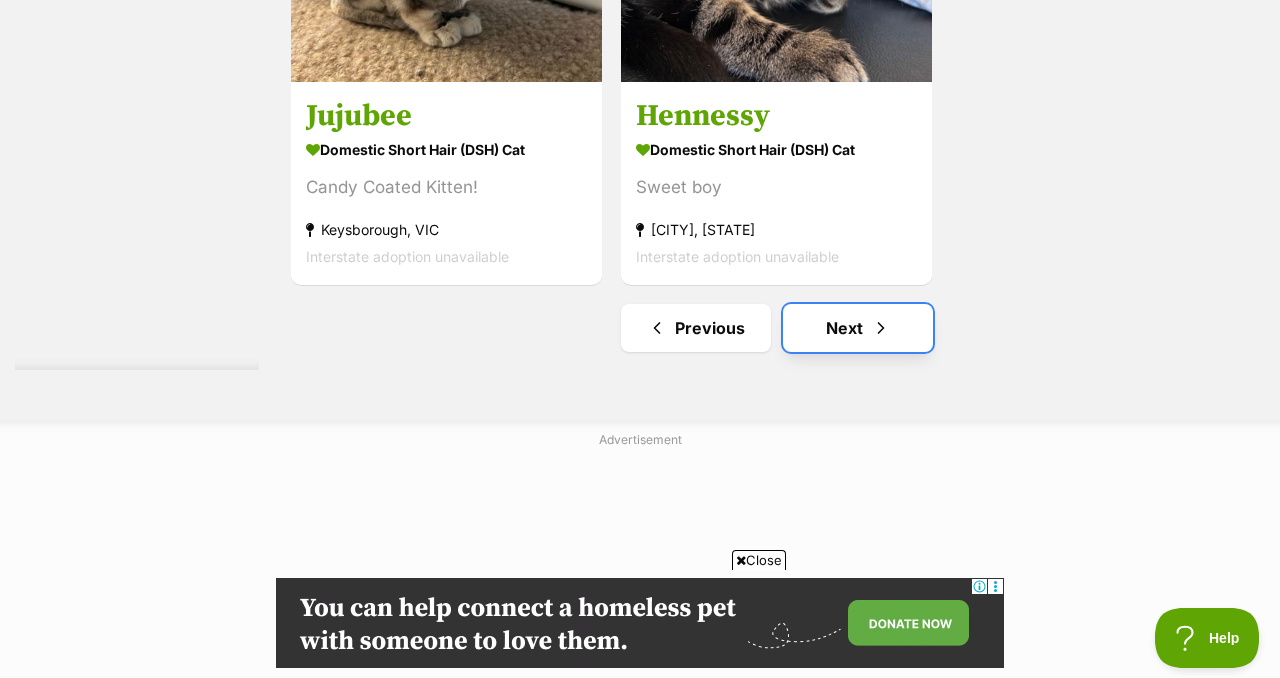 click on "Next" at bounding box center (858, 328) 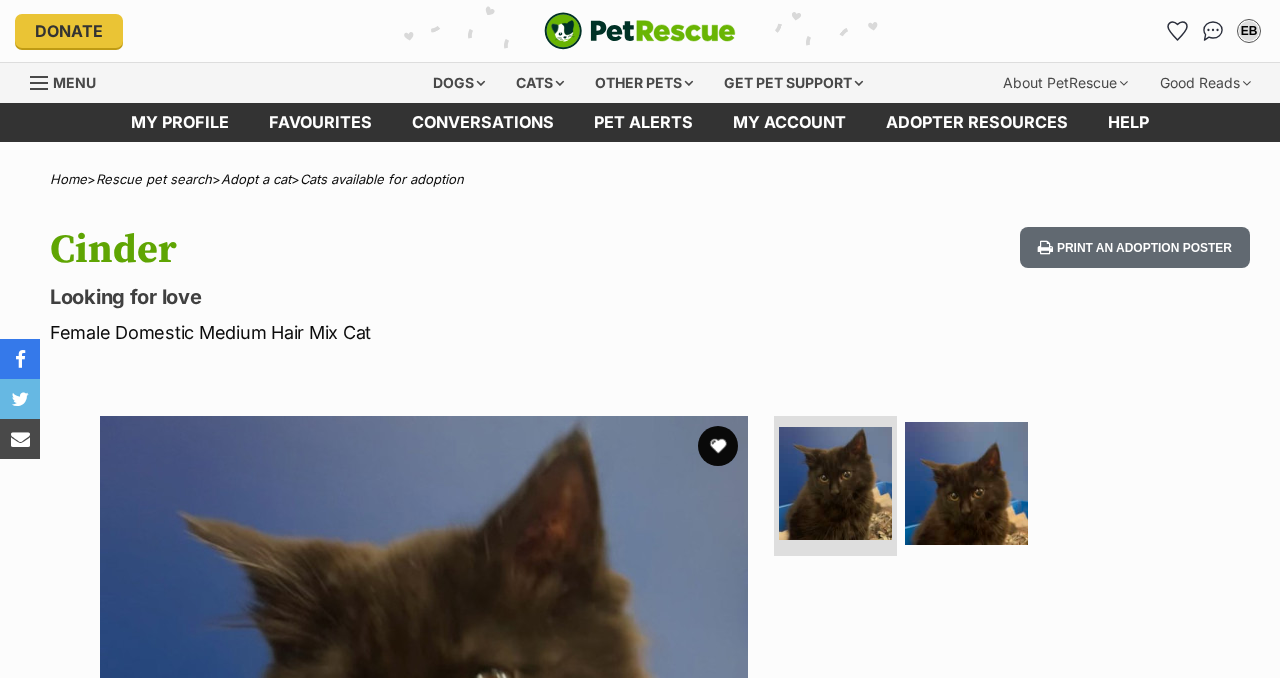 scroll, scrollTop: 0, scrollLeft: 0, axis: both 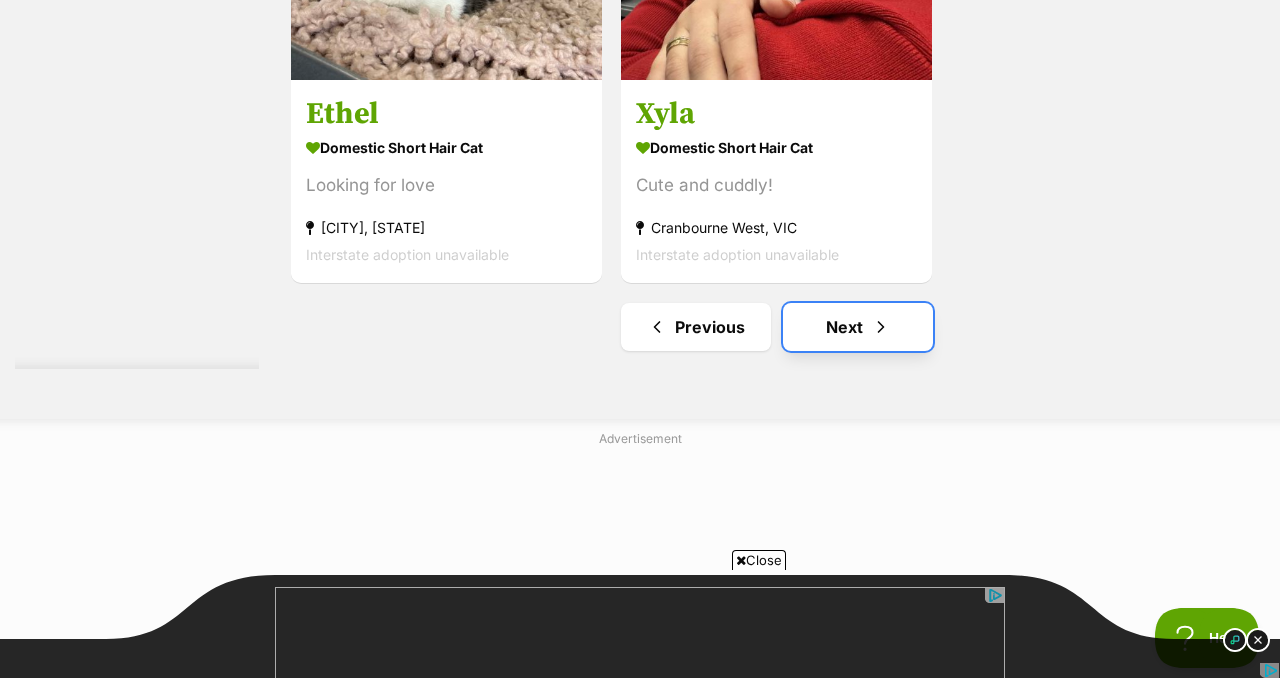 click on "Next" at bounding box center [858, 327] 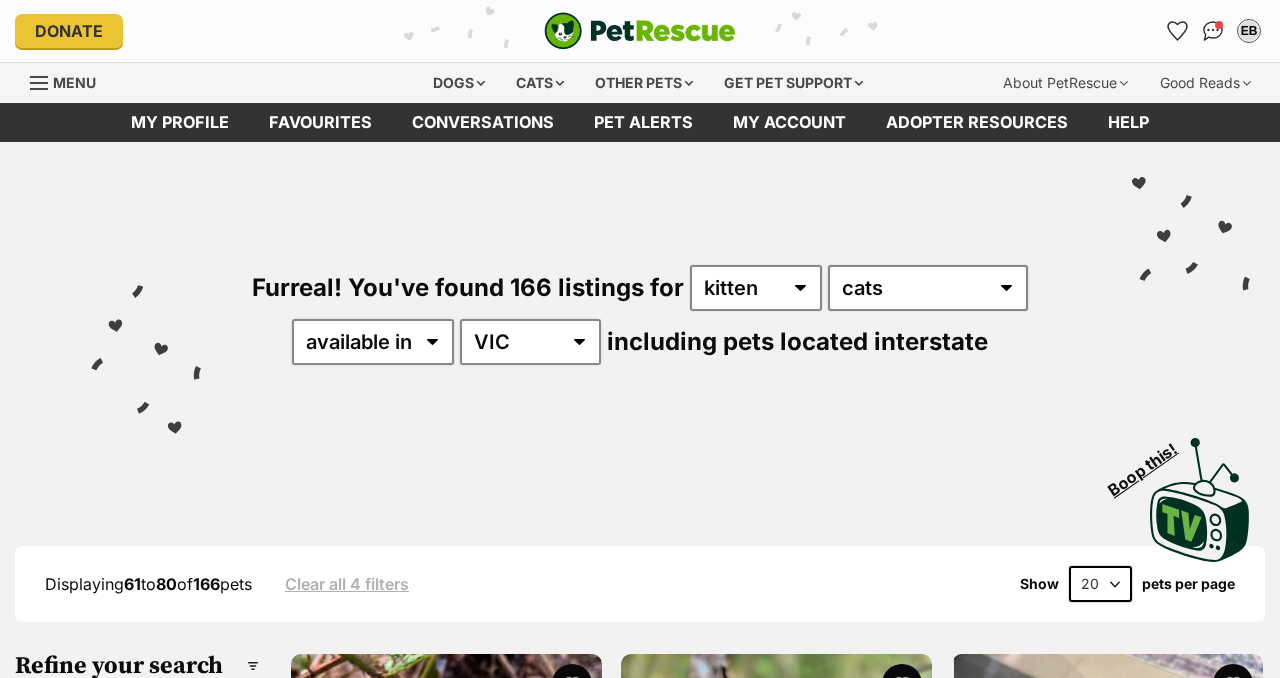 scroll, scrollTop: 0, scrollLeft: 0, axis: both 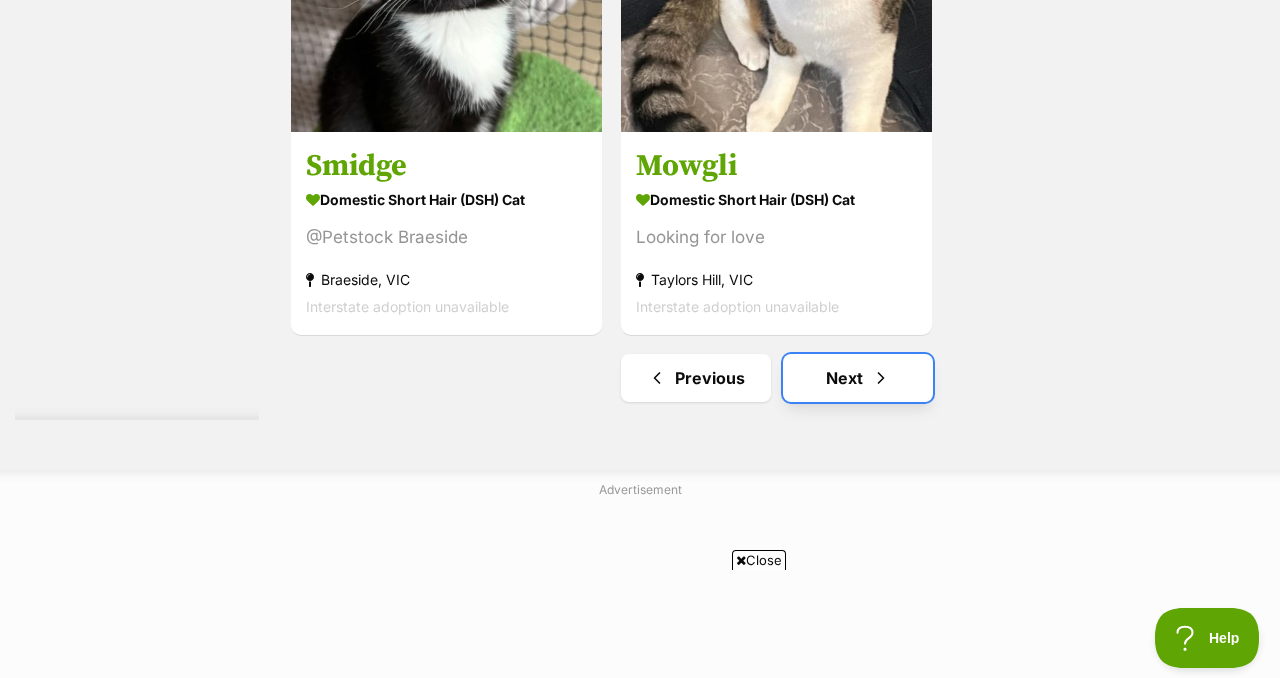 click on "Next" at bounding box center (858, 378) 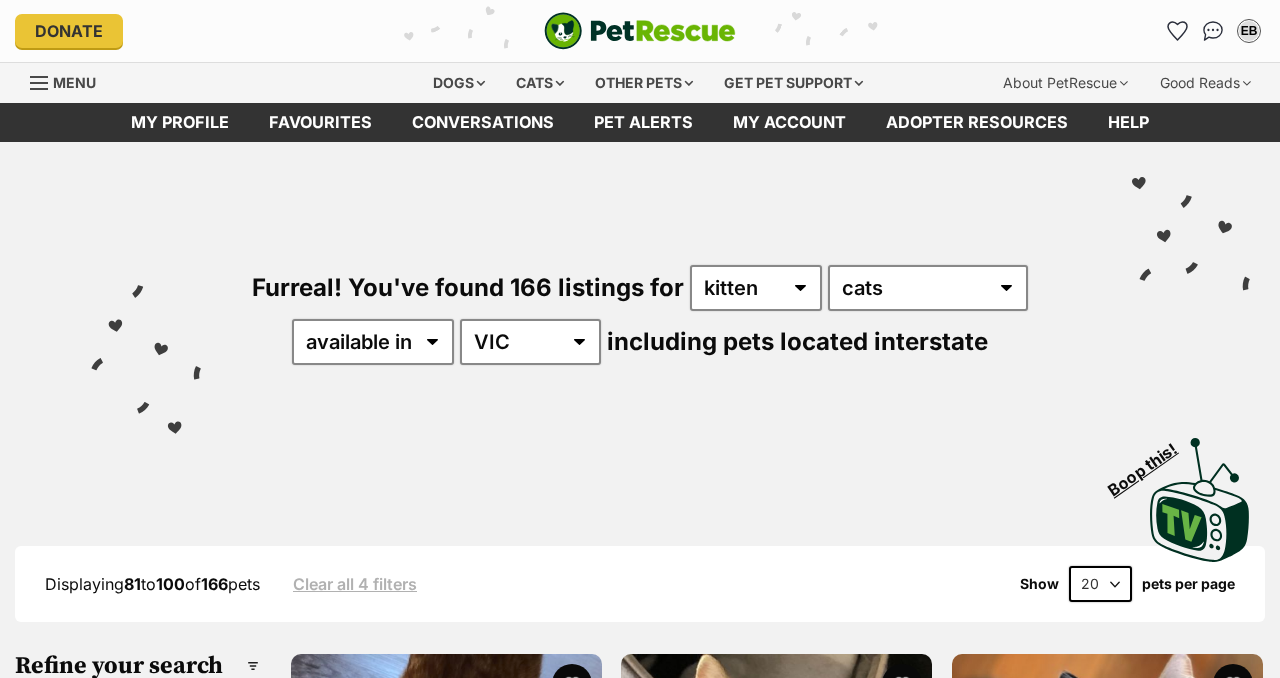 scroll, scrollTop: 0, scrollLeft: 0, axis: both 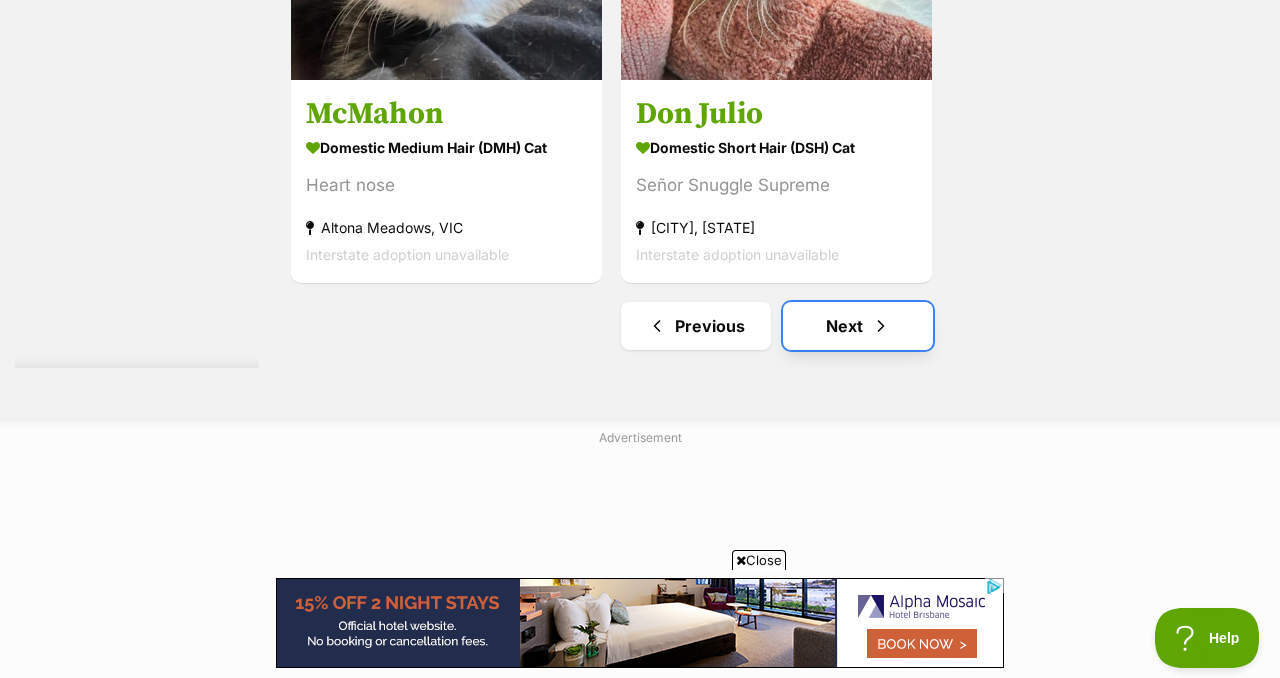 click on "Next" at bounding box center [858, 326] 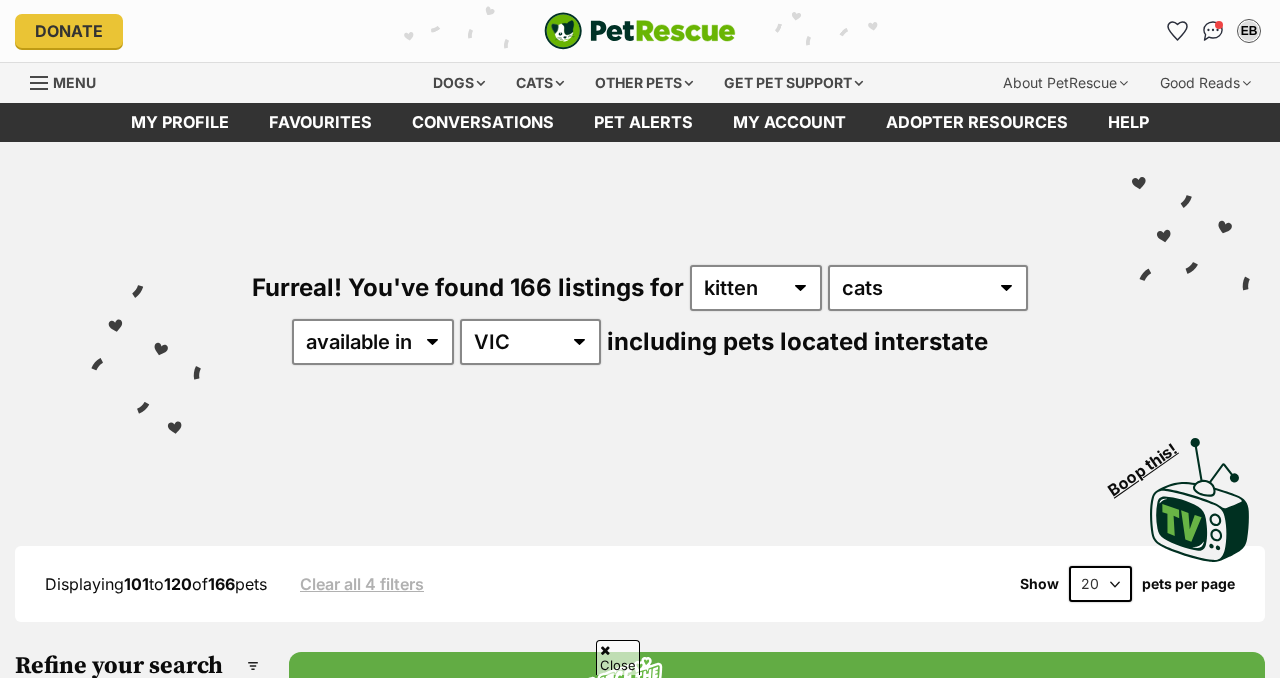 scroll, scrollTop: 1299, scrollLeft: 0, axis: vertical 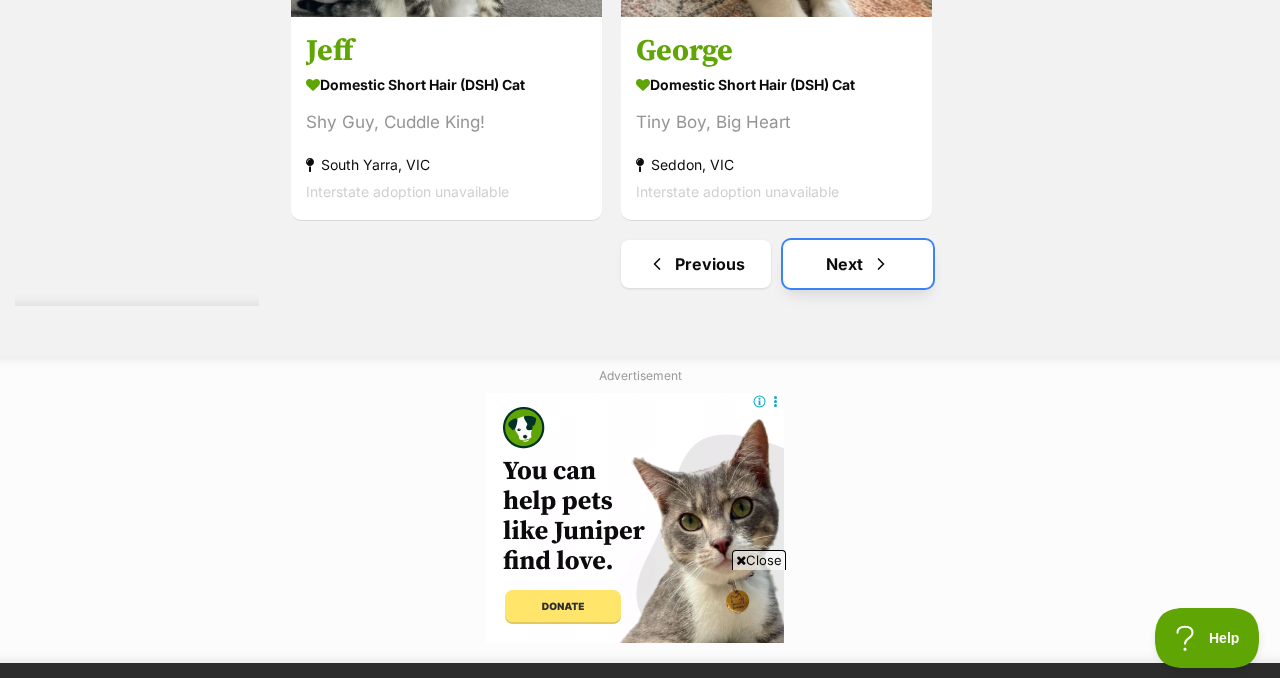 click on "Next" at bounding box center [858, 264] 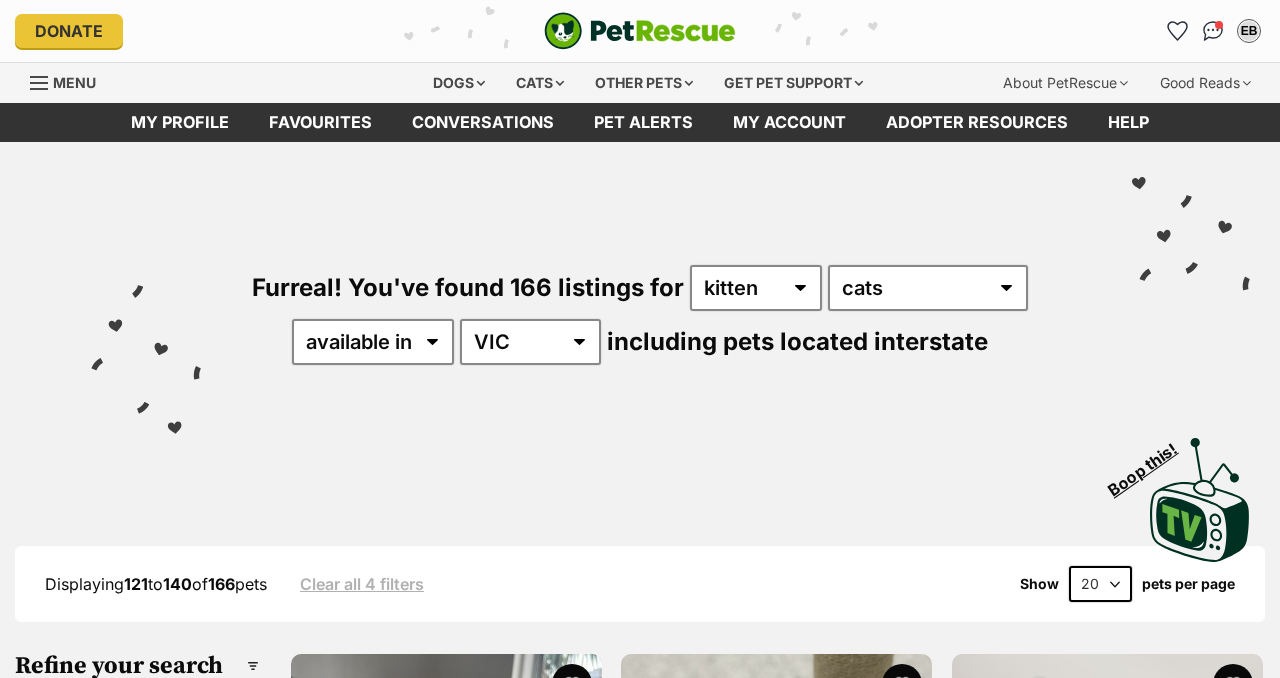 scroll, scrollTop: 0, scrollLeft: 0, axis: both 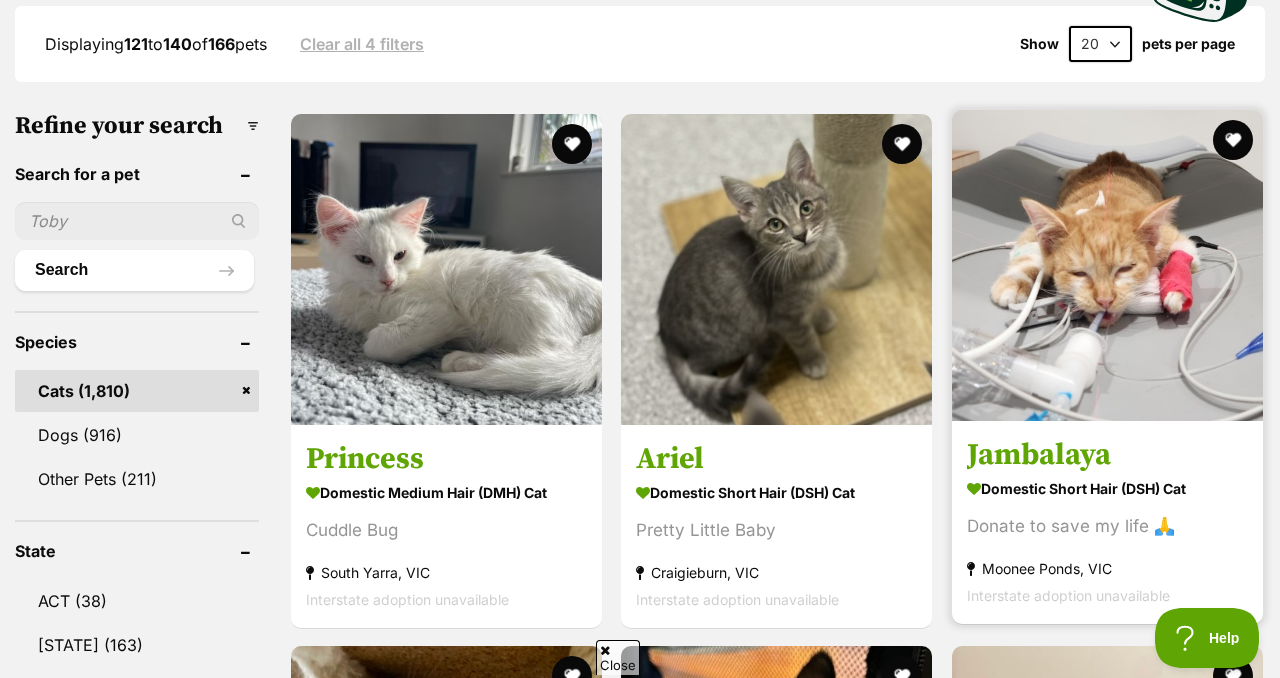 click at bounding box center (1107, 265) 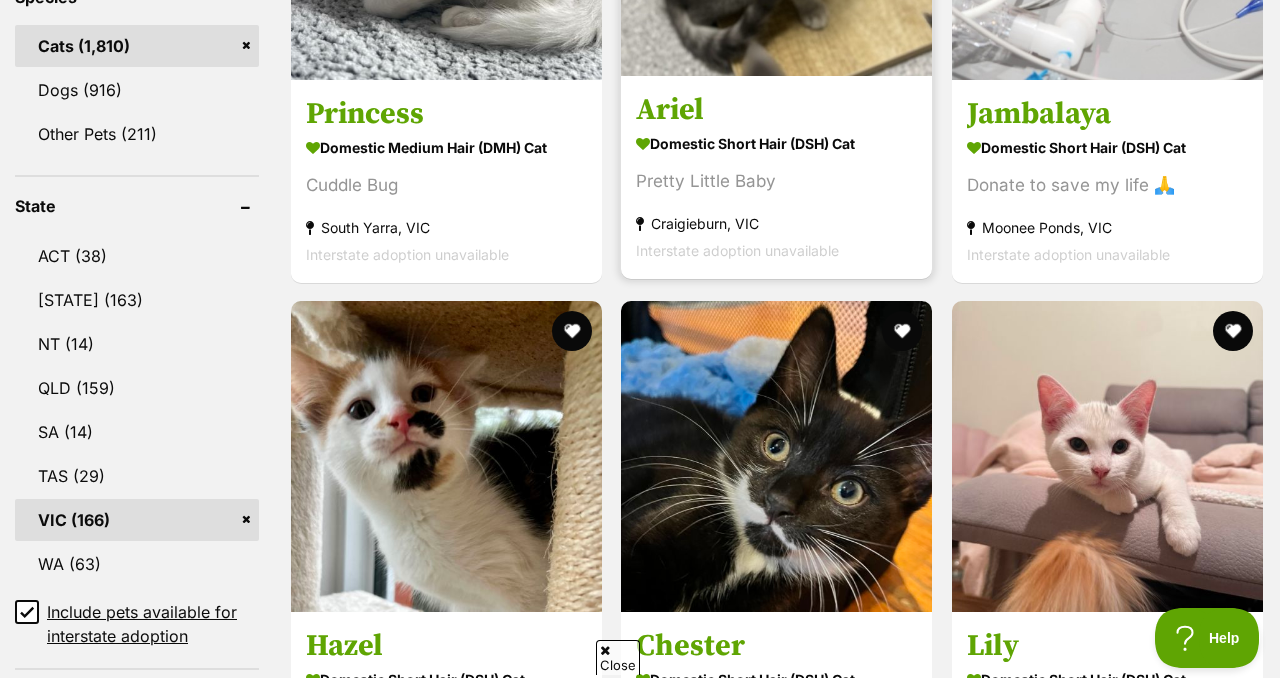 scroll, scrollTop: 946, scrollLeft: 0, axis: vertical 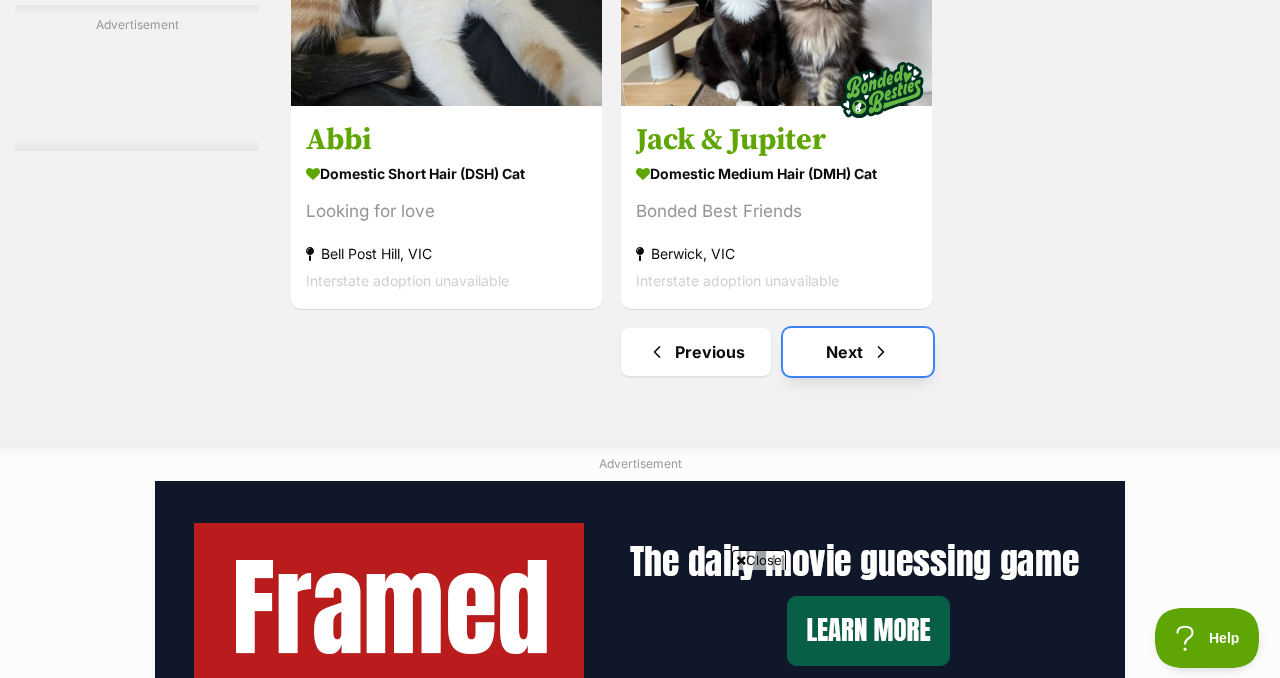 click on "Next" at bounding box center (858, 352) 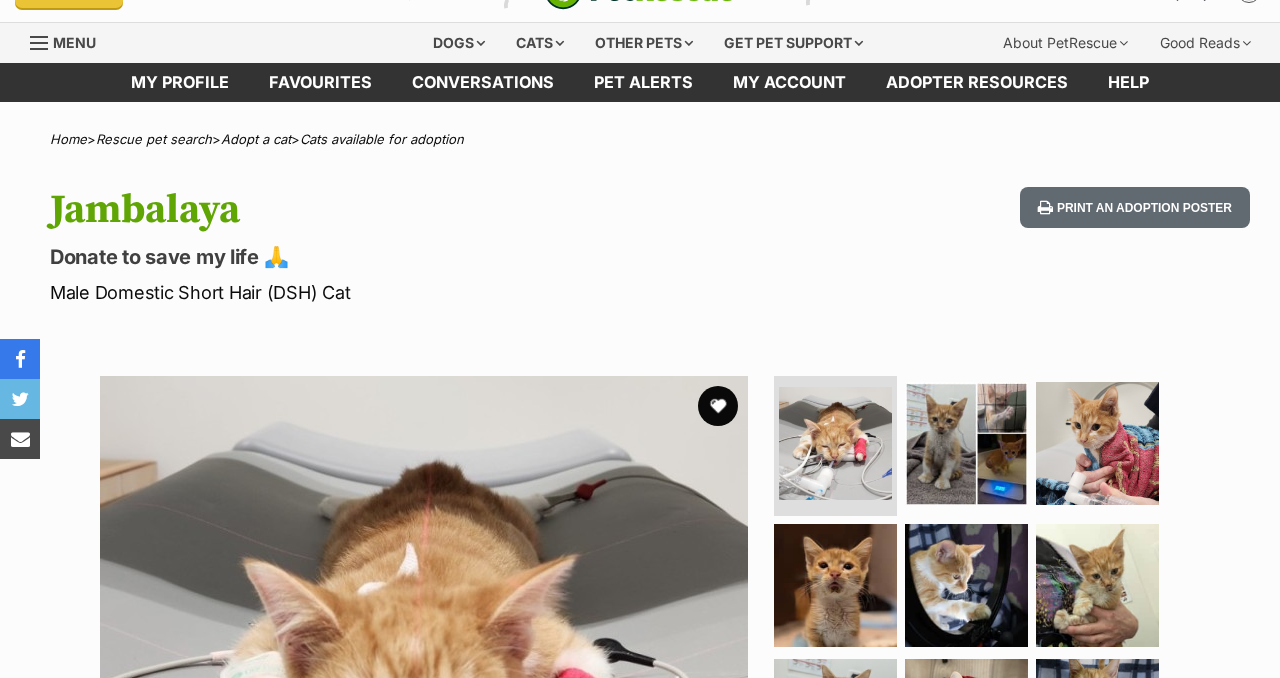 scroll, scrollTop: 0, scrollLeft: 0, axis: both 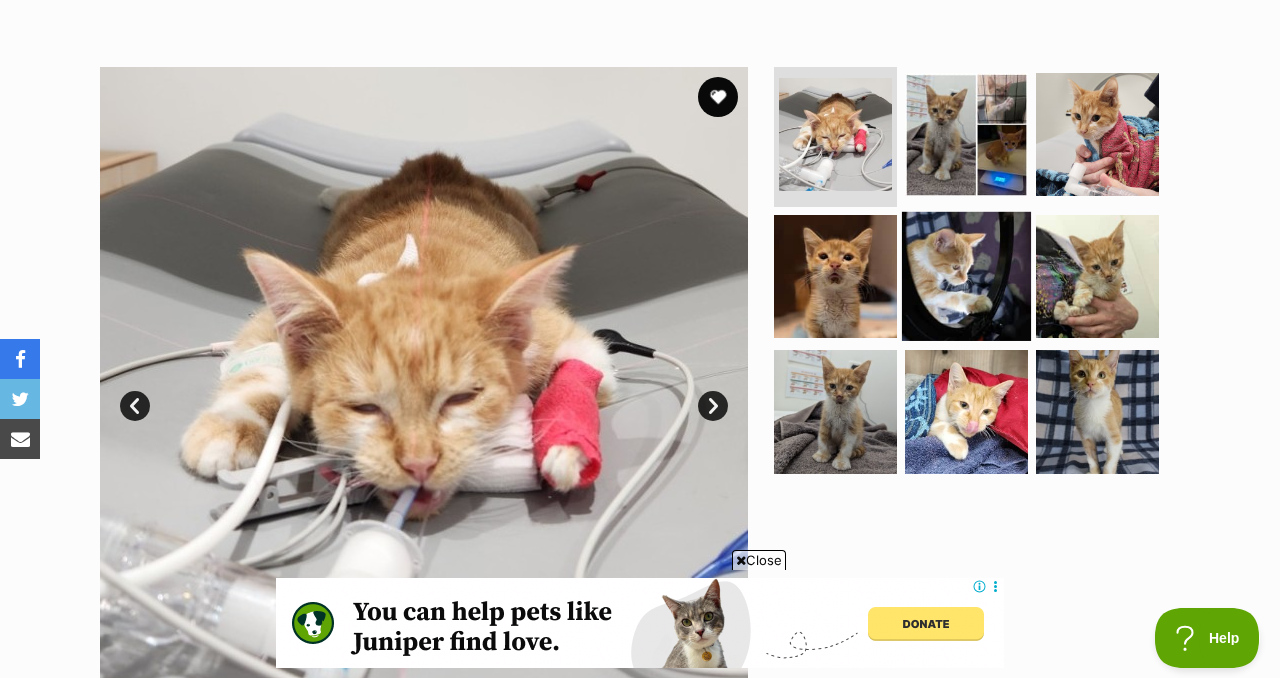 click at bounding box center [966, 275] 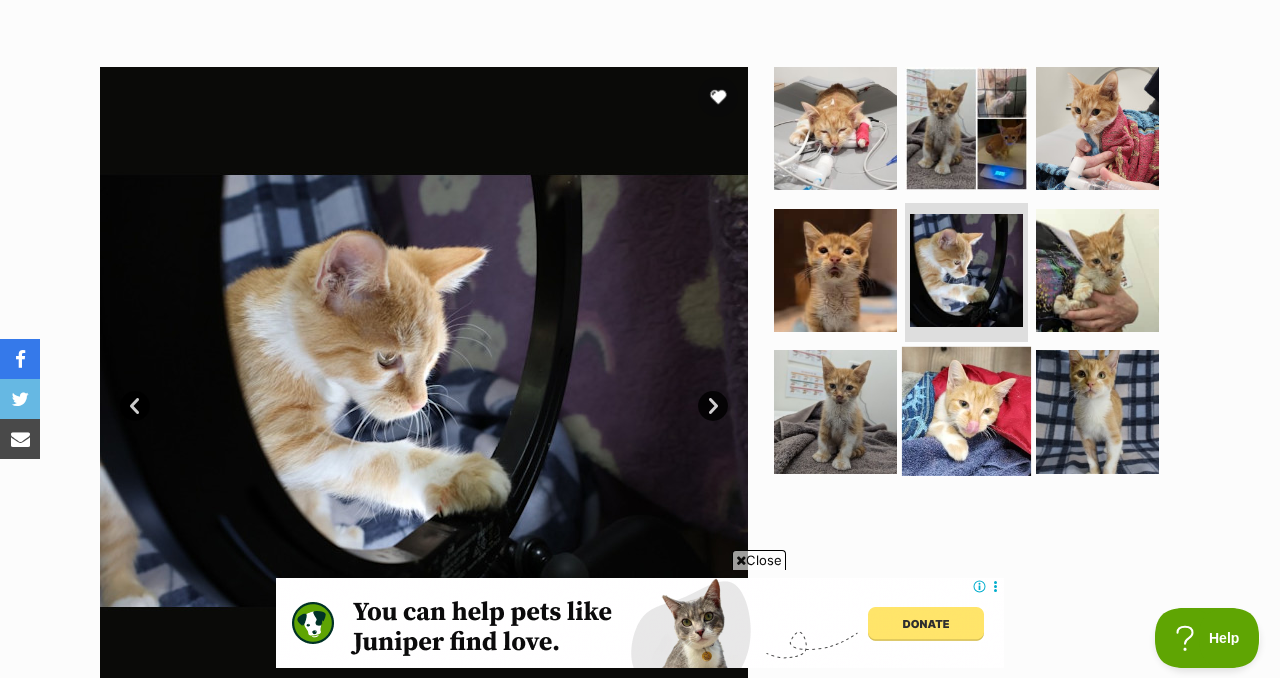 scroll, scrollTop: 0, scrollLeft: 0, axis: both 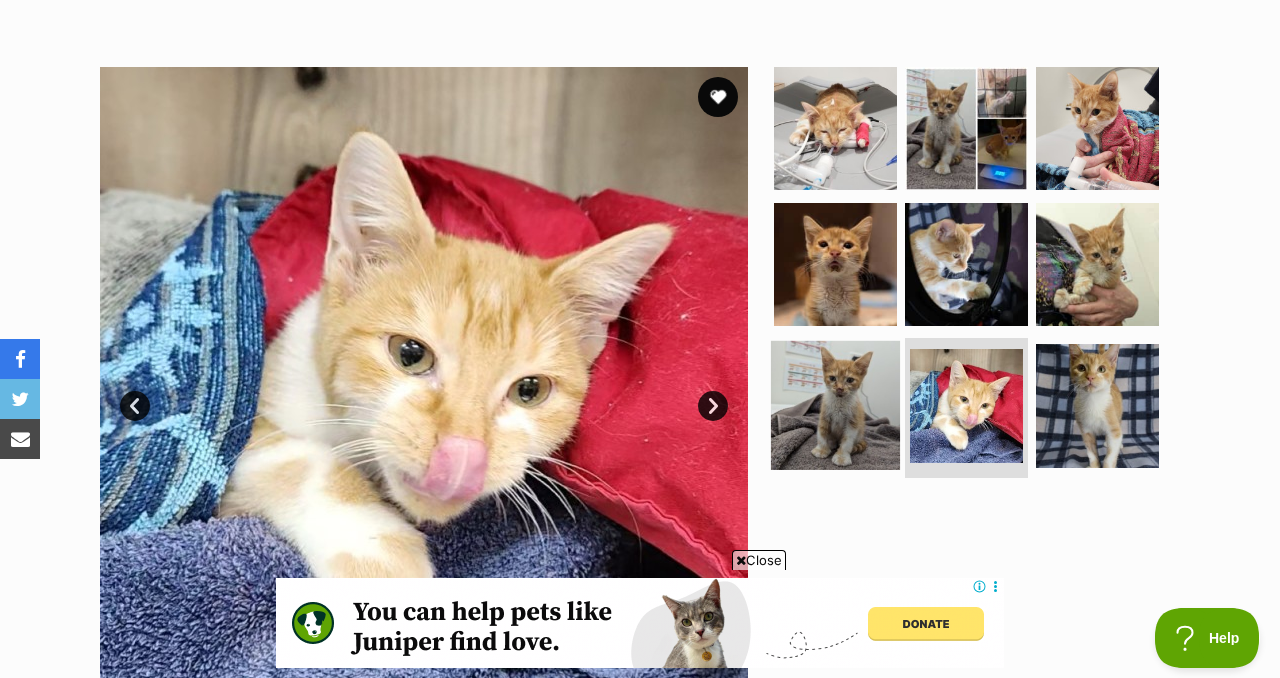 click at bounding box center [835, 405] 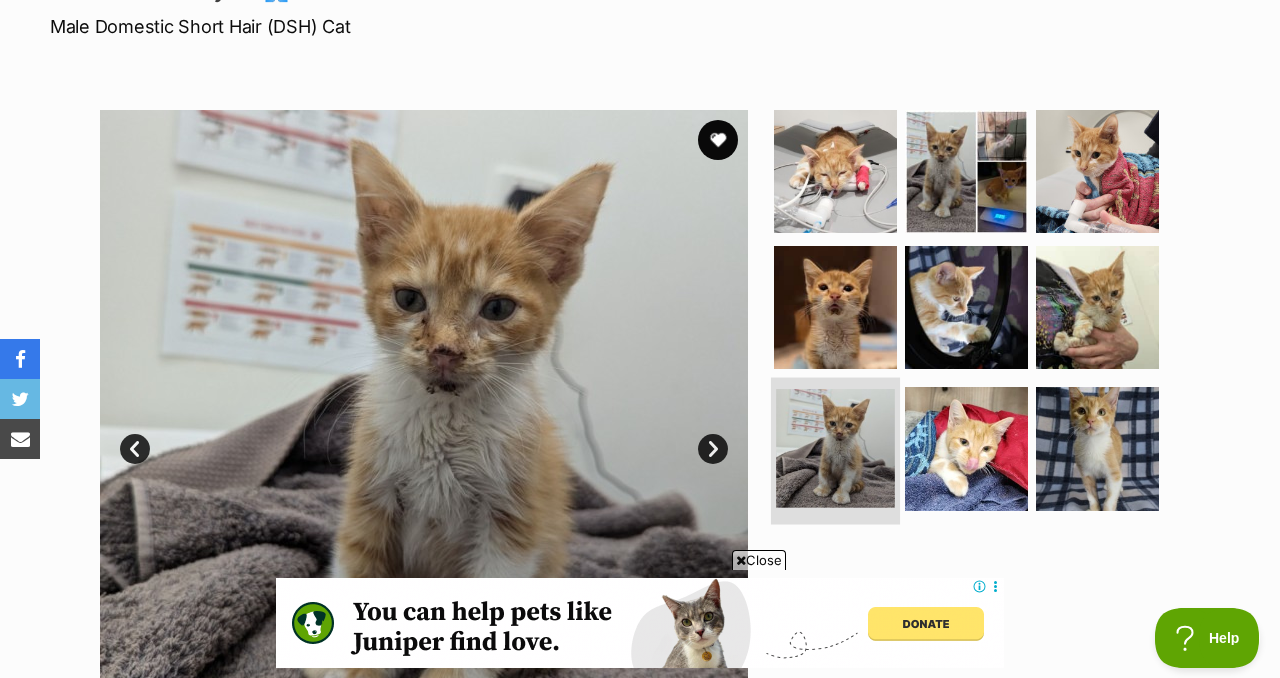 scroll, scrollTop: 305, scrollLeft: 0, axis: vertical 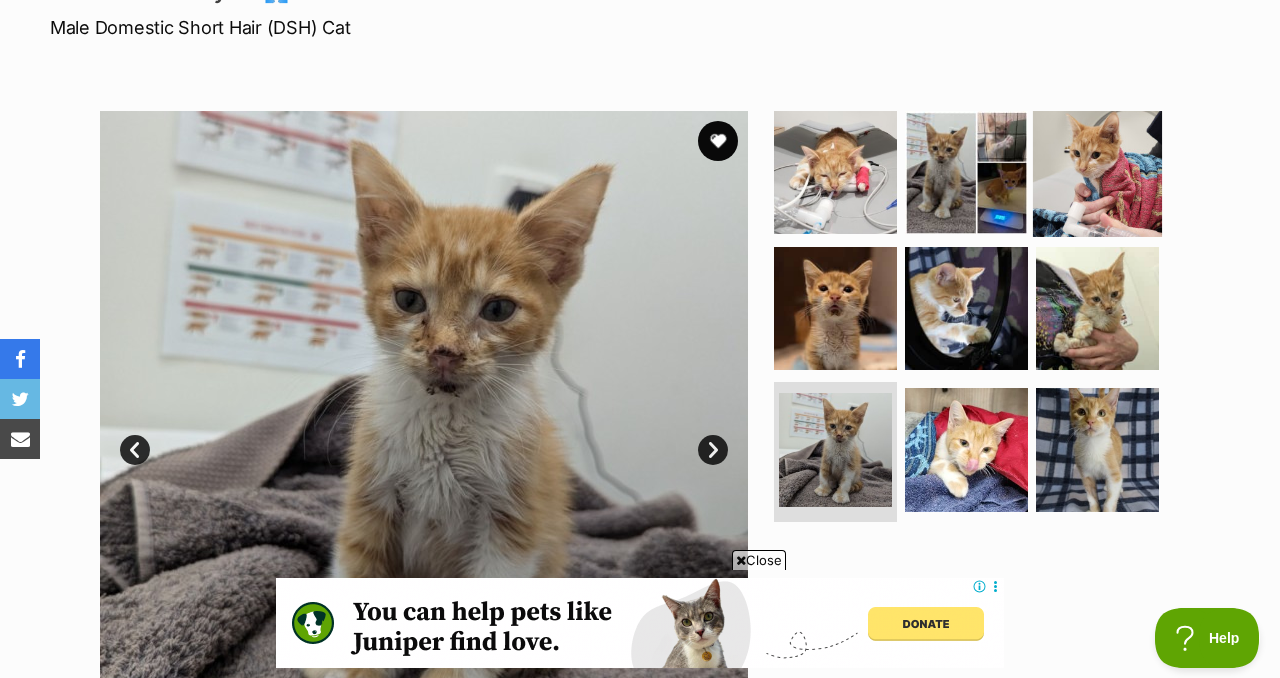 click at bounding box center [1097, 172] 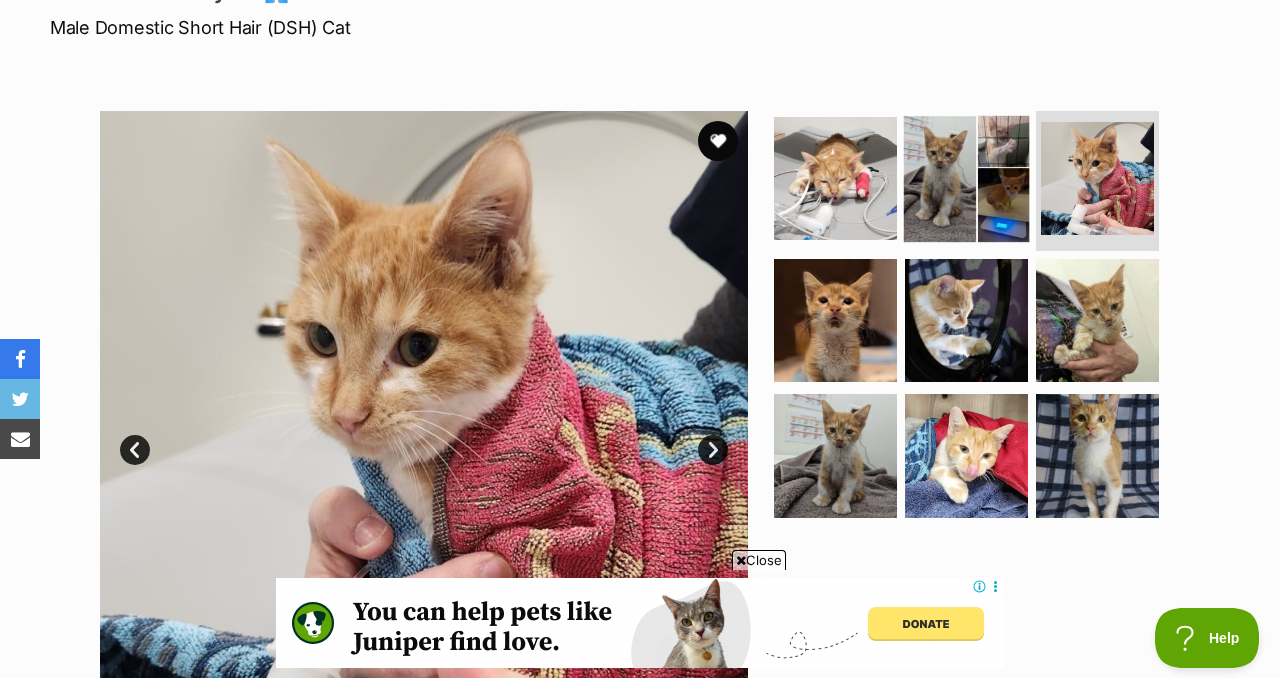 click at bounding box center [966, 178] 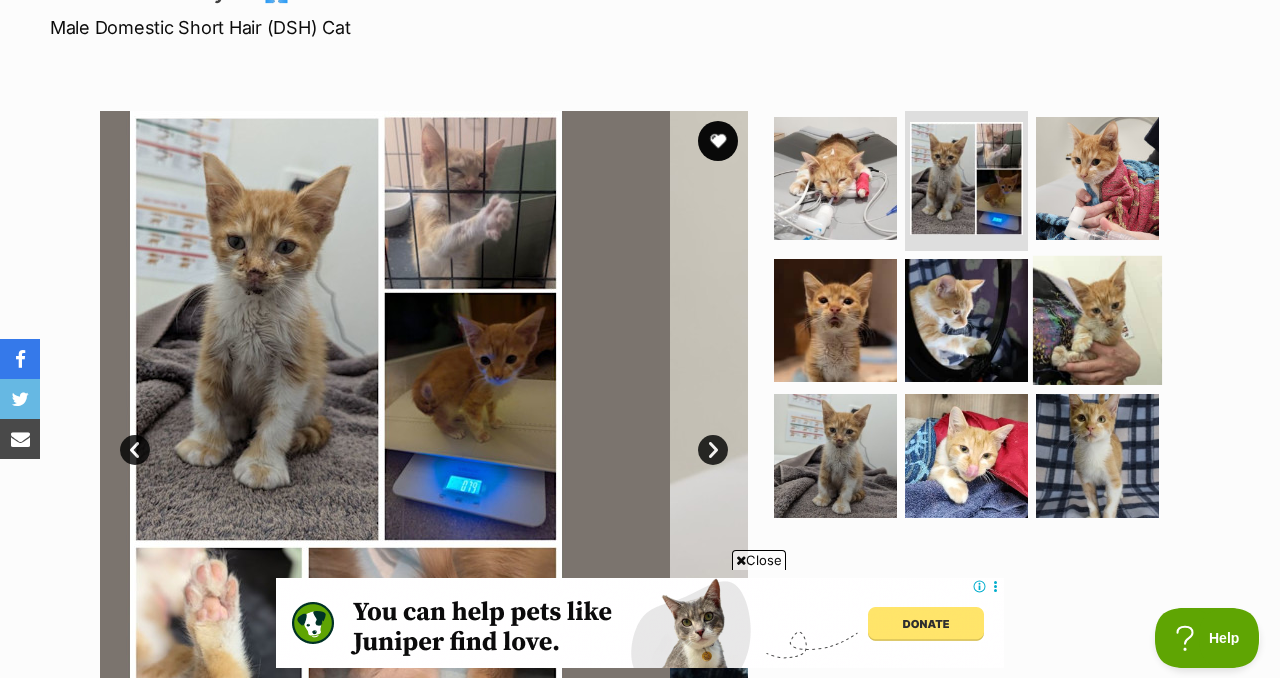 click at bounding box center [1097, 319] 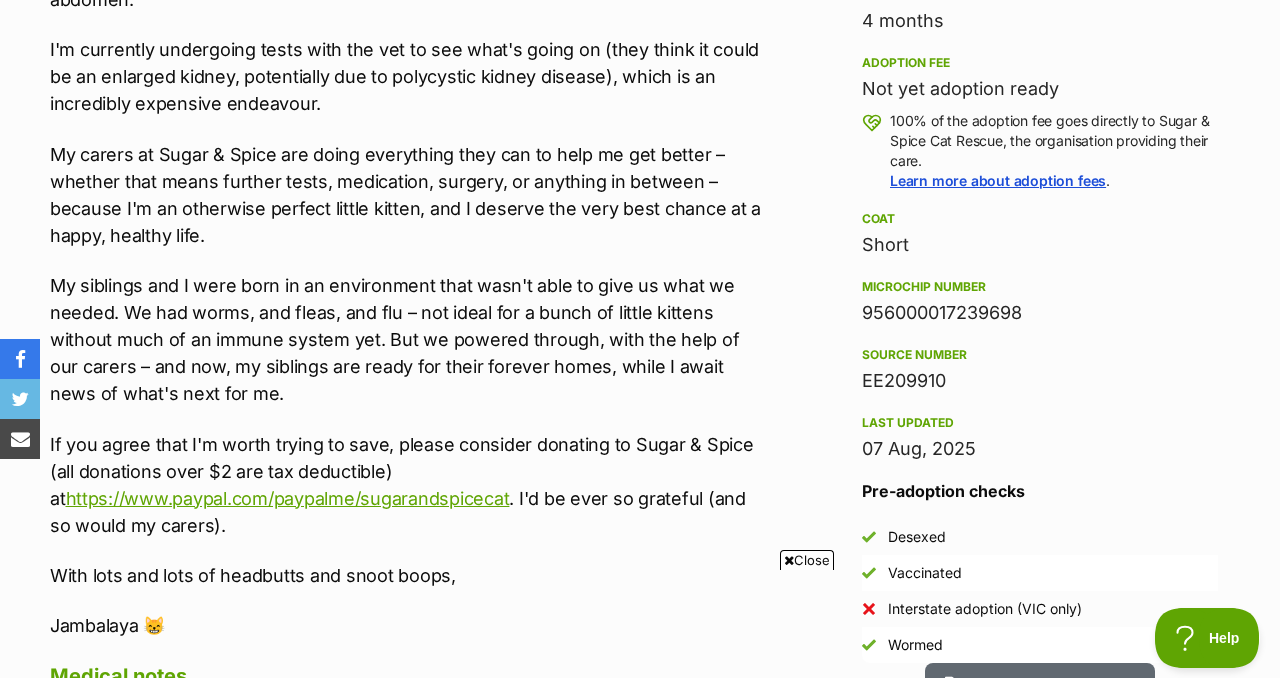 scroll, scrollTop: 1436, scrollLeft: 0, axis: vertical 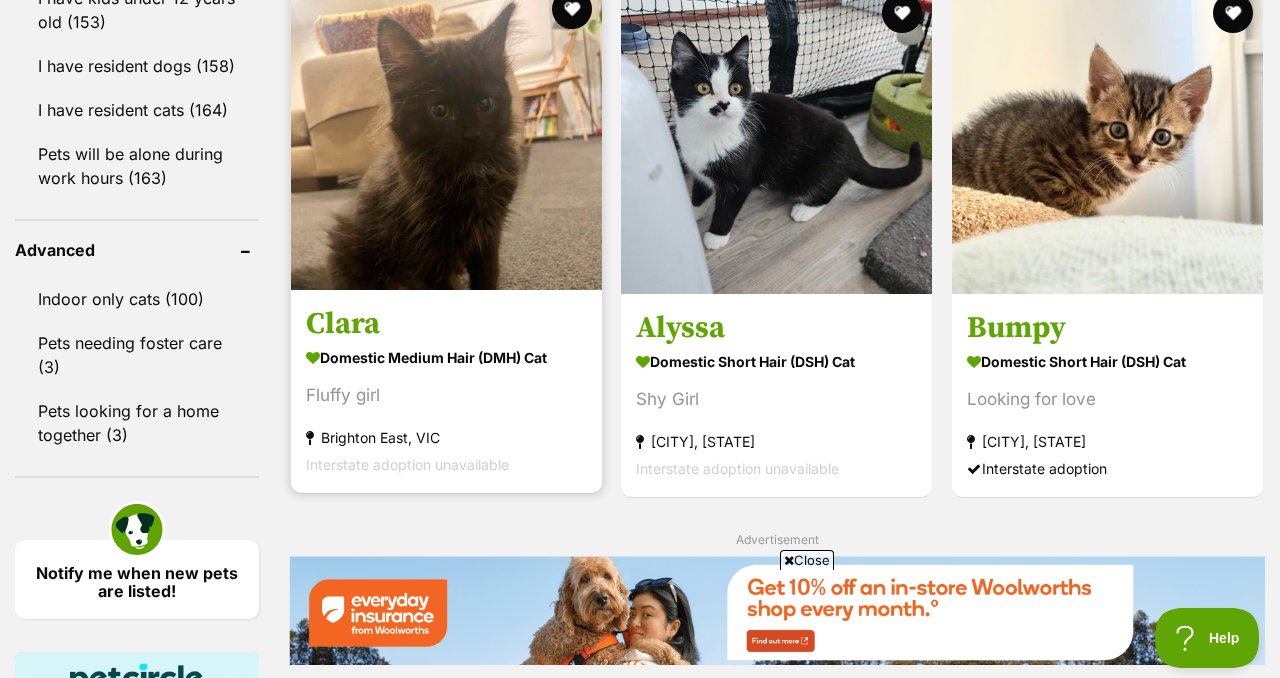 click at bounding box center [446, 134] 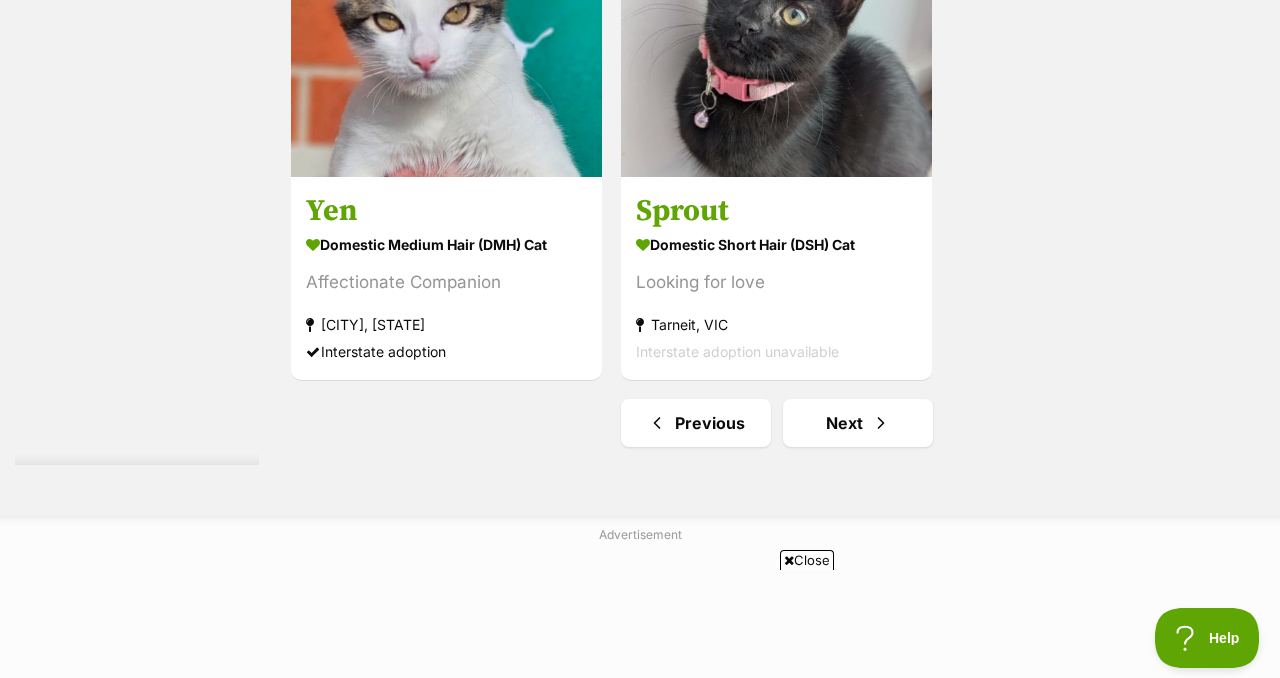 scroll, scrollTop: 4578, scrollLeft: 0, axis: vertical 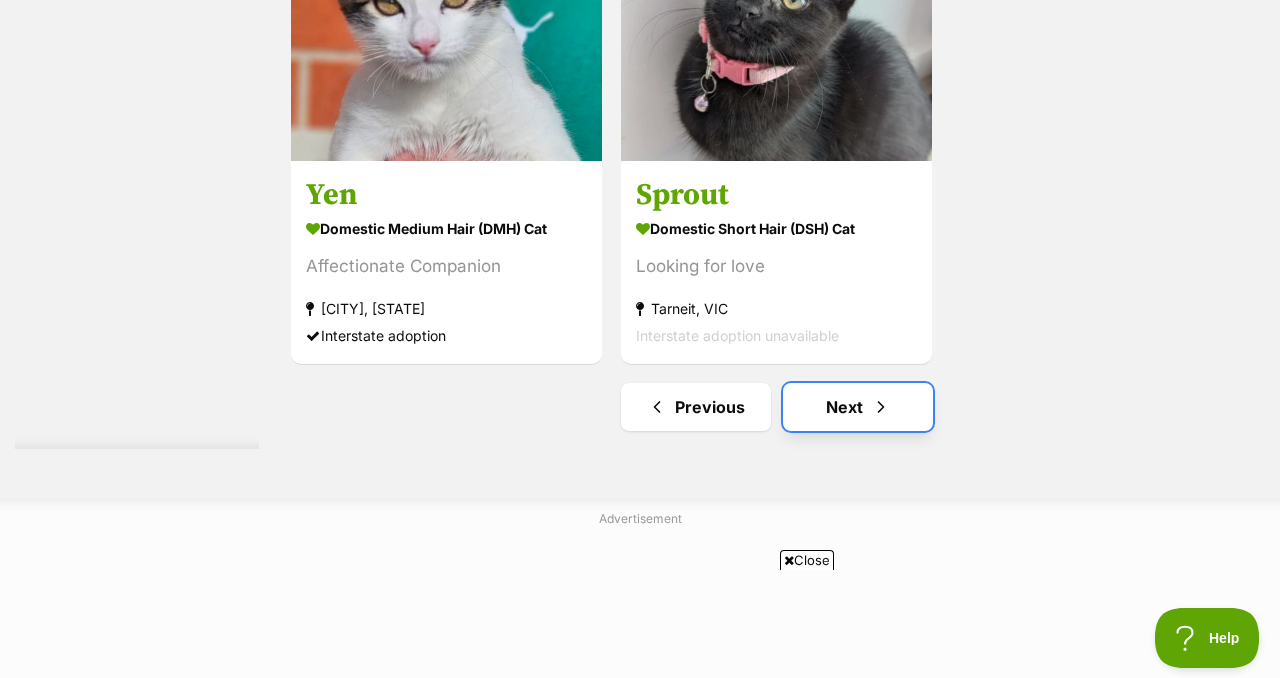 click at bounding box center [881, 407] 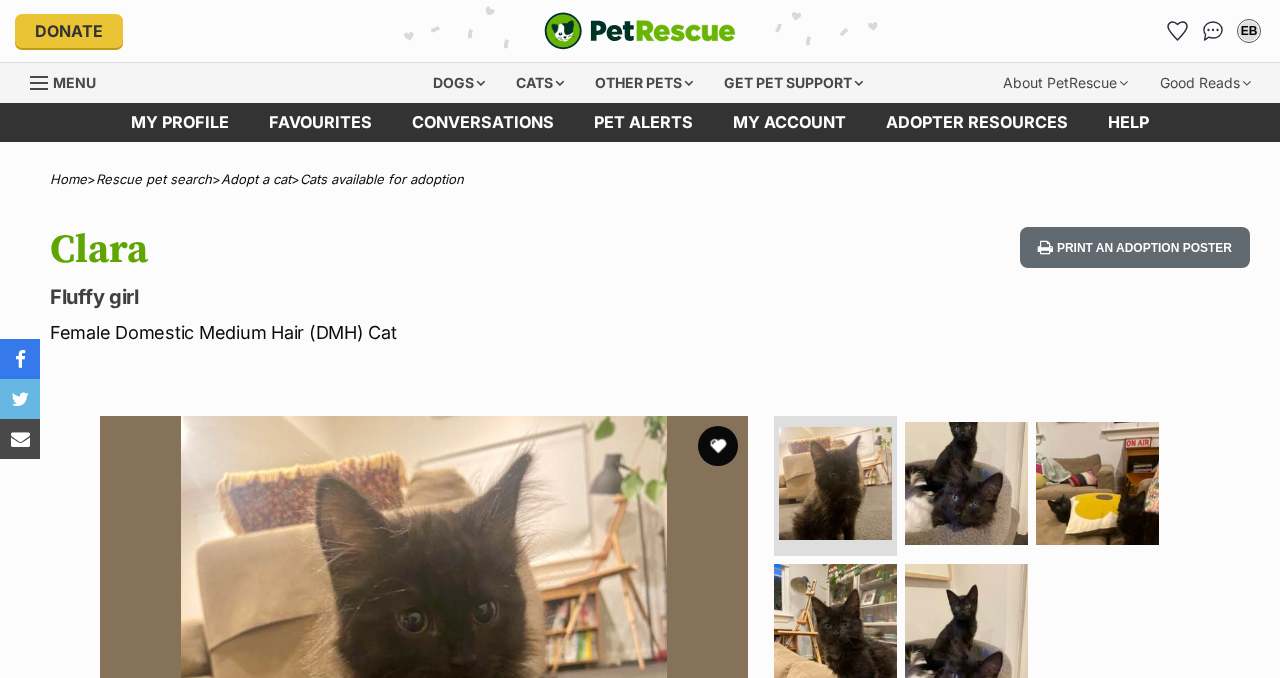 scroll, scrollTop: 0, scrollLeft: 0, axis: both 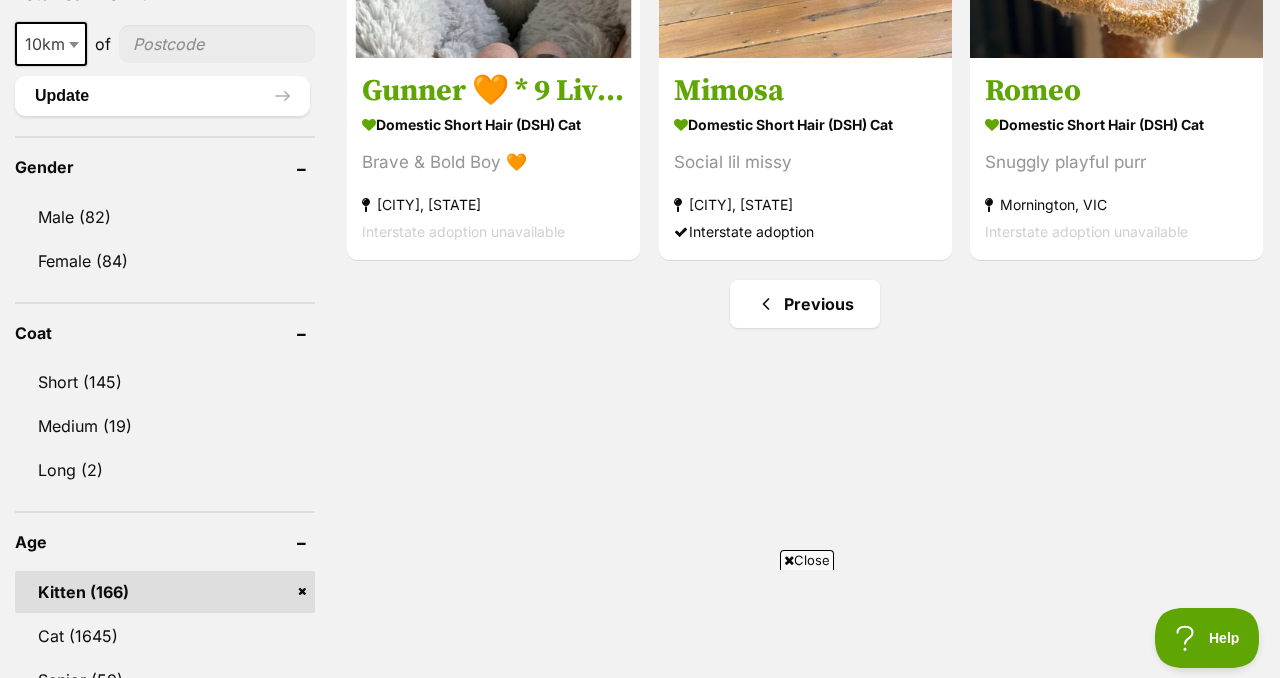 click on "Bonded pets
Two is always better than one. Bring home twice the love!
Meet bonded pets!
Blizzard
Domestic Short Hair (DSH) Cat
Looking for love
Geelong, VIC
Interstate adoption unavailable
Snow
Domestic Short Hair (DSH) Cat
Looking for love
Geelong, VIC
Interstate adoption unavailable
Avanti
Domestic Short Hair (DSH) Cat
Sweet Girl
Horsham, VIC
Interstate adoption
Gunner 🧡 * 9 Lives Project Rescue*
Domestic Short Hair (DSH) Cat
Brave & Bold Boy 🧡
Morwell, VIC
Interstate adoption unavailable
Mimosa
Domestic Short Hair (DSH) Cat
Social lil missy
Wagga Wagga, NSW
Interstate adoption
Romeo
Domestic Short Hair (DSH) Cat
Snuggly playful purr
Mornington, VIC" at bounding box center (805, 837) 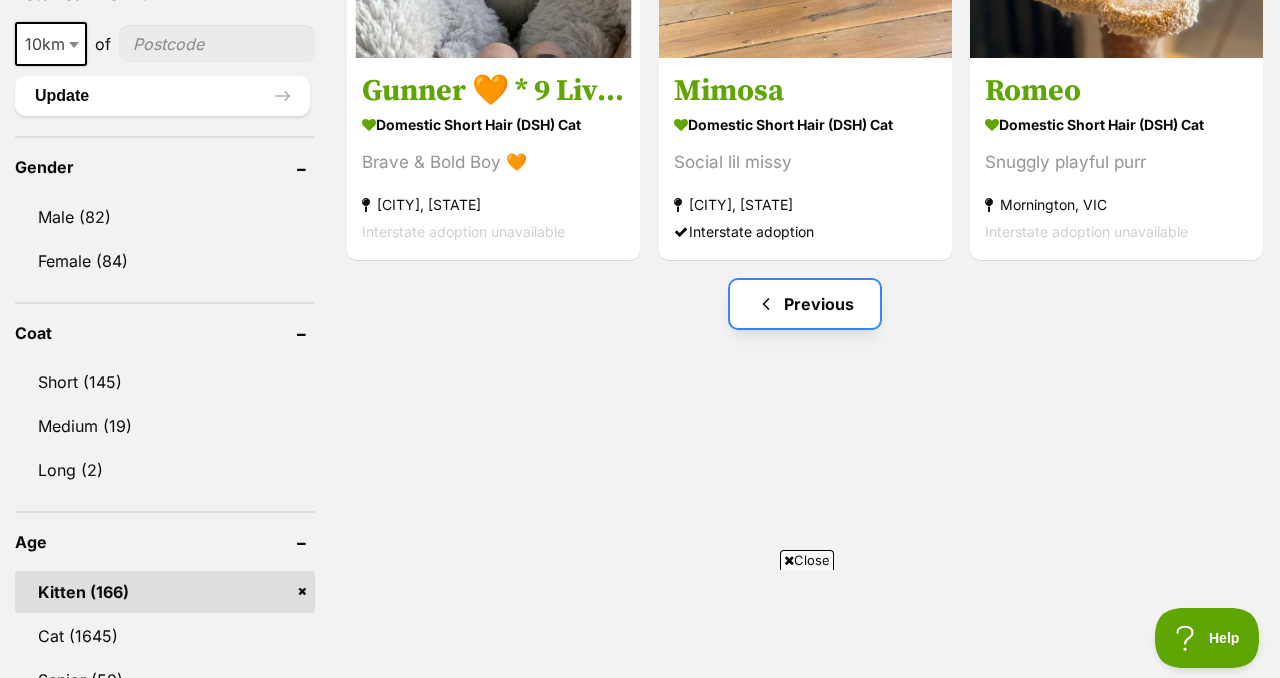 click on "Previous" at bounding box center [805, 304] 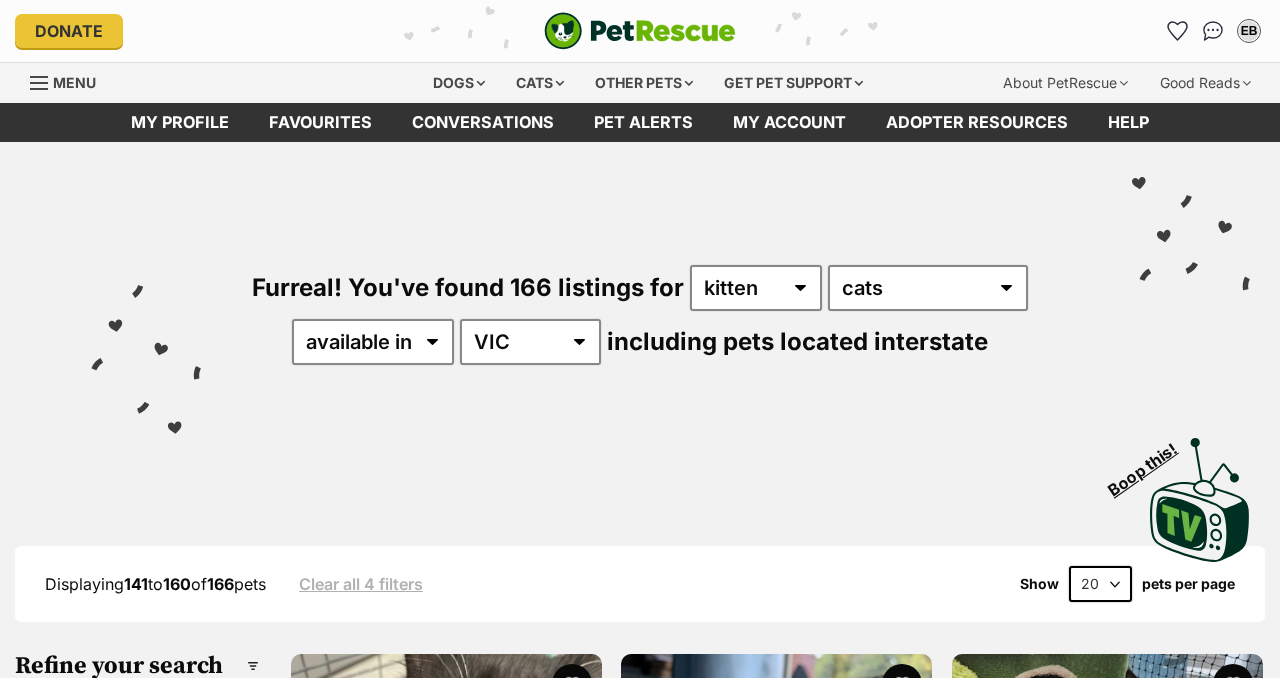 scroll, scrollTop: 0, scrollLeft: 0, axis: both 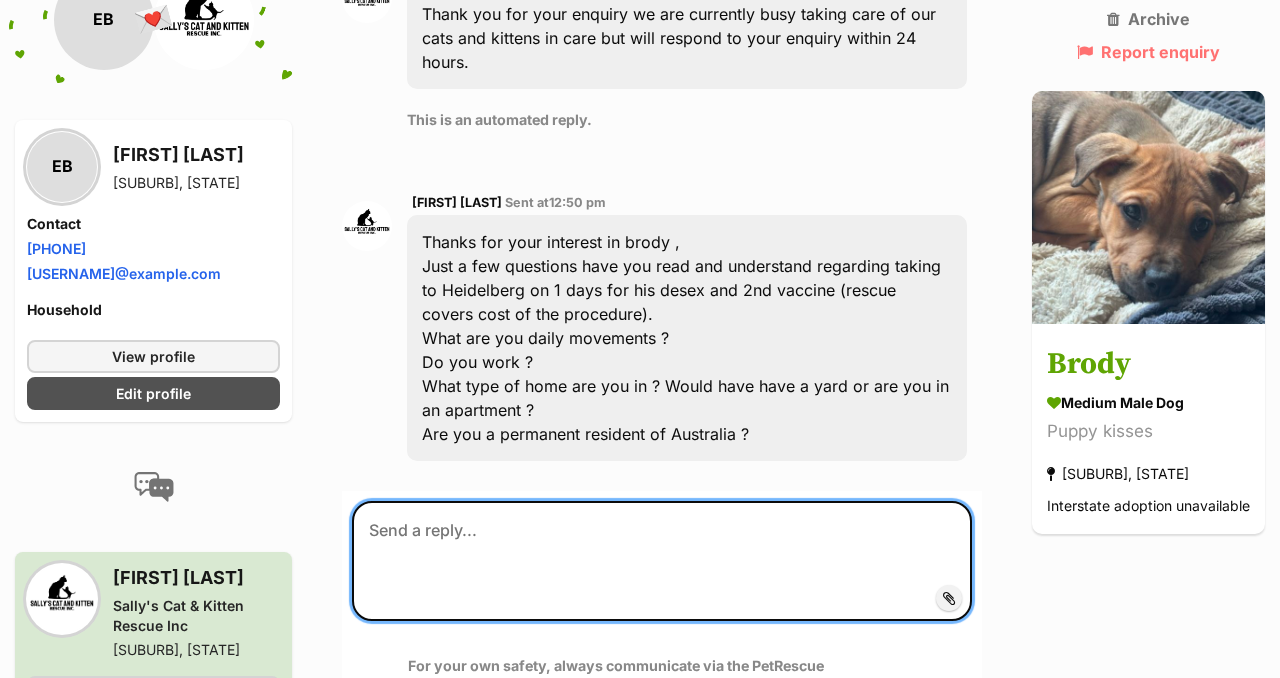 click at bounding box center (662, 561) 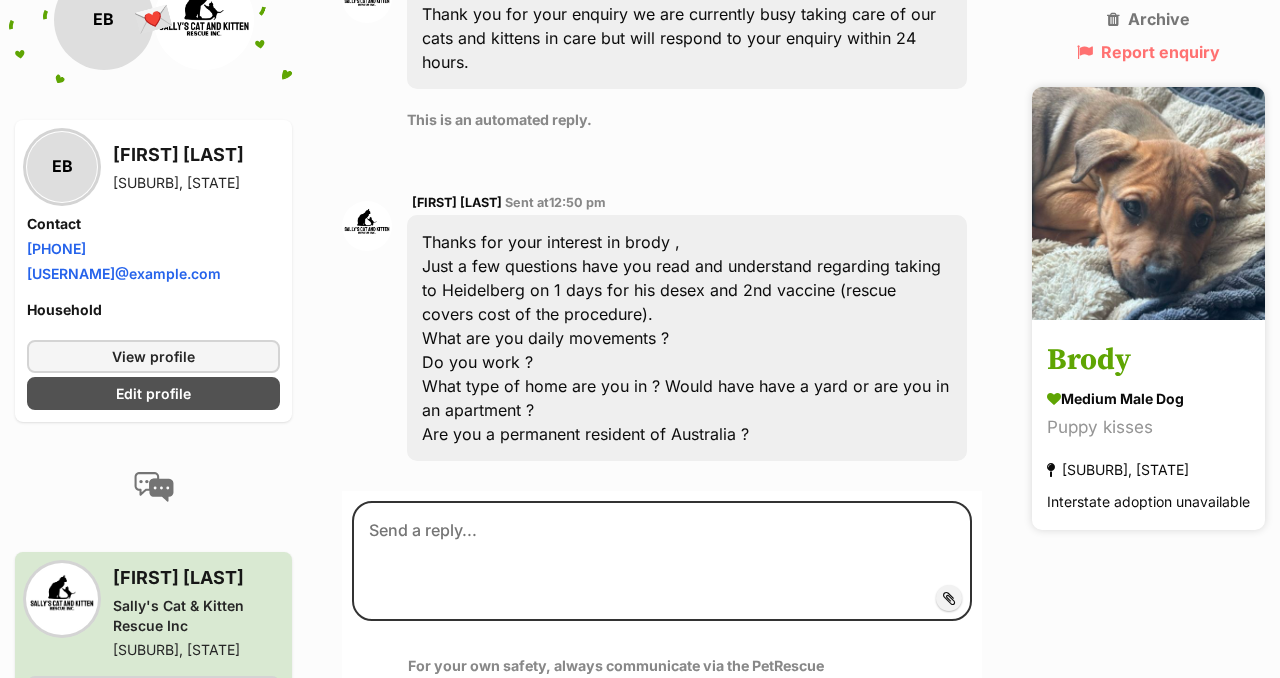 click at bounding box center [1148, 204] 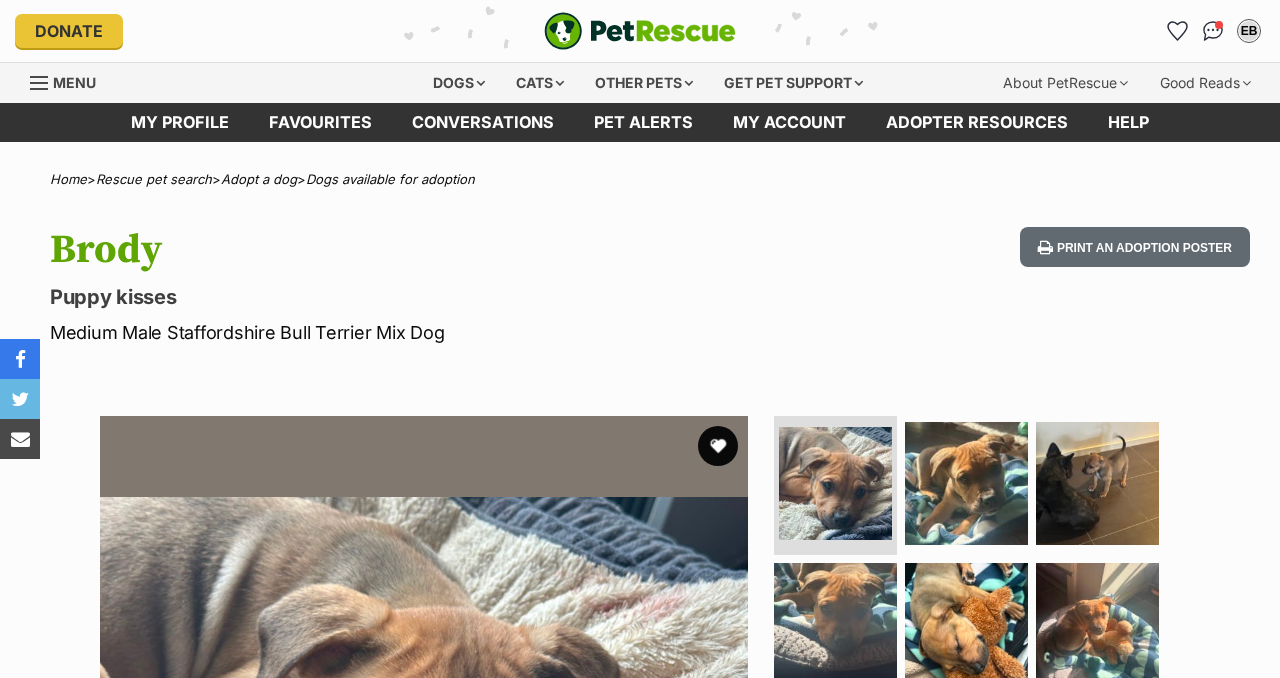 scroll, scrollTop: 0, scrollLeft: 0, axis: both 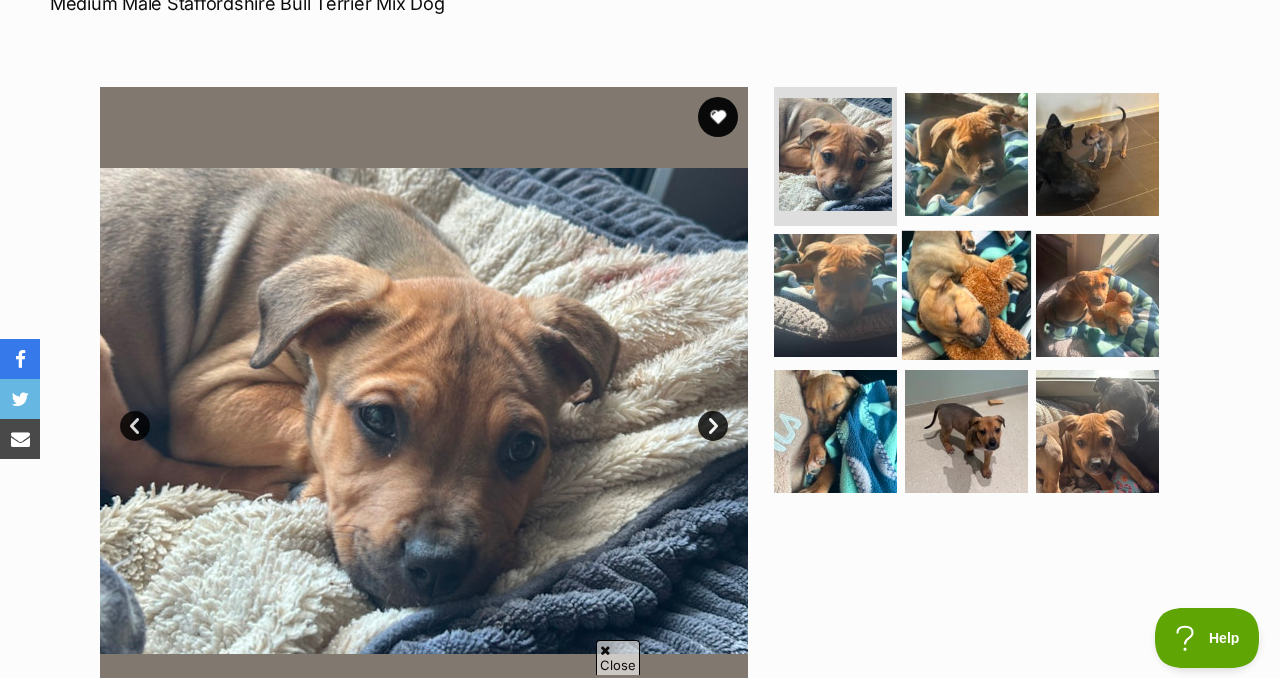click at bounding box center (966, 295) 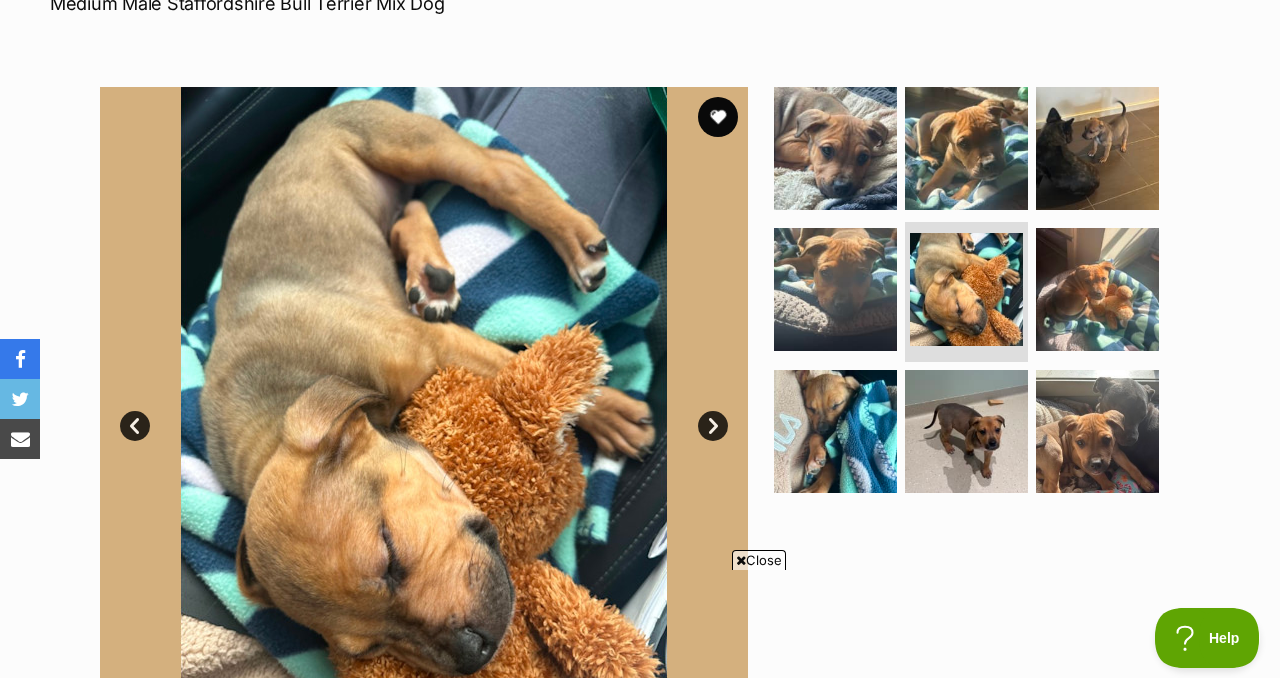 scroll, scrollTop: 0, scrollLeft: 0, axis: both 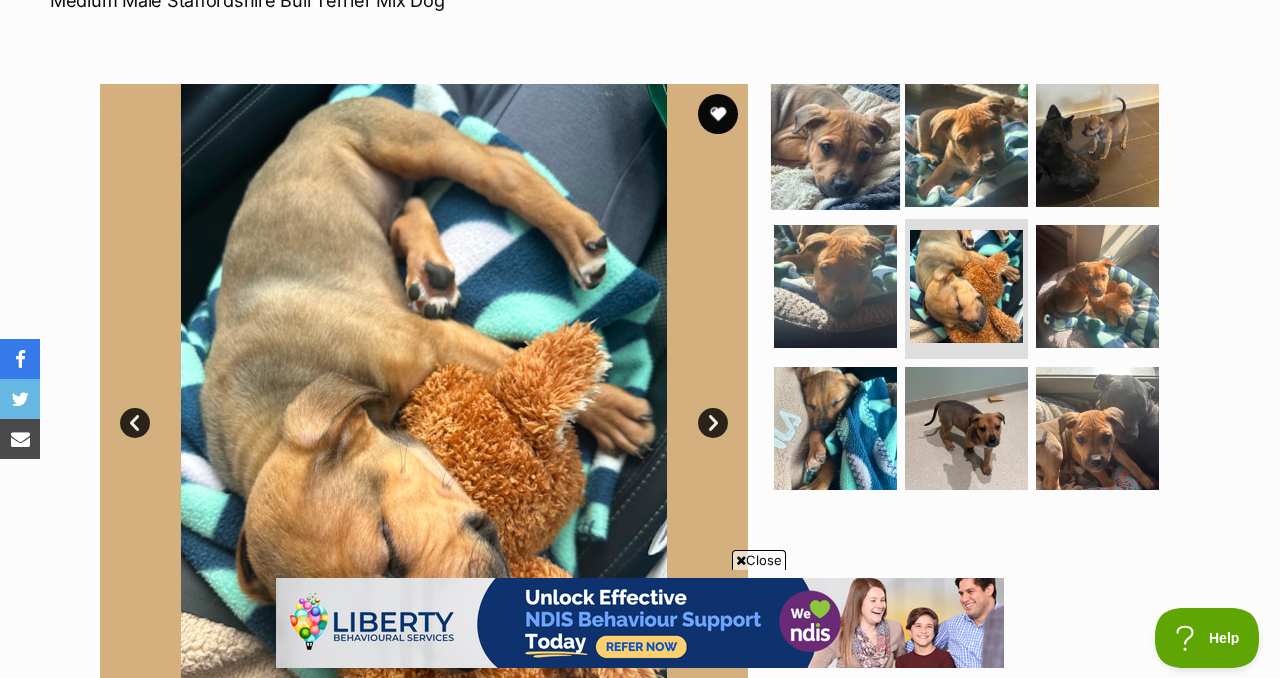 click at bounding box center (835, 144) 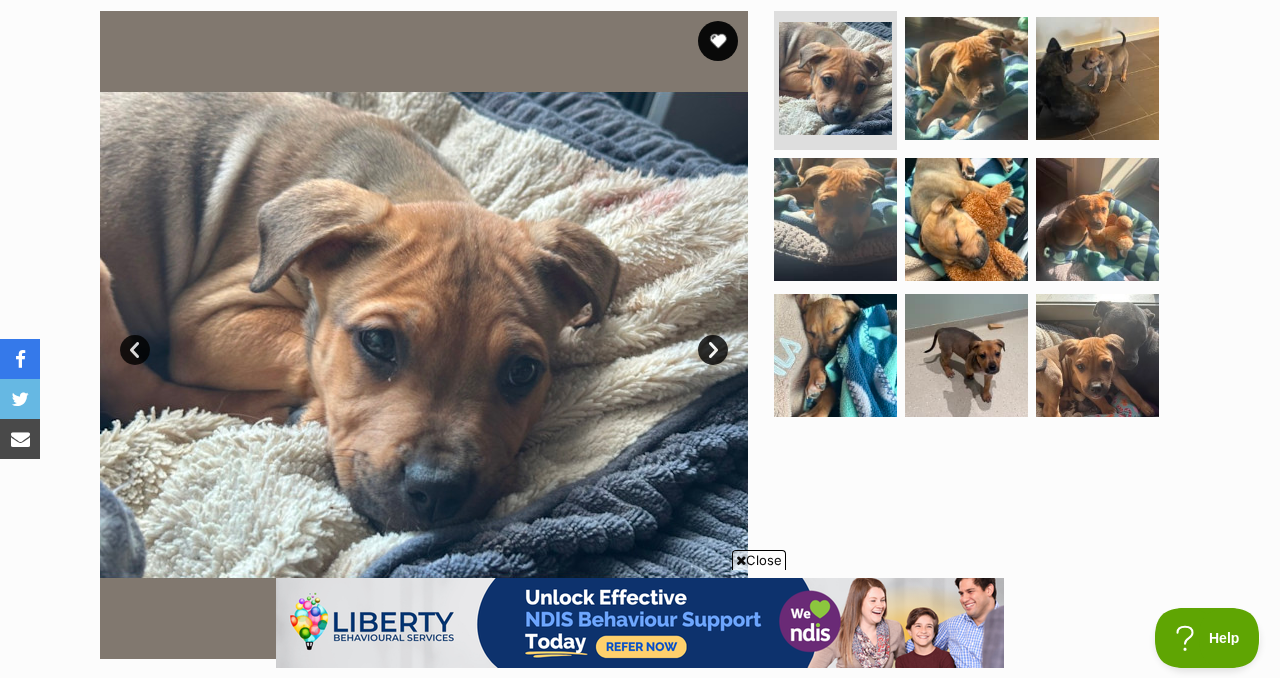 scroll, scrollTop: 412, scrollLeft: 0, axis: vertical 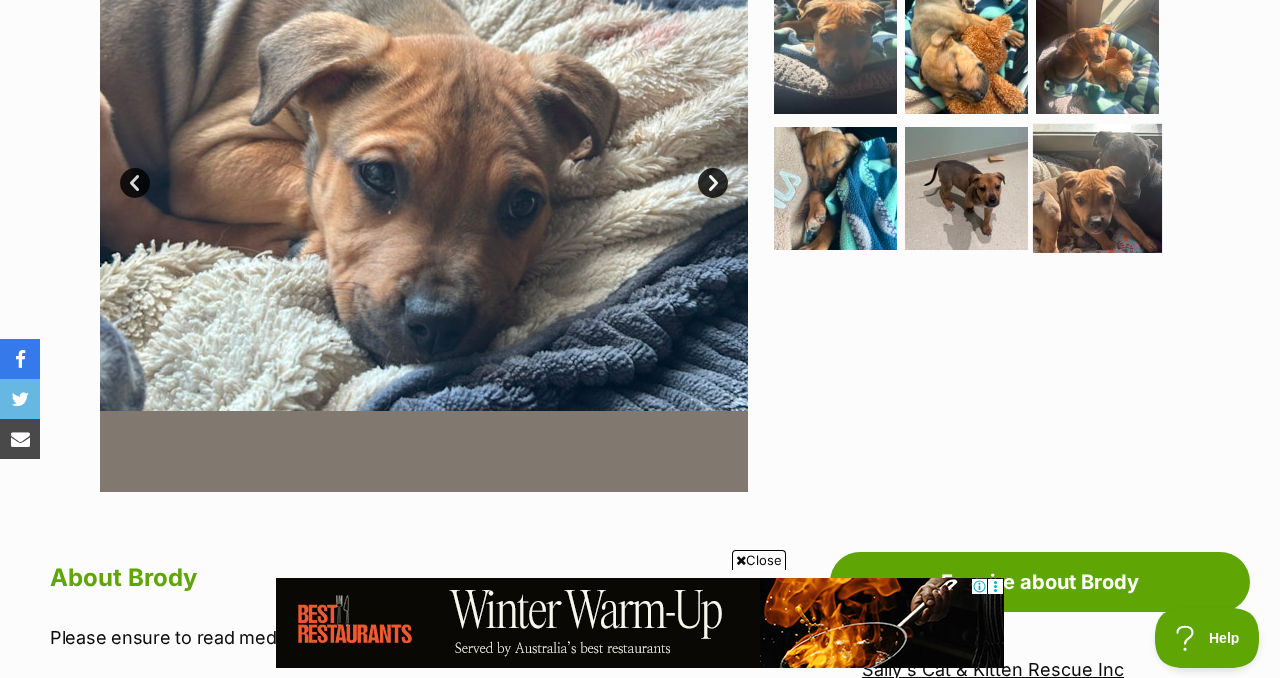 click at bounding box center (1097, 188) 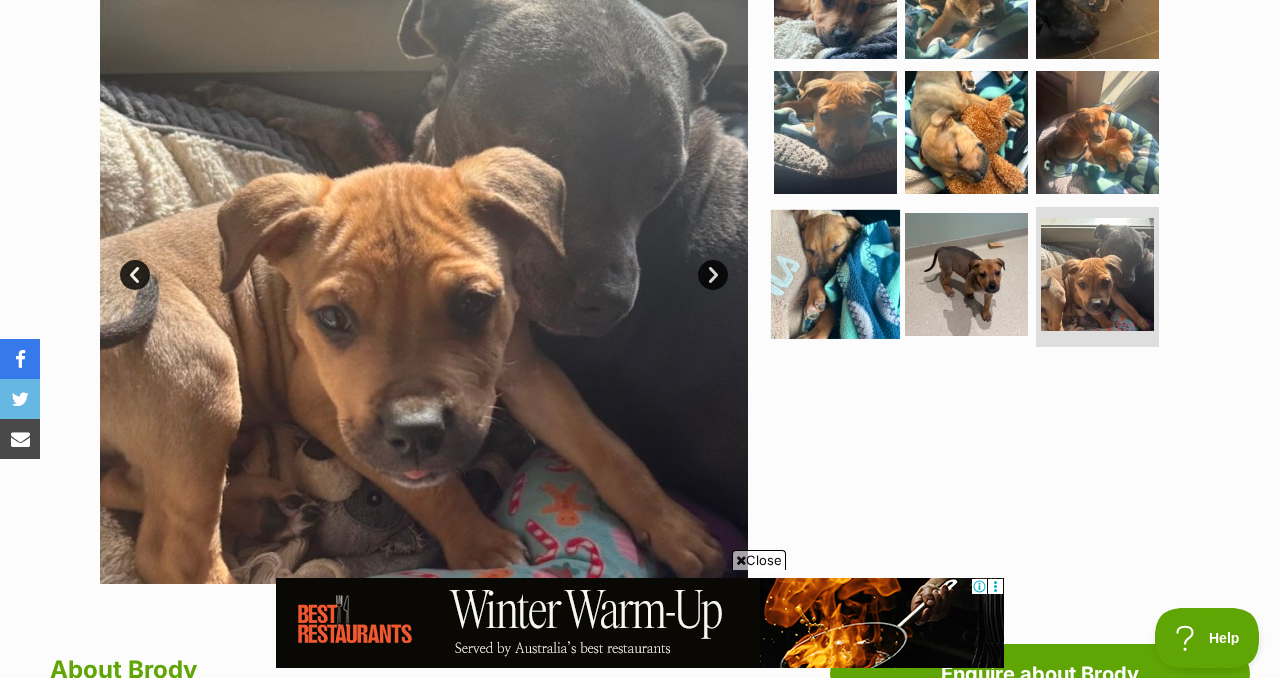 scroll, scrollTop: 469, scrollLeft: 0, axis: vertical 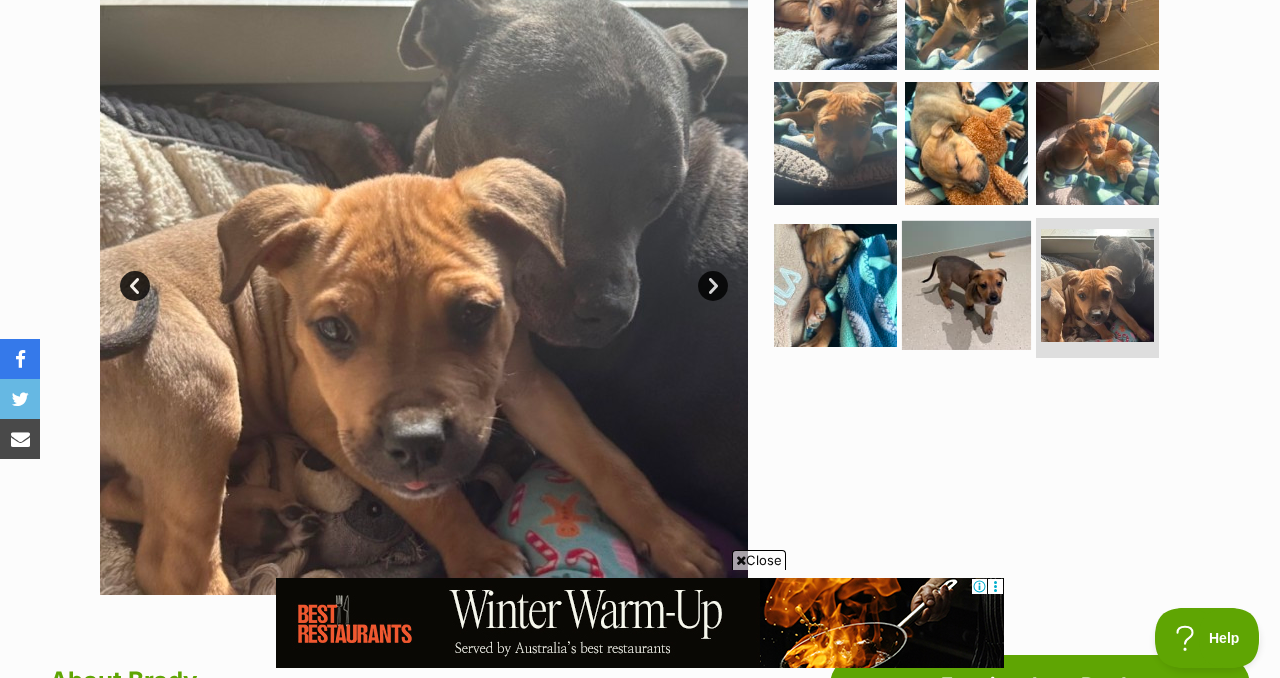 click at bounding box center [966, 285] 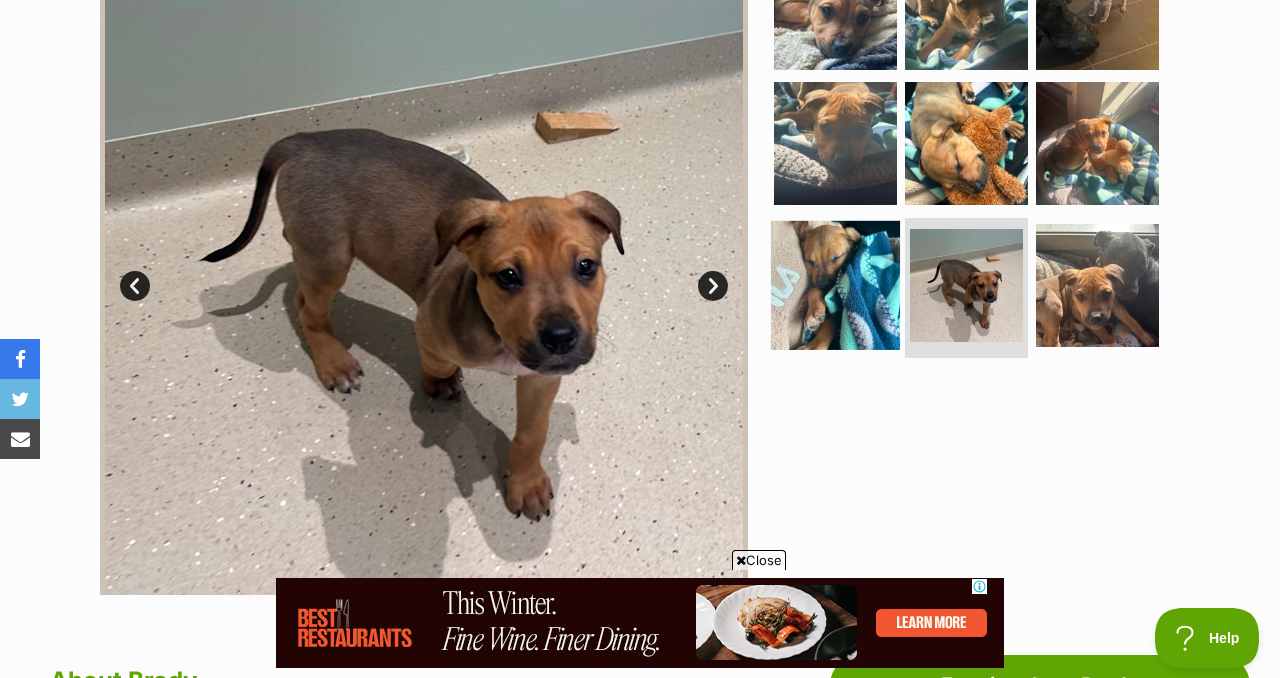 scroll, scrollTop: 0, scrollLeft: 0, axis: both 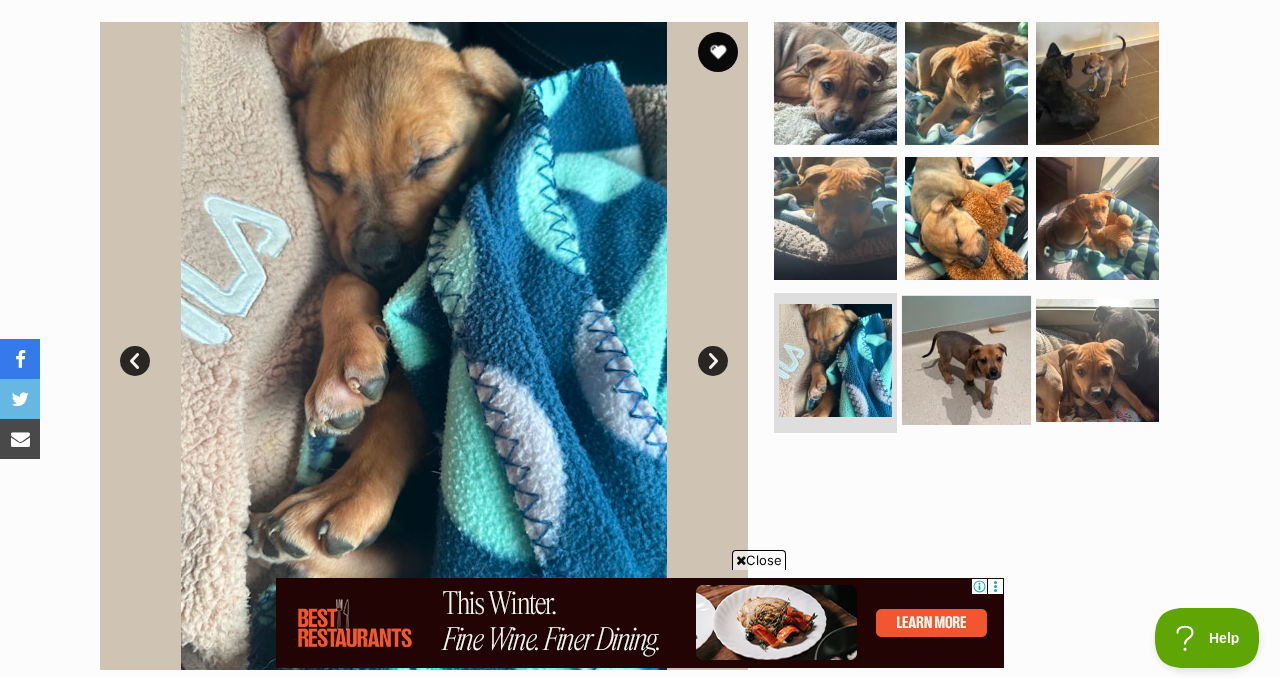 click at bounding box center [966, 360] 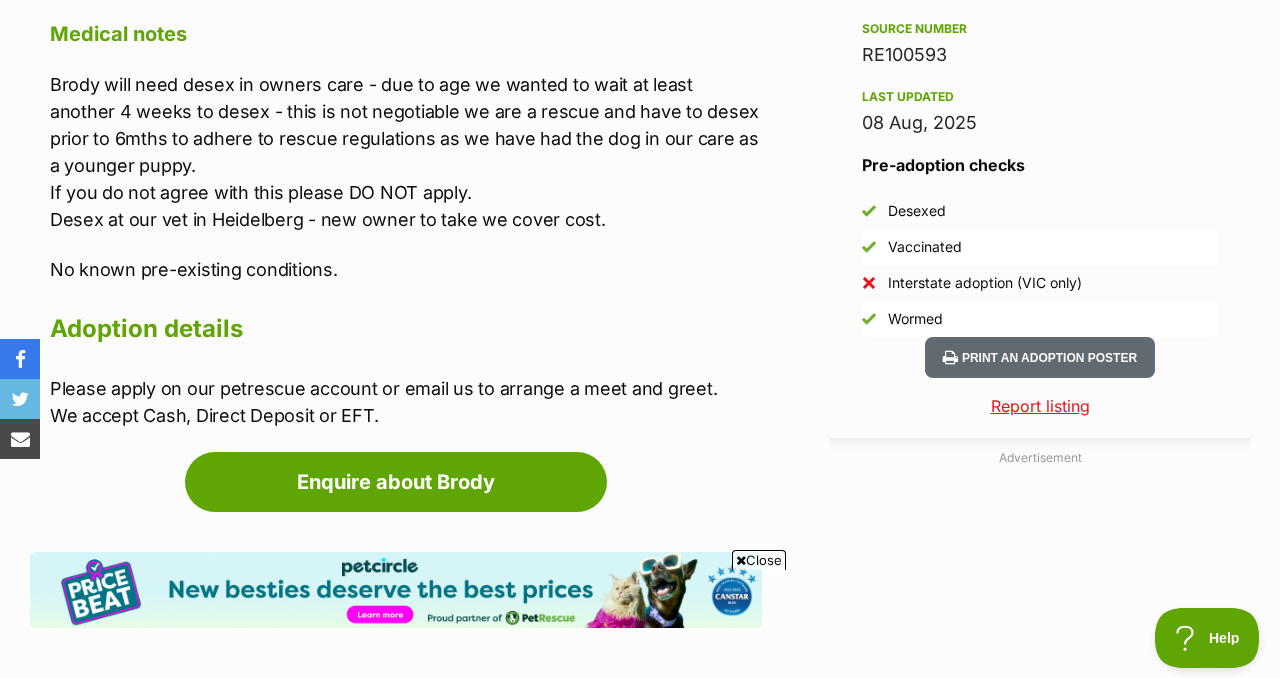 scroll, scrollTop: 0, scrollLeft: 0, axis: both 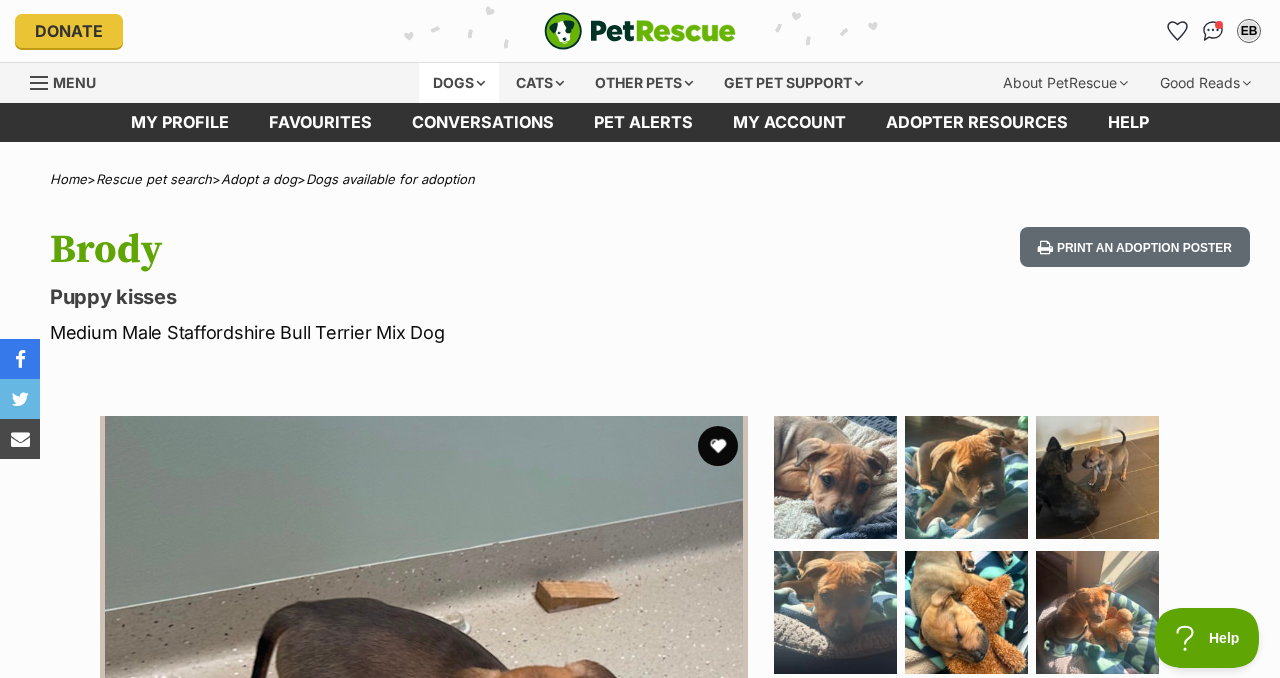 click on "Dogs" at bounding box center [459, 83] 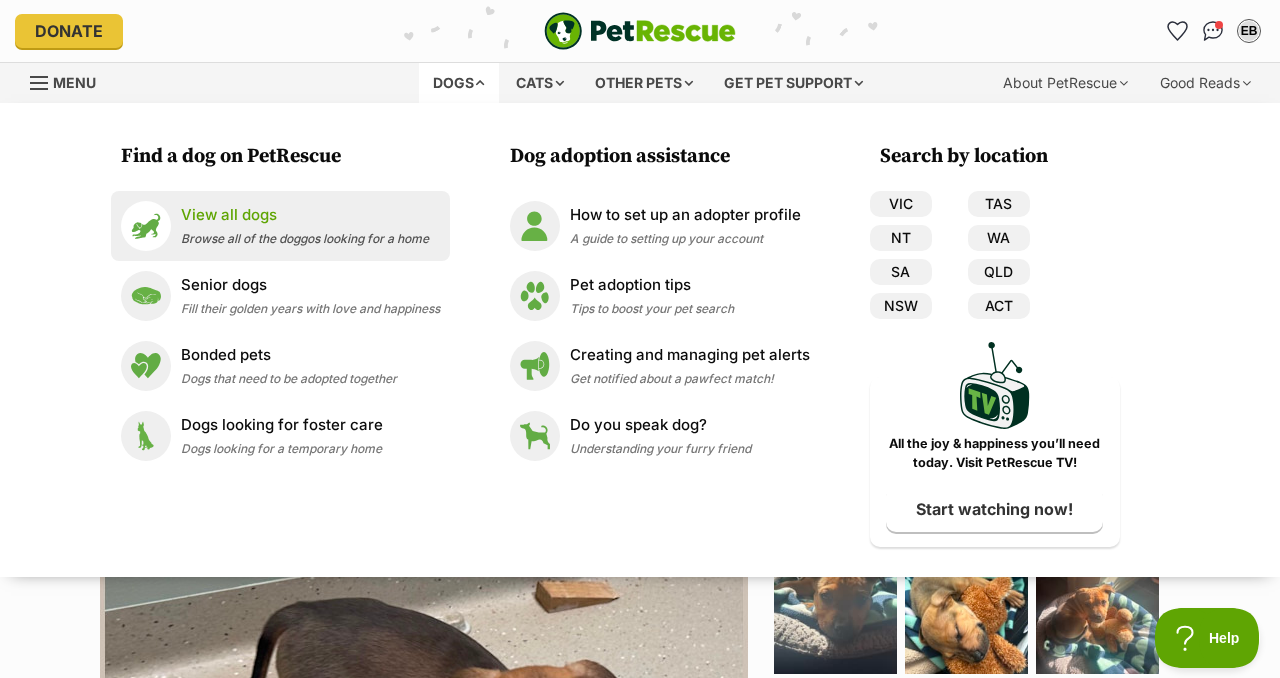 click on "Browse all of the doggos looking for a home" at bounding box center [305, 238] 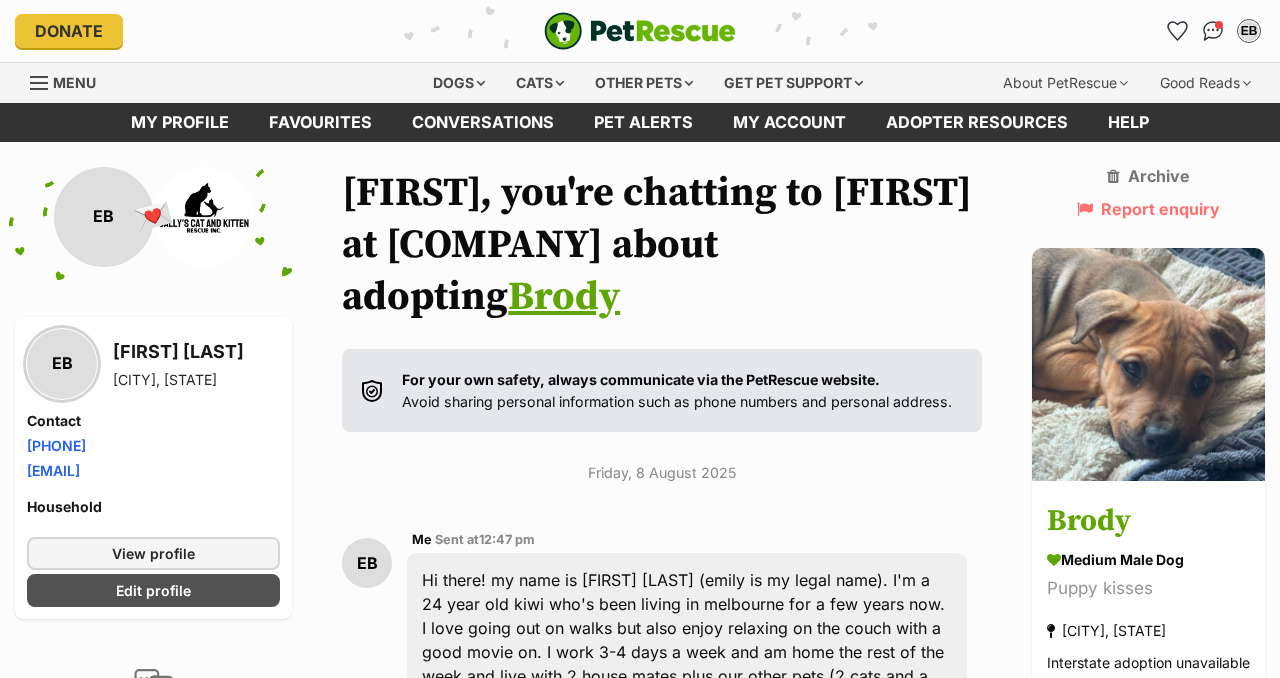 scroll, scrollTop: 0, scrollLeft: 0, axis: both 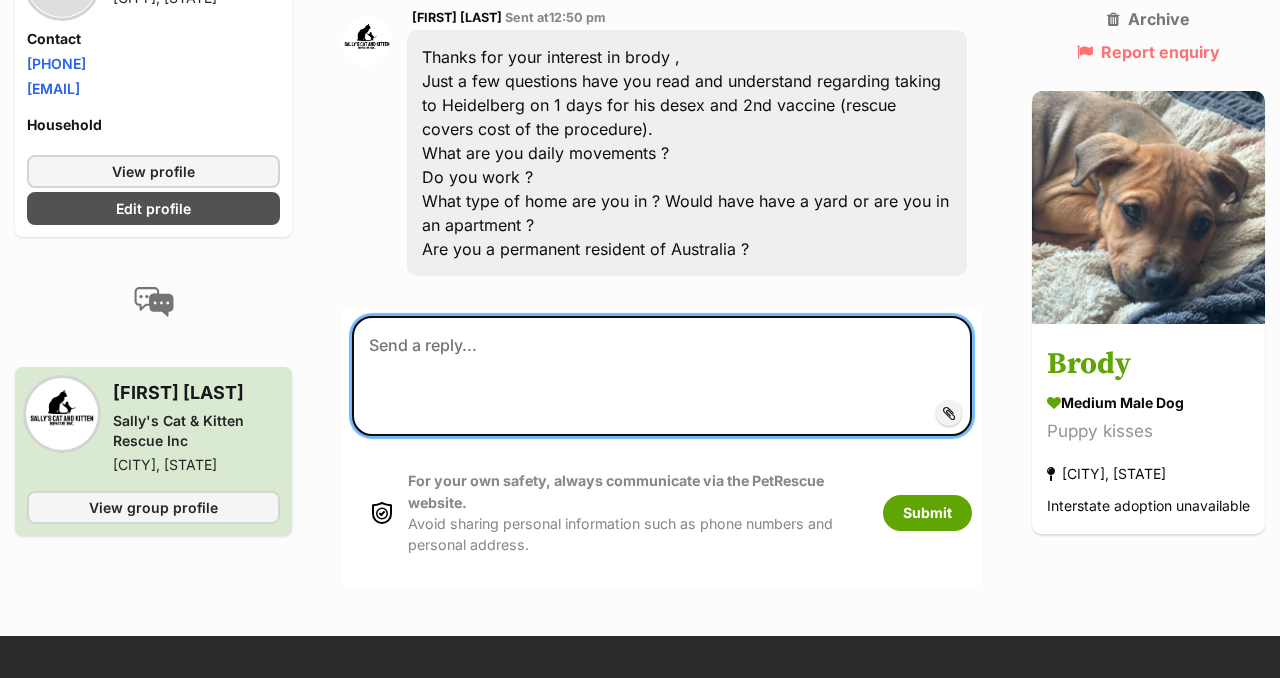click at bounding box center [662, 376] 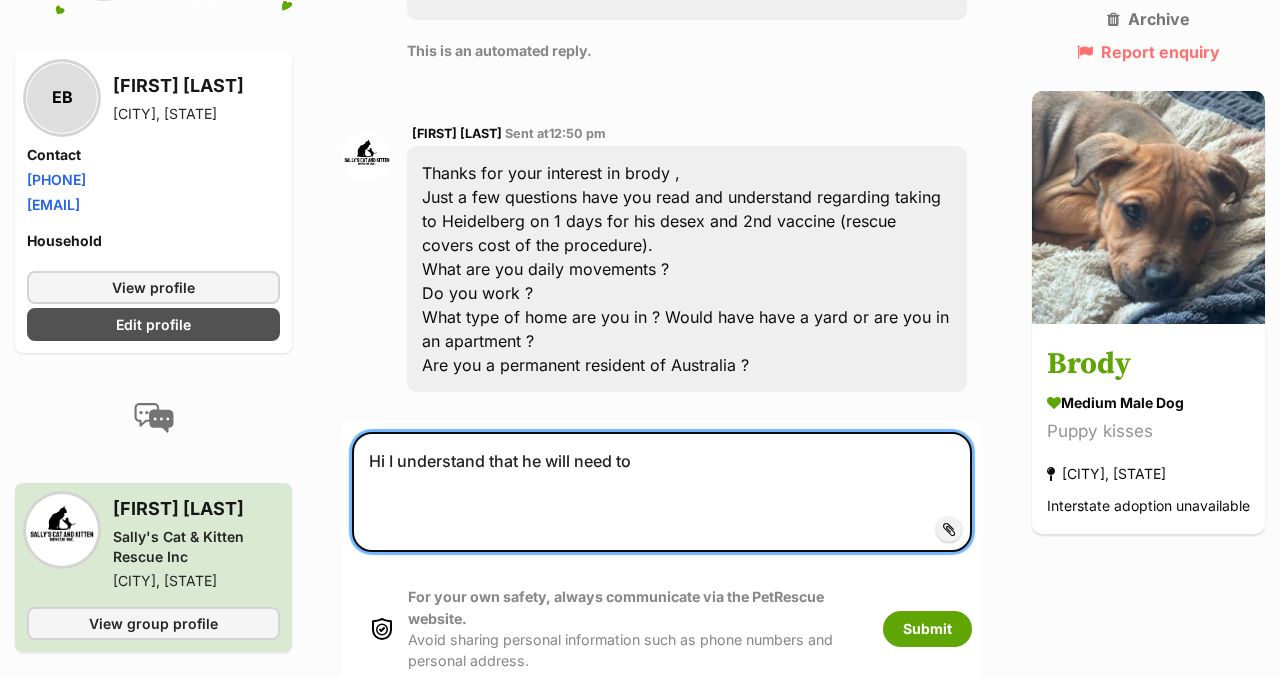 scroll, scrollTop: 975, scrollLeft: 0, axis: vertical 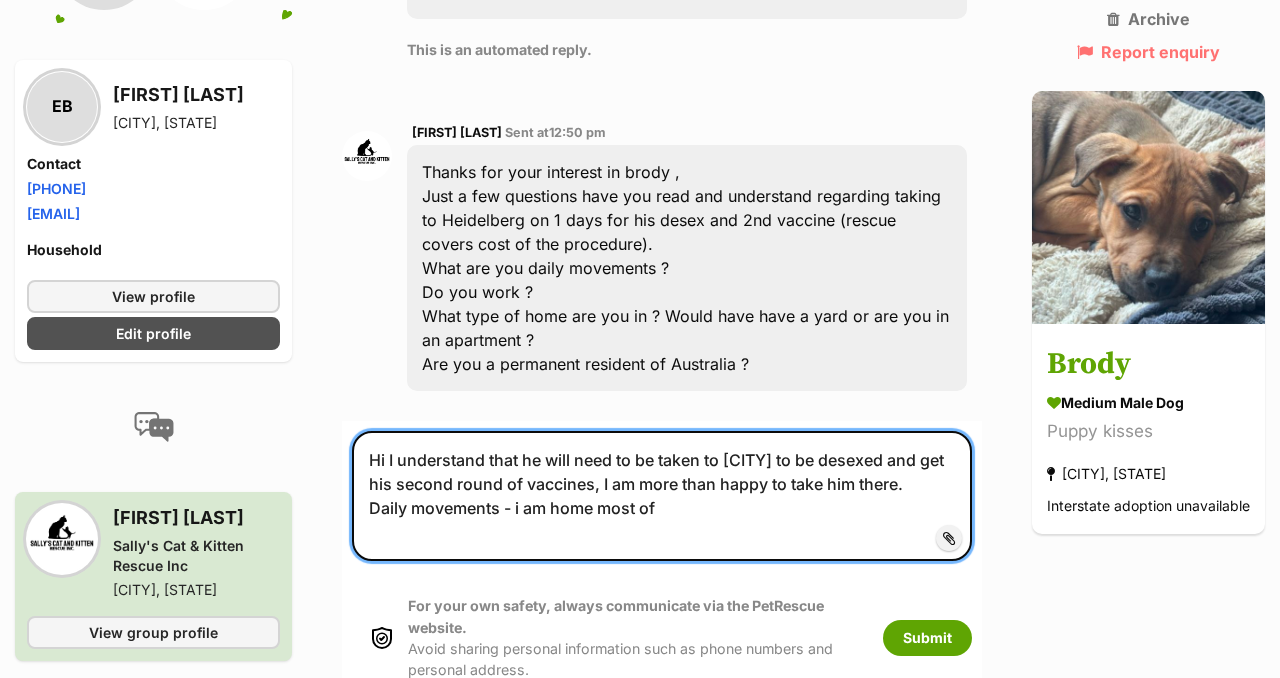 click on "Hi I understand that he will need to be taken to [CITY] to be desexed and get his second round of vaccines, I am more than happy to take him there.
Daily movements - i am home most of" at bounding box center (662, 496) 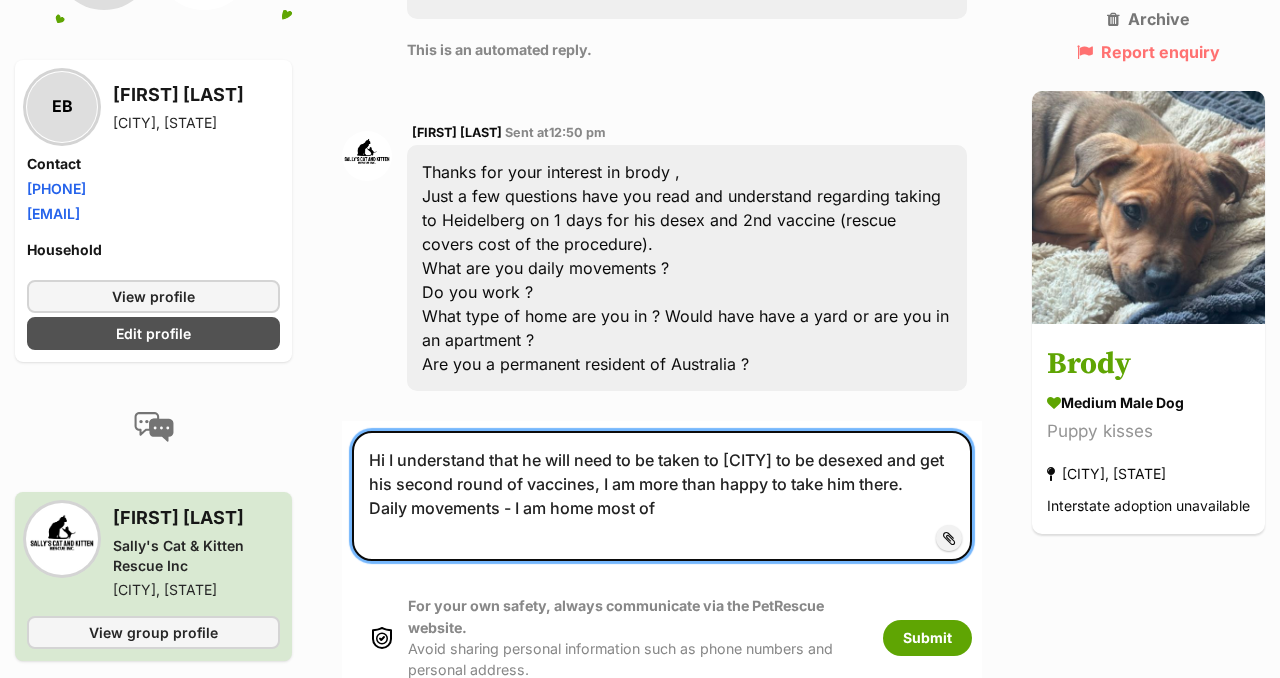click on "Hi I understand that he will need to be taken to Heidelberg to be desexed and get his second round of vaccines, I am more than happy to take him there.
Daily movements - I am home most of" at bounding box center [662, 496] 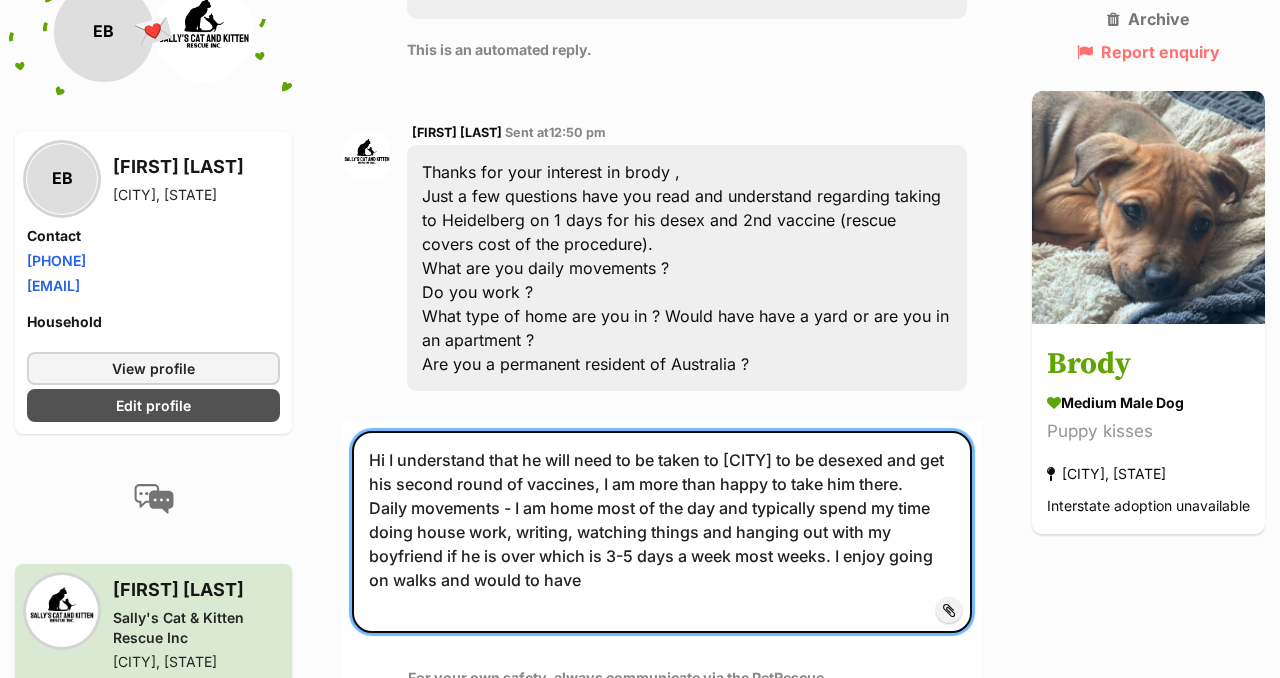 click on "Hi I understand that he will need to be taken to Heidelberg to be desexed and get his second round of vaccines, I am more than happy to take him there.
Daily movements - I am home most of the day and typically spend my time doing house work, writing, watching things and hanging out with my boyfriend if he is over which is 3-5 days a week most weeks. I enjoy going on walks and would to have" at bounding box center (662, 532) 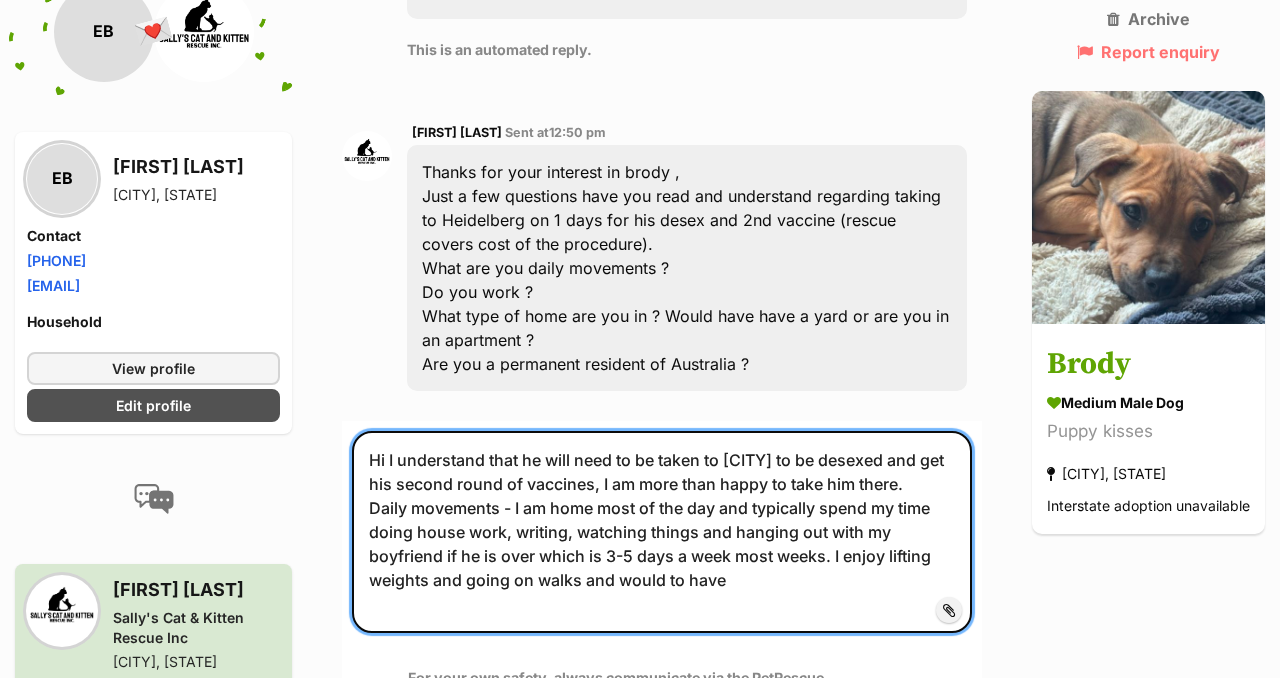 click on "Hi I understand that he will need to be taken to Heidelberg to be desexed and get his second round of vaccines, I am more than happy to take him there.
Daily movements - I am home most of the day and typically spend my time doing house work, writing, watching things and hanging out with my boyfriend if he is over which is 3-5 days a week most weeks. I enjoy lifting weights and going on walks and would to have" at bounding box center (662, 532) 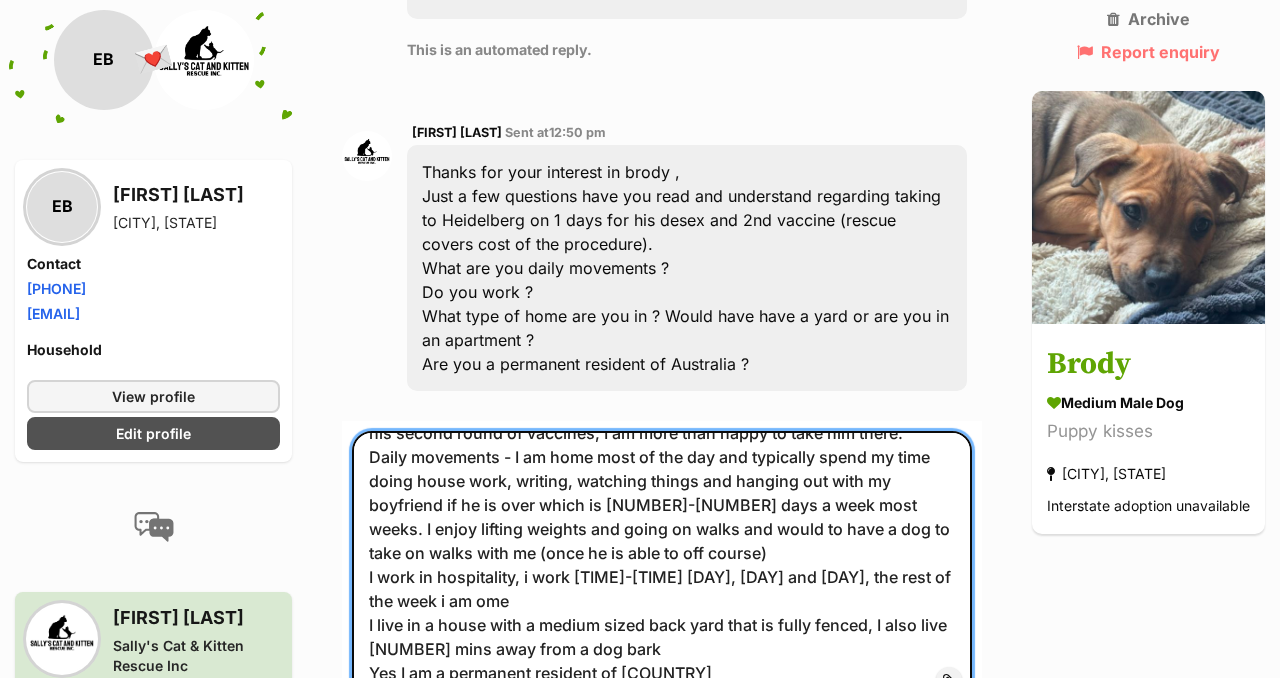 scroll, scrollTop: 75, scrollLeft: 0, axis: vertical 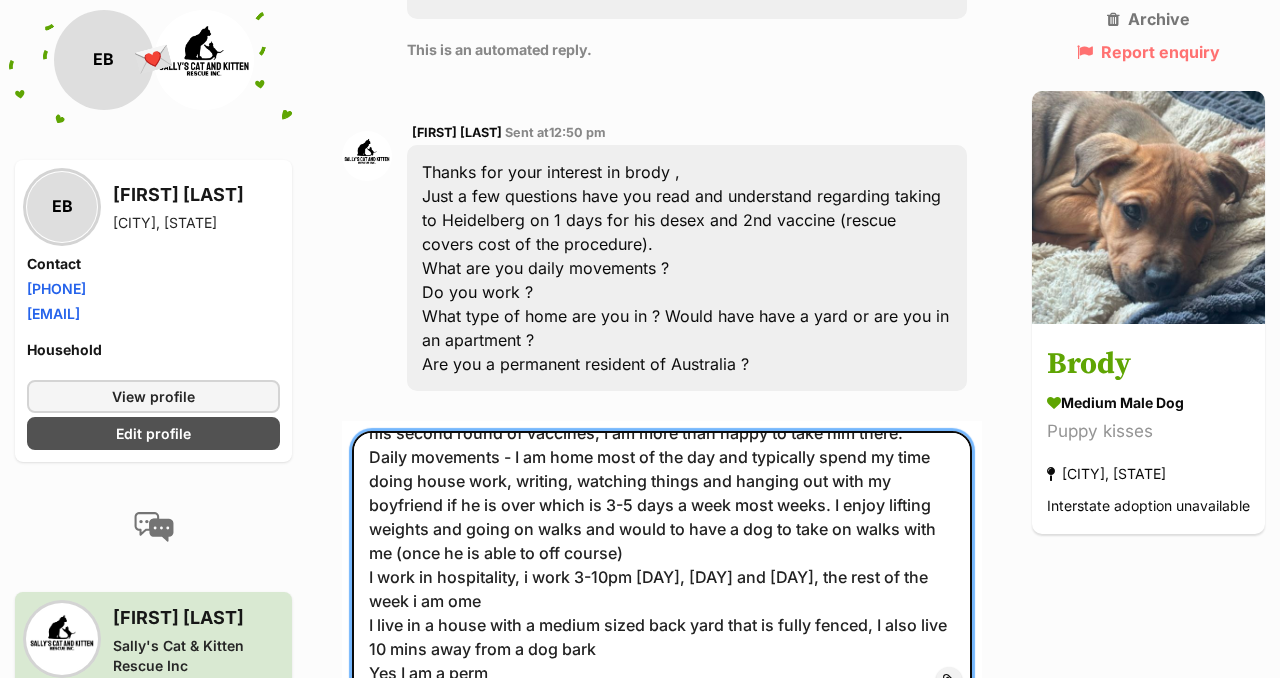 click on "Hi I understand that he will need to be taken to Heidelberg to be desexed and get his second round of vaccines, I am more than happy to take him there.
Daily movements - I am home most of the day and typically spend my time doing house work, writing, watching things and hanging out with my boyfriend if he is over which is 3-5 days a week most weeks. I enjoy lifting weights and going on walks and would to have a dog to take on walks with me (once he is able to off course)
I work in hospitality, i work 3-10pm wednesdays, thursdays and saturdays, the rest of the week i am ome
I live in a house with a medium sized back yard that is fully fenced, I also live 10 mins away from a dog bark
Yes I am a perm" at bounding box center (662, 566) 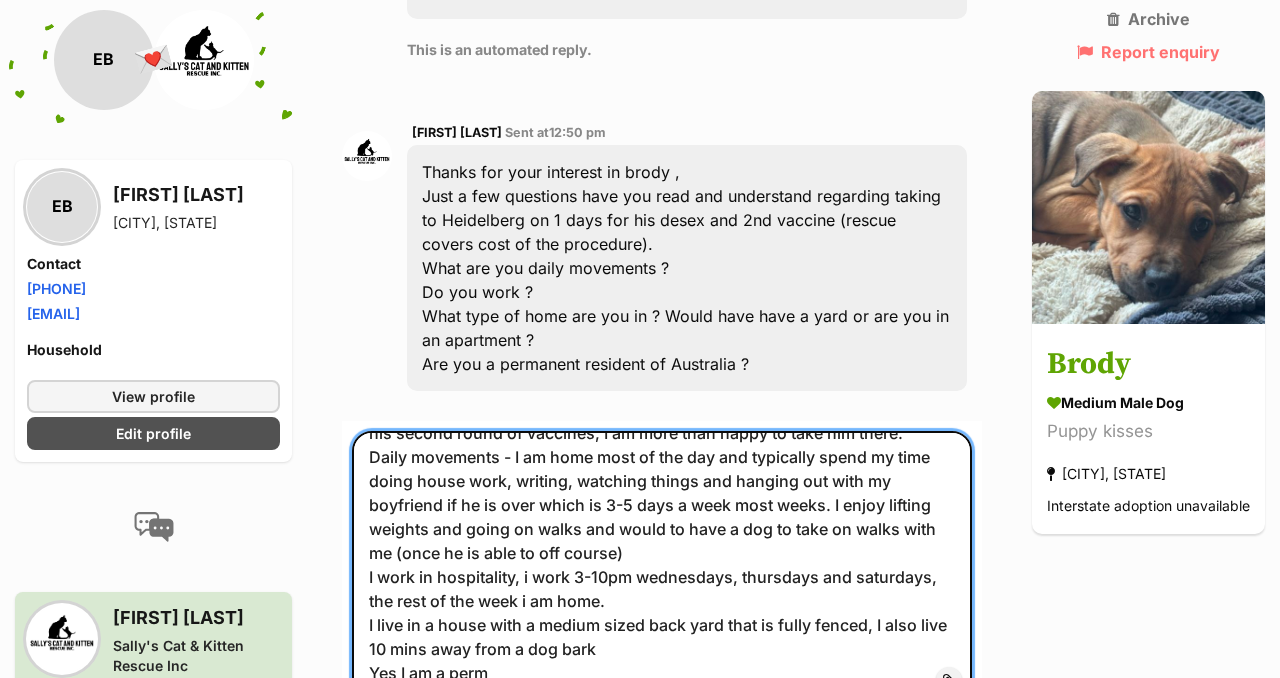 scroll, scrollTop: 995, scrollLeft: 0, axis: vertical 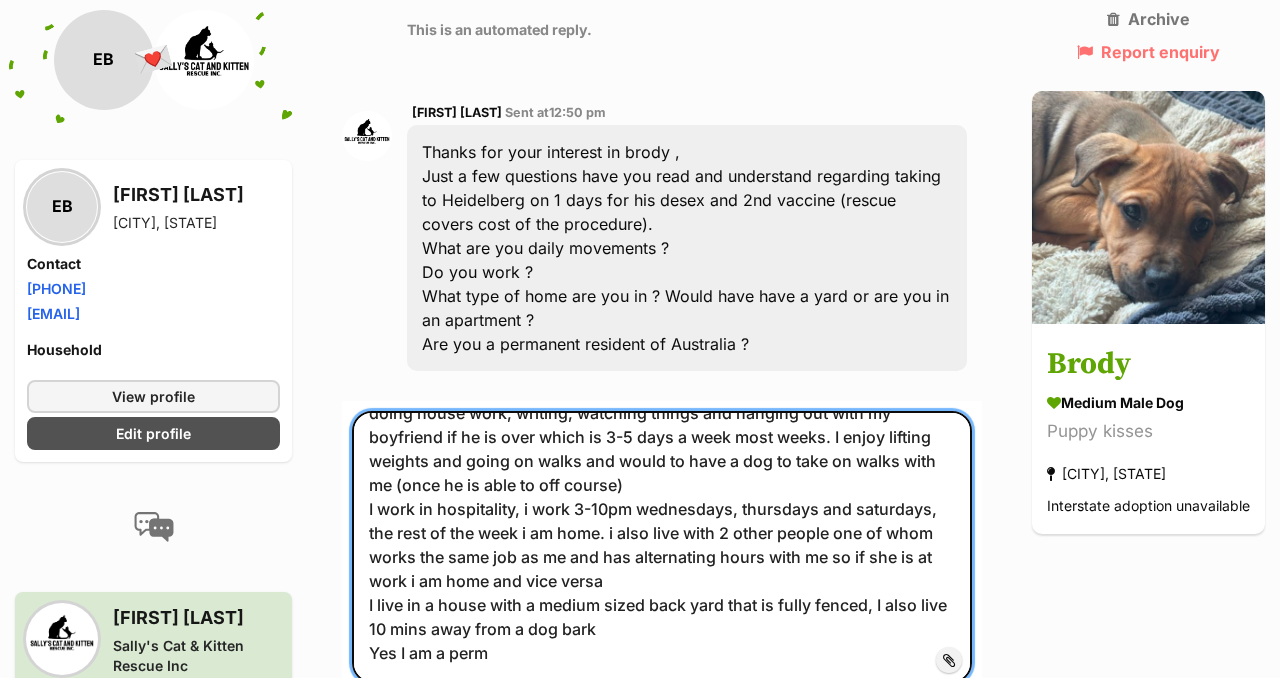 click on "Hi I understand that he will need to be taken to Heidelberg to be desexed and get his second round of vaccines, I am more than happy to take him there.
Daily movements - I am home most of the day and typically spend my time doing house work, writing, watching things and hanging out with my boyfriend if he is over which is 3-5 days a week most weeks. I enjoy lifting weights and going on walks and would to have a dog to take on walks with me (once he is able to off course)
I work in hospitality, i work 3-10pm wednesdays, thursdays and saturdays, the rest of the week i am home. i also live with 2 other people one of whom works the same job as me and has alternating hours with me so if she is at work i am home and vice versa
I live in a house with a medium sized back yard that is fully fenced, I also live 10 mins away from a dog bark
Yes I am a perm" at bounding box center [662, 546] 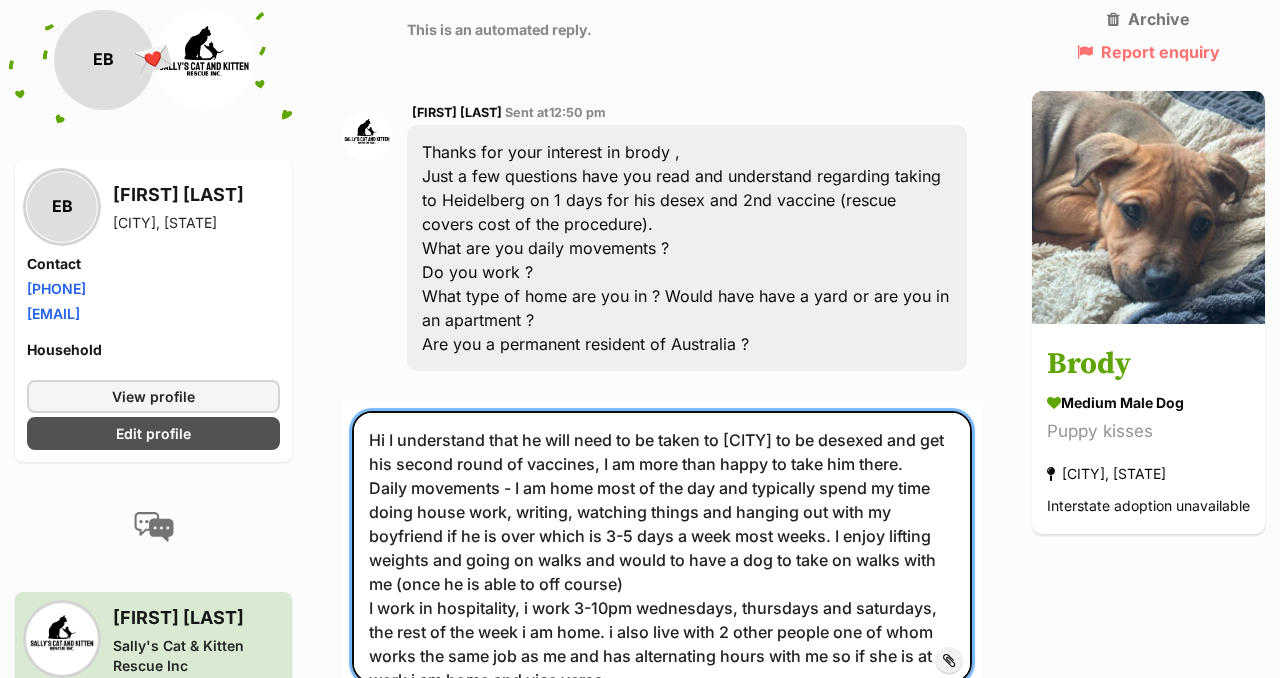 scroll, scrollTop: 147, scrollLeft: 0, axis: vertical 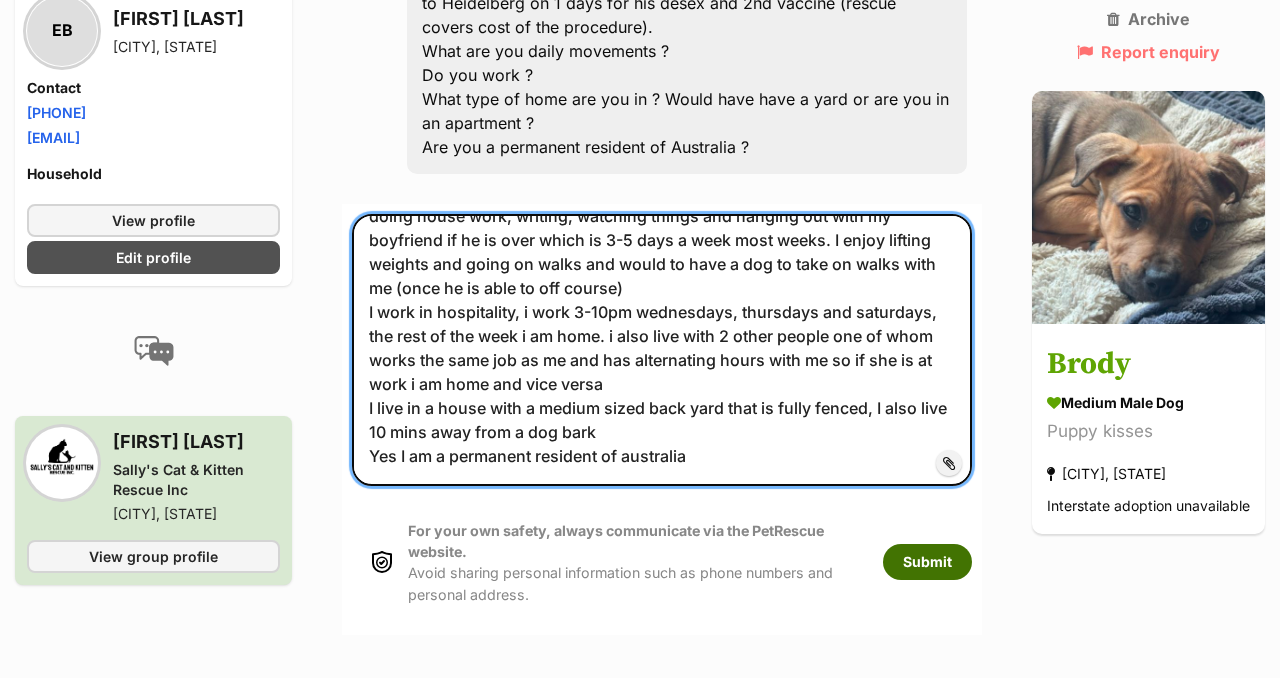 type on "Hi I understand that he will need to be taken to Heidelberg to be desexed and get his second round of vaccines, I am more than happy to take him there.
Daily movements - I am home most of the day and typically spend my time doing house work, writing, watching things and hanging out with my boyfriend if he is over which is 3-5 days a week most weeks. I enjoy lifting weights and going on walks and would to have a dog to take on walks with me (once he is able to off course)
I work in hospitality, i work 3-10pm wednesdays, thursdays and saturdays, the rest of the week i am home. i also live with 2 other people one of whom works the same job as me and has alternating hours with me so if she is at work i am home and vice versa
I live in a house with a medium sized back yard that is fully fenced, I also live 10 mins away from a dog bark
Yes I am a permanent resident of australia" 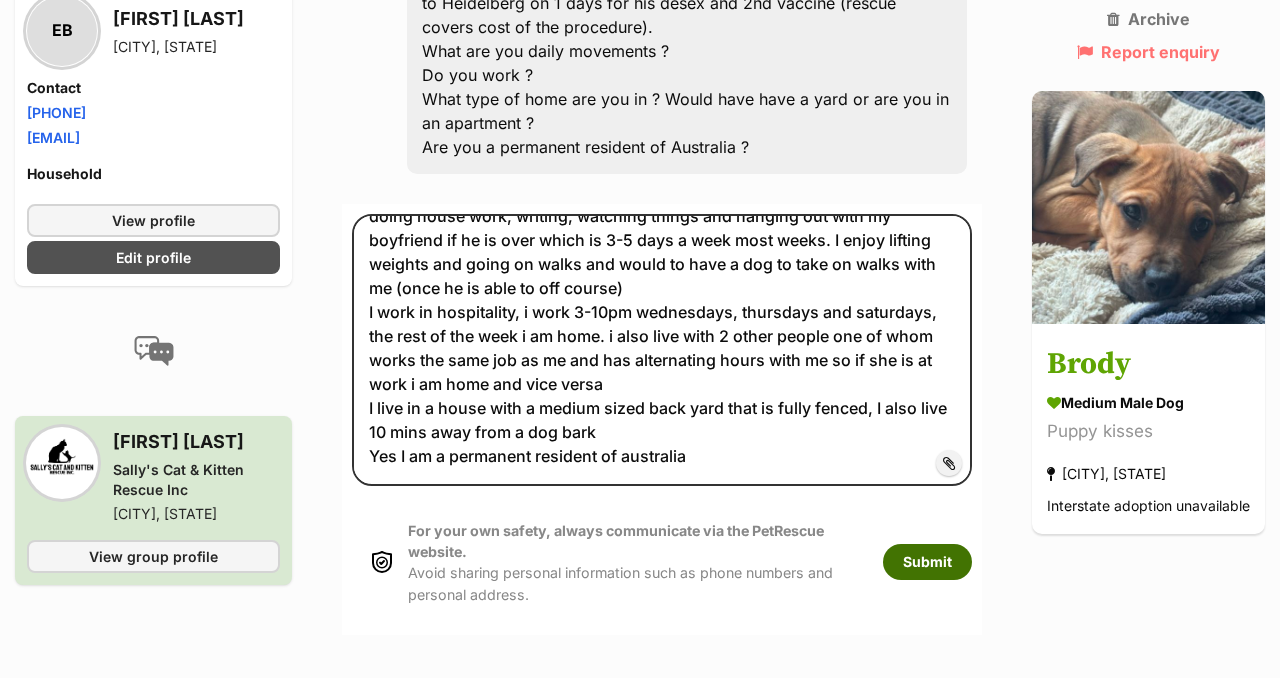 click on "Submit" at bounding box center [927, 562] 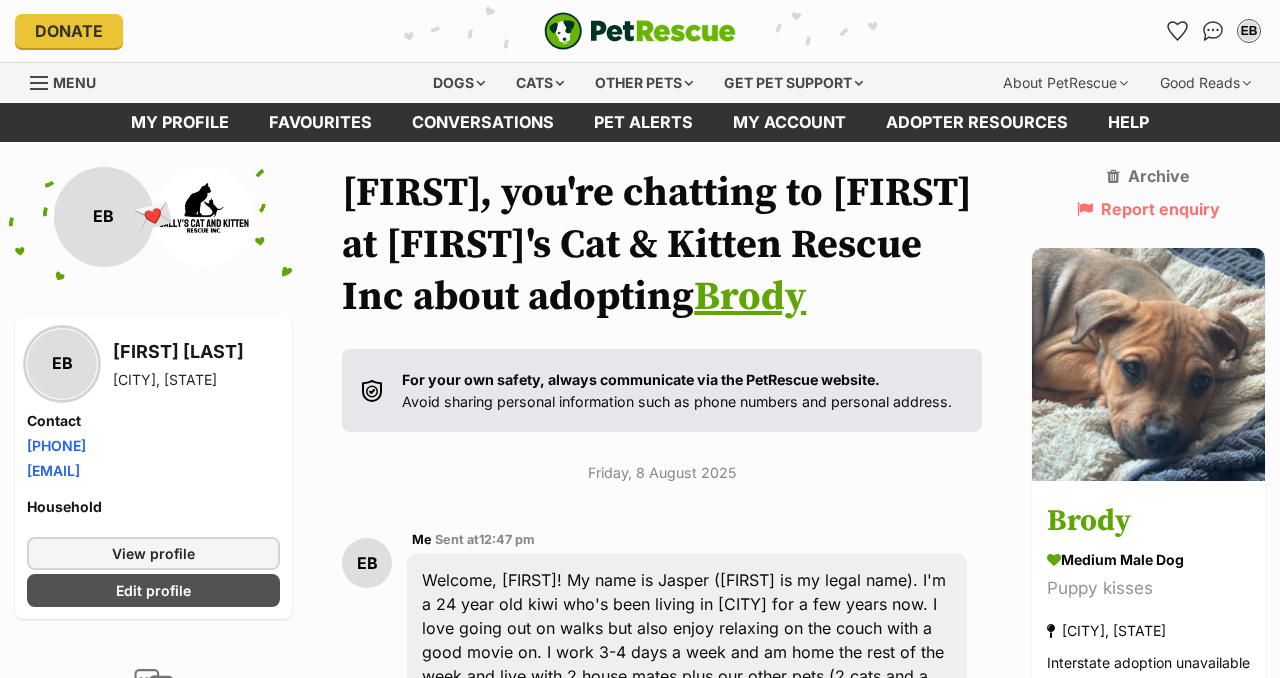 scroll, scrollTop: 1151, scrollLeft: 0, axis: vertical 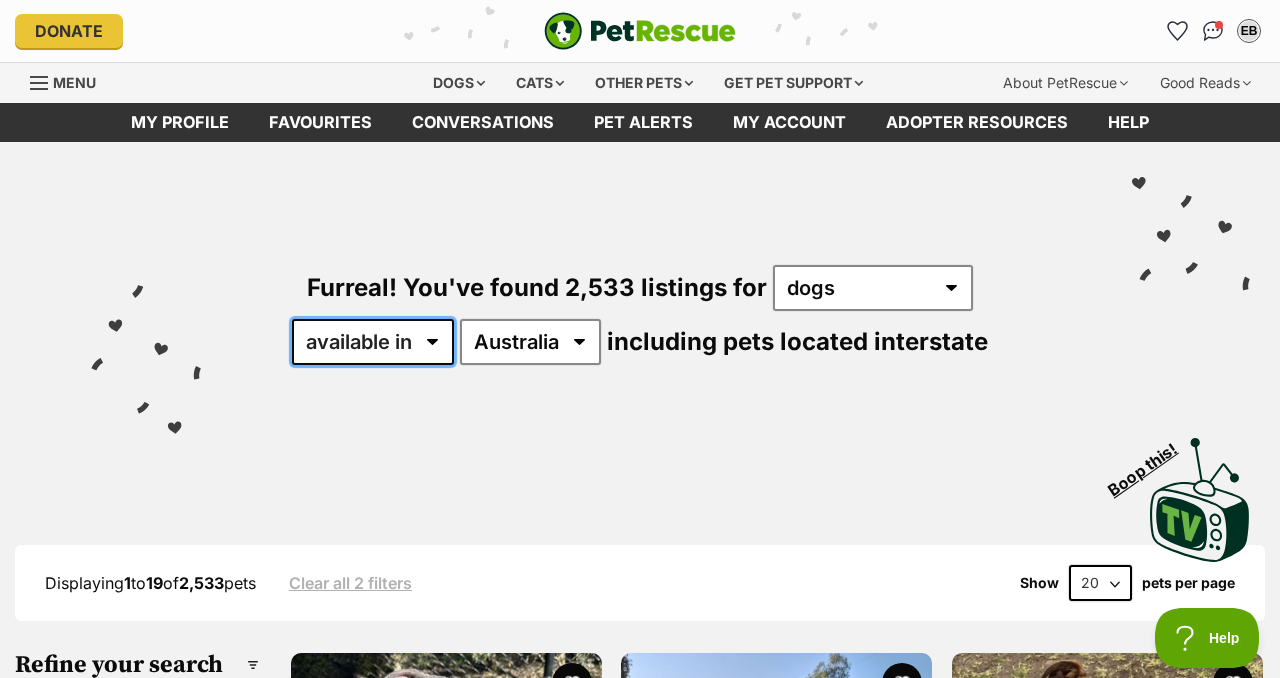 click on "available in
located in" at bounding box center [373, 342] 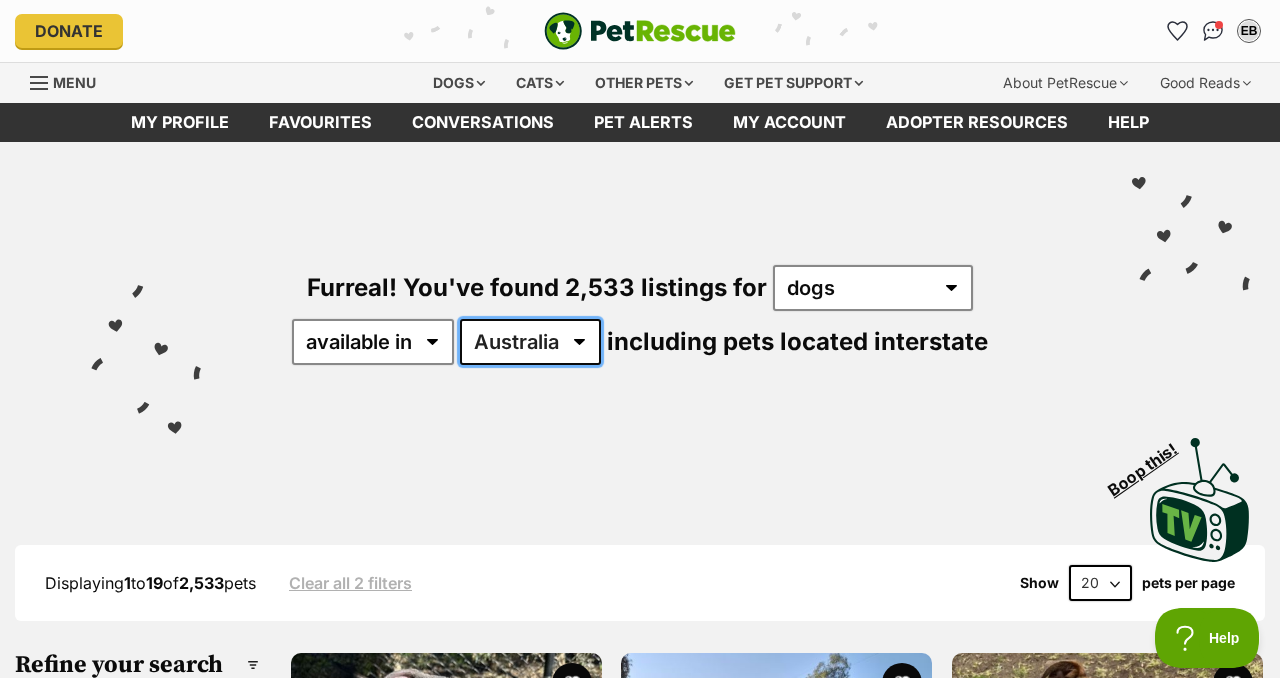 click on "Australia
ACT
NSW
NT
QLD
SA
TAS
VIC
WA" at bounding box center (530, 342) 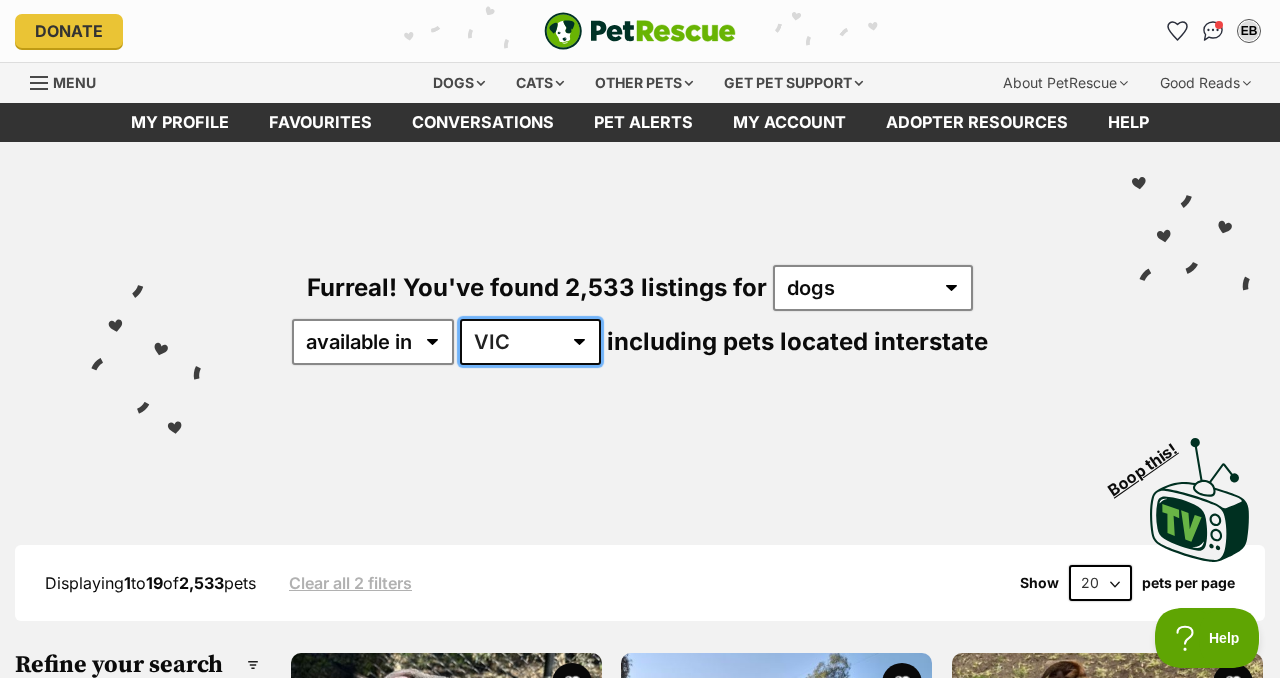 scroll, scrollTop: 73, scrollLeft: 0, axis: vertical 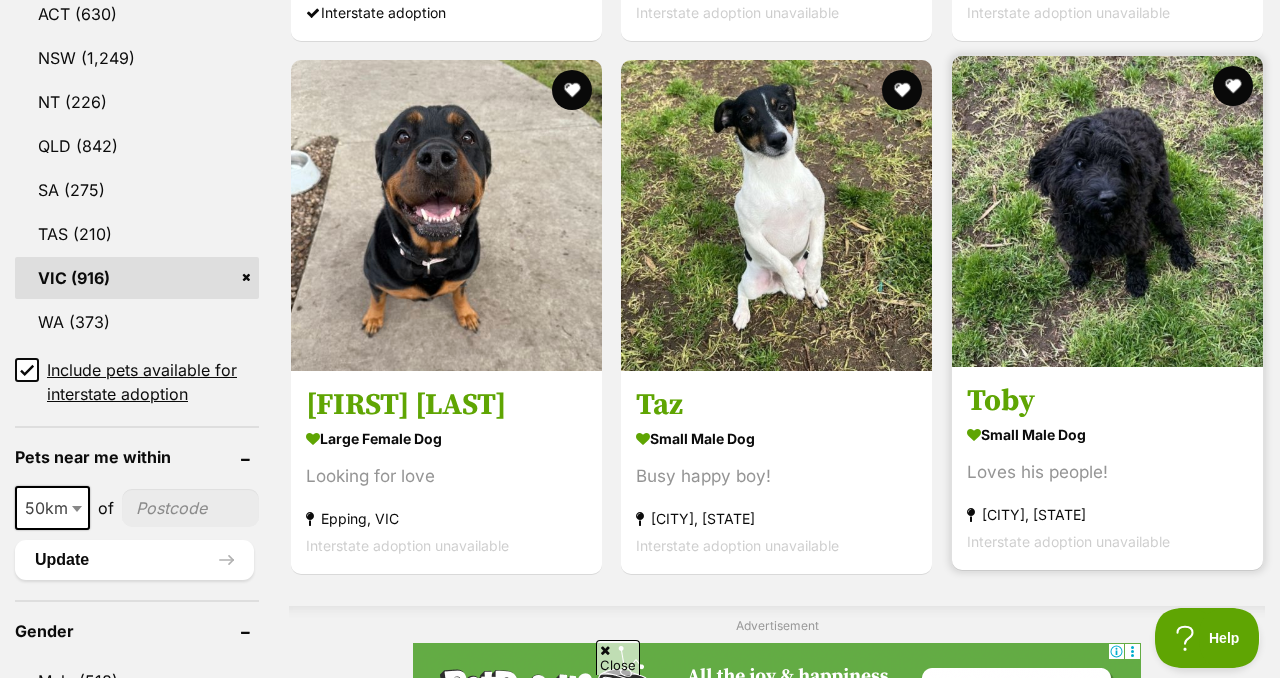 click at bounding box center [1107, 211] 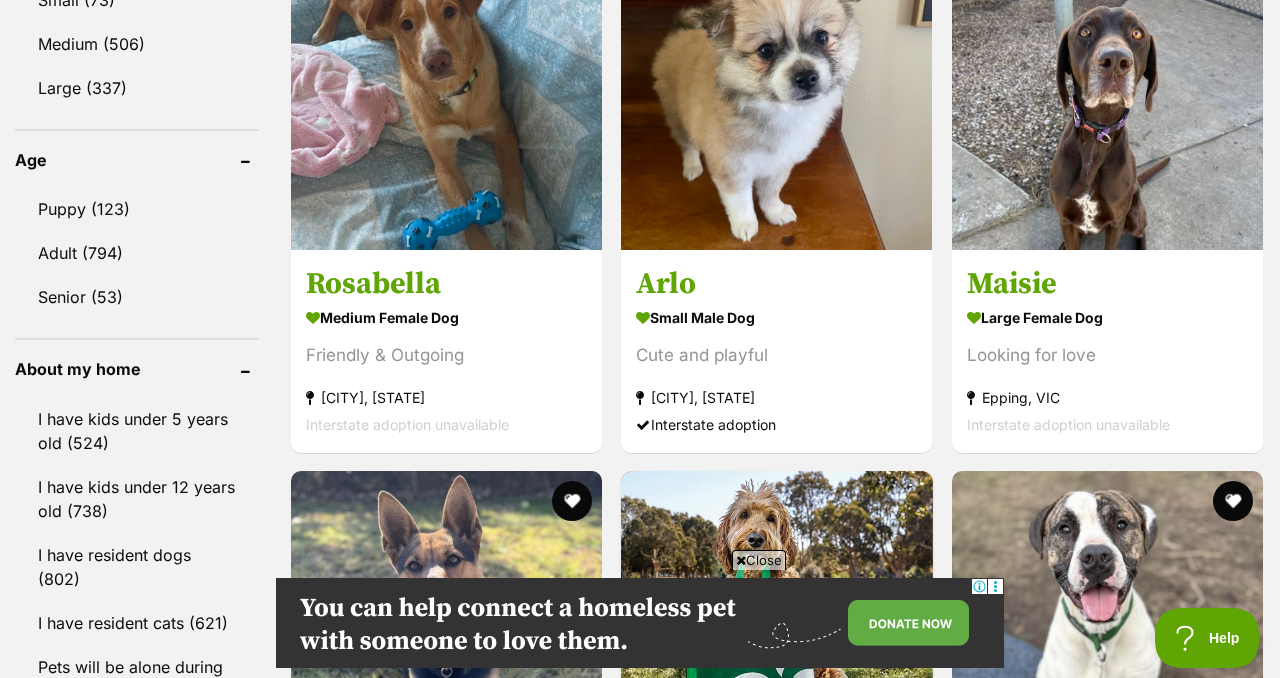 scroll, scrollTop: 1924, scrollLeft: 0, axis: vertical 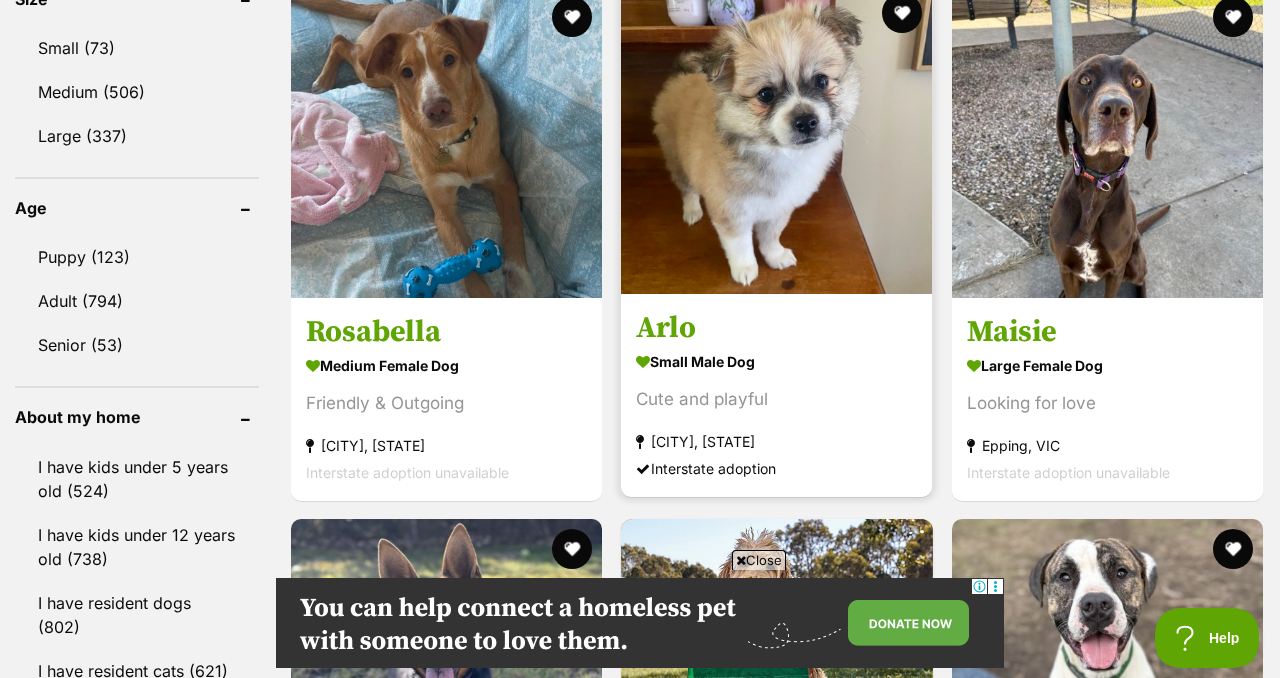 click at bounding box center (776, 138) 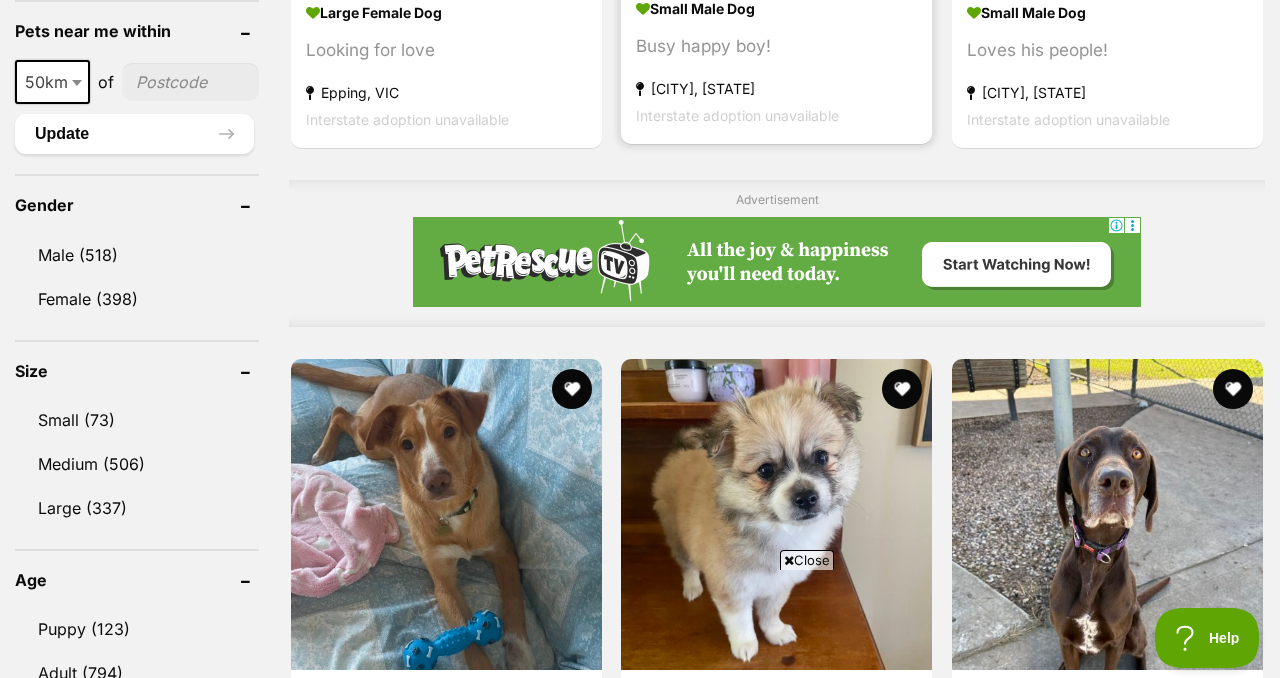 scroll, scrollTop: 1618, scrollLeft: 0, axis: vertical 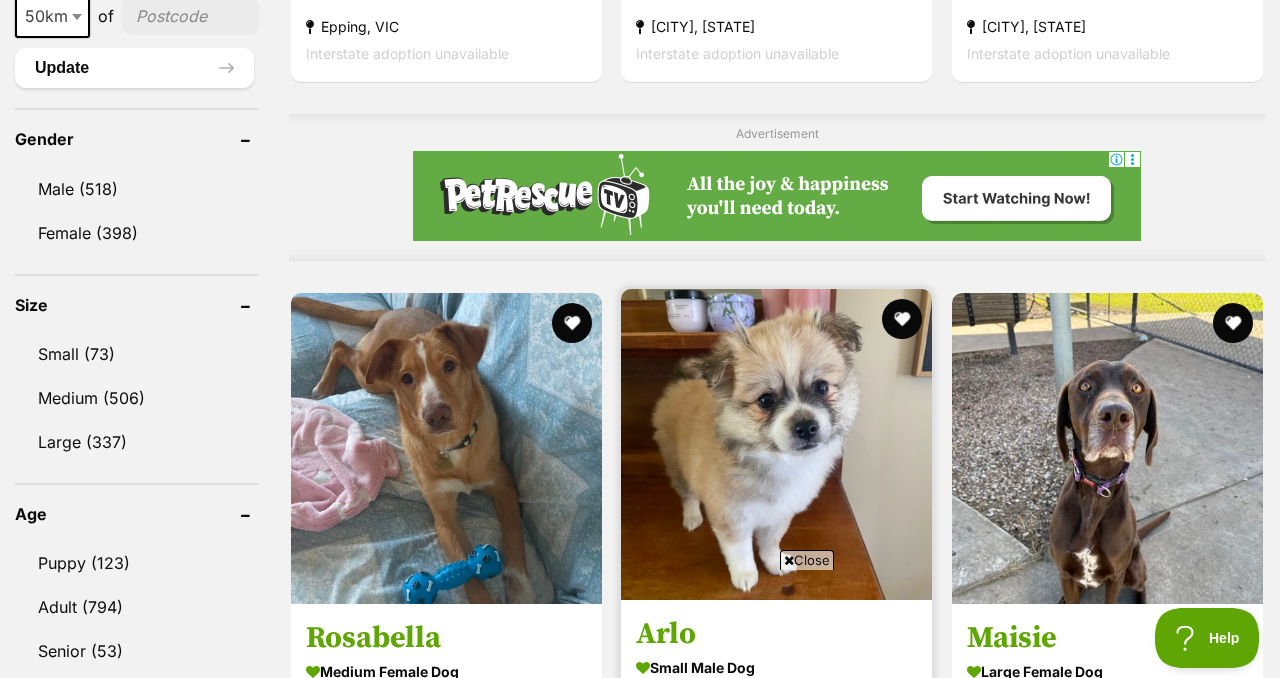click at bounding box center [776, 444] 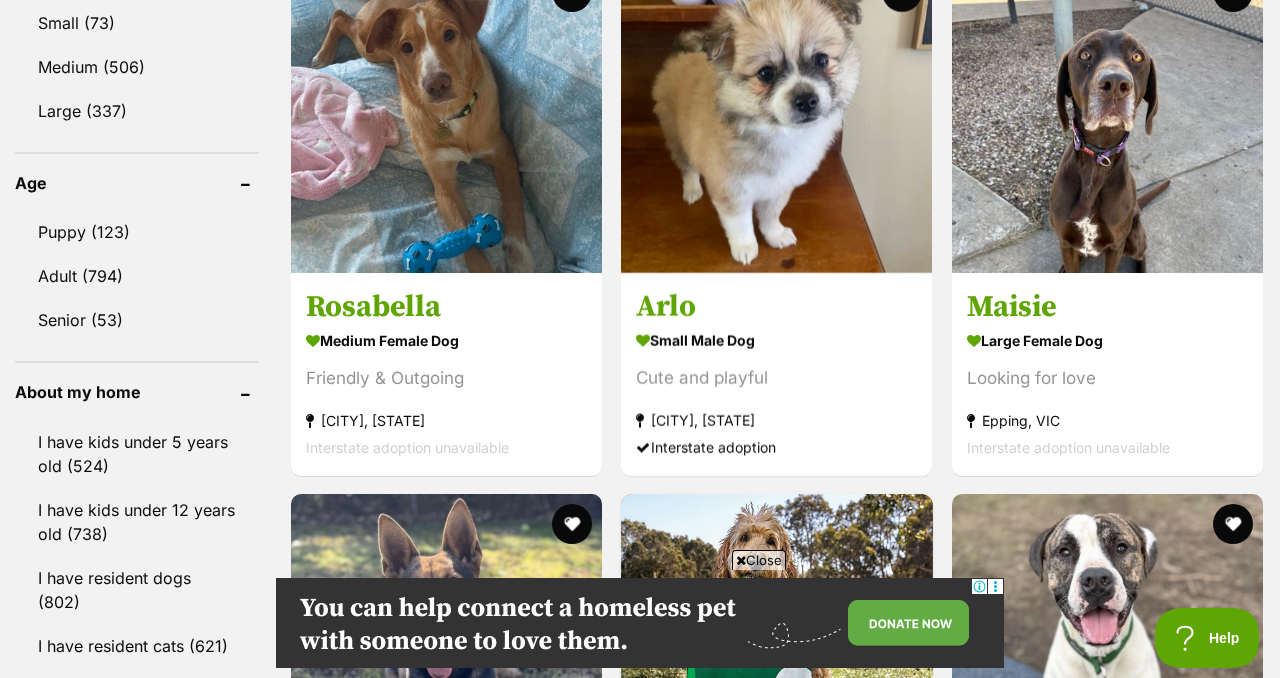scroll, scrollTop: 1978, scrollLeft: 0, axis: vertical 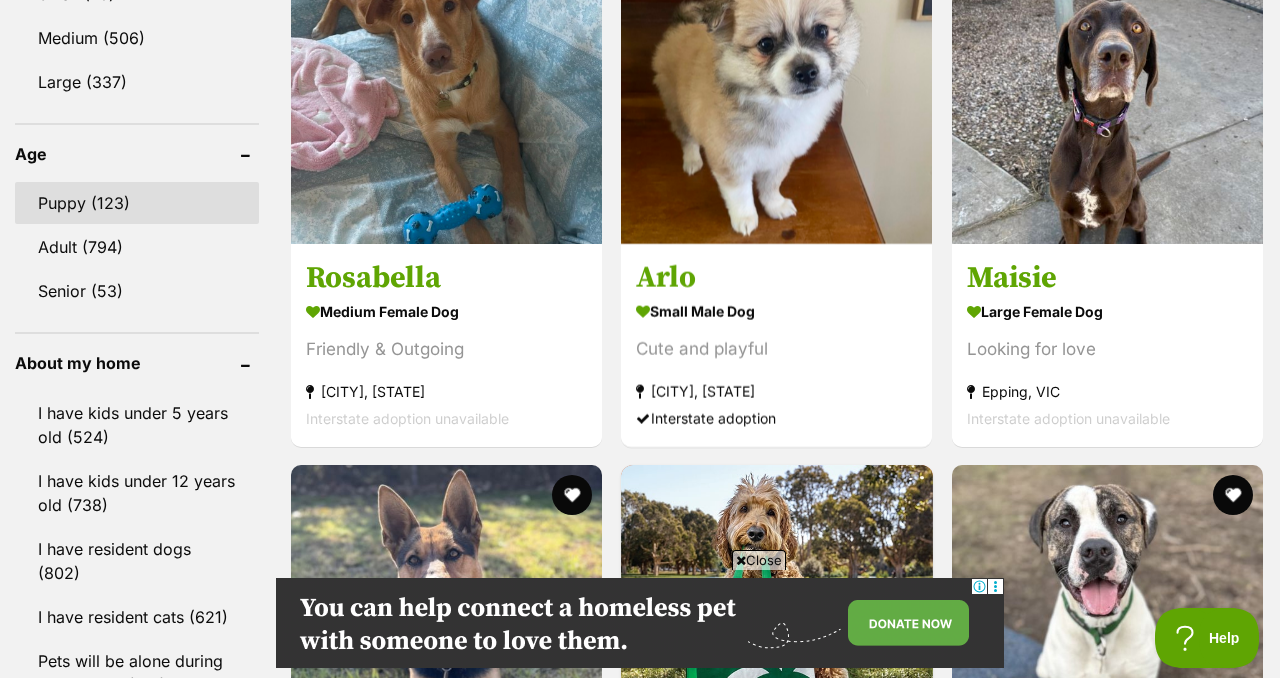 click on "Puppy (123)" at bounding box center [137, 203] 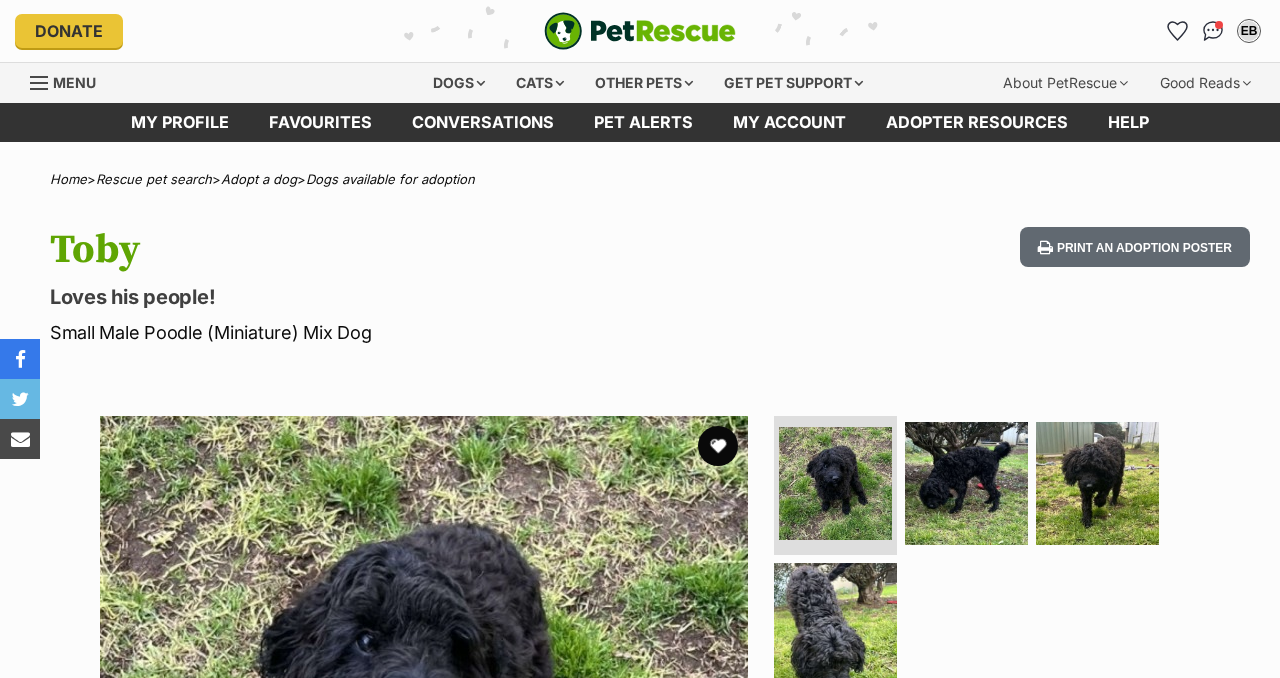 scroll, scrollTop: 0, scrollLeft: 0, axis: both 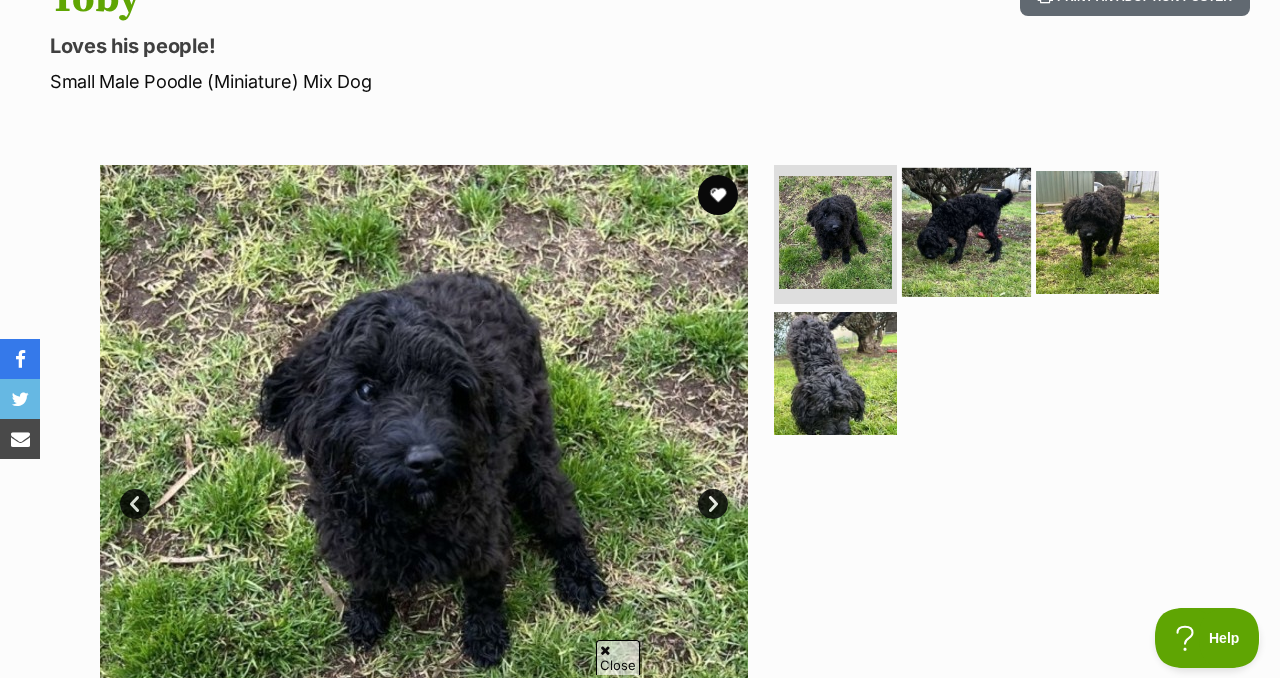 click at bounding box center (966, 231) 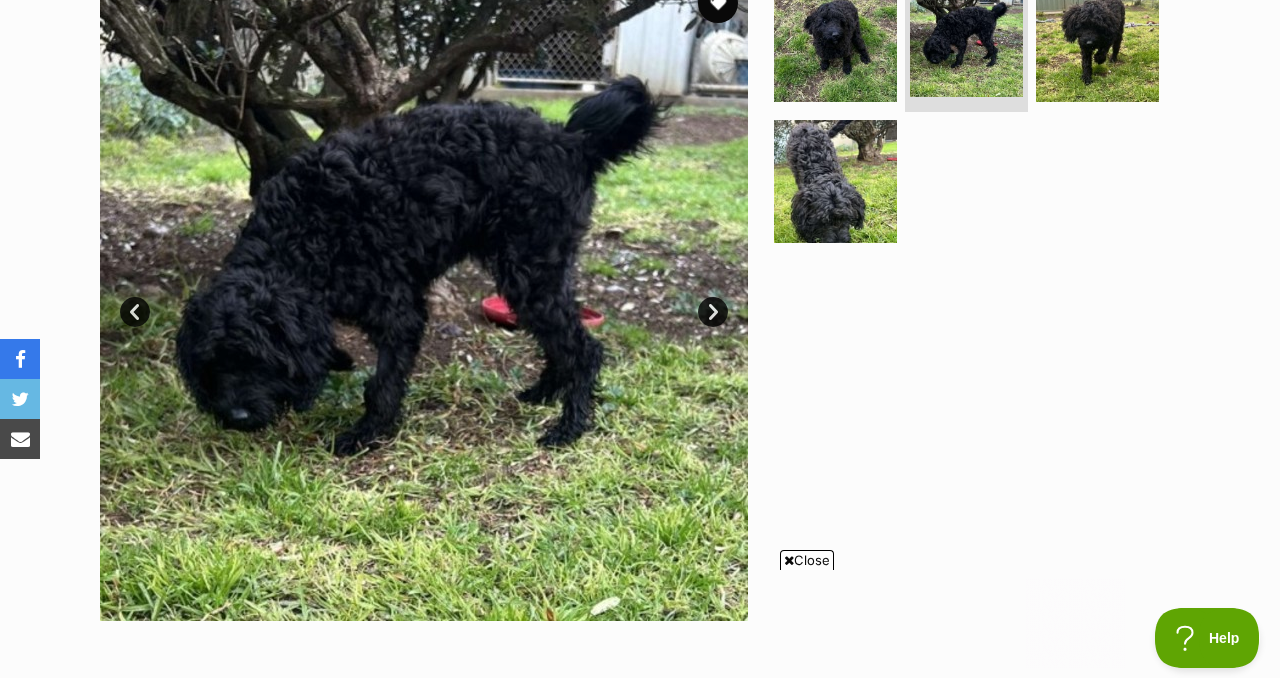 scroll, scrollTop: 0, scrollLeft: 0, axis: both 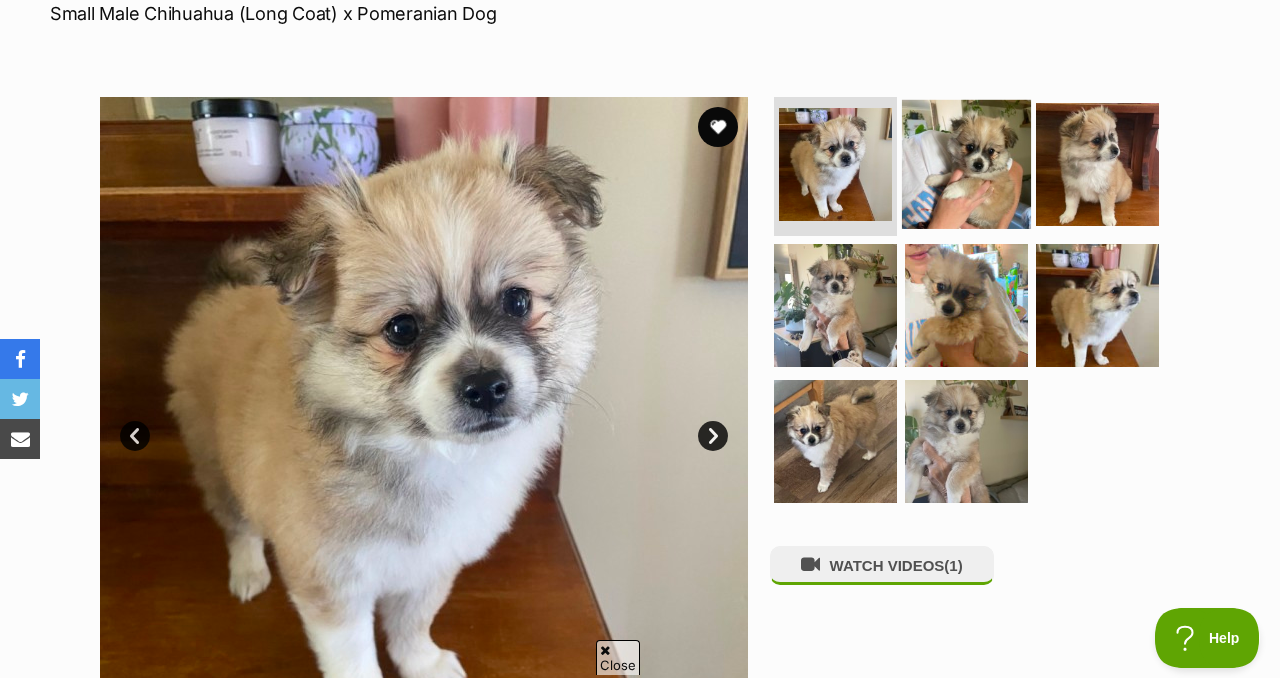 click at bounding box center [966, 163] 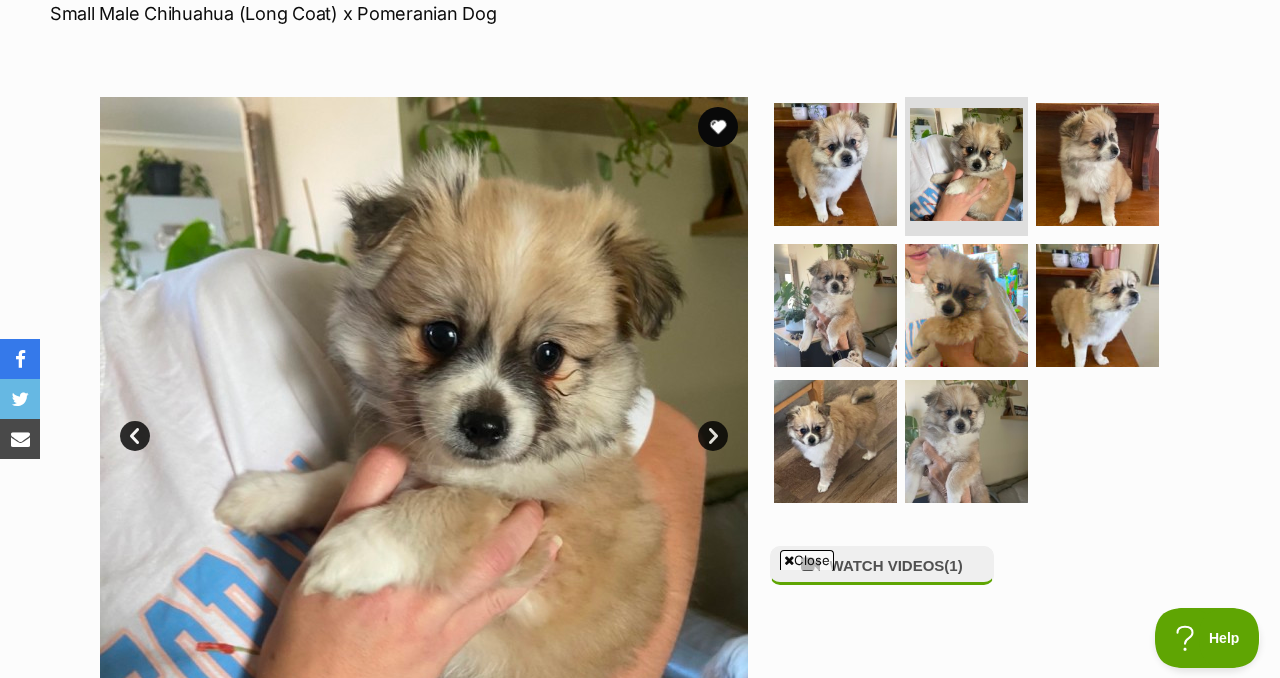 scroll, scrollTop: 0, scrollLeft: 0, axis: both 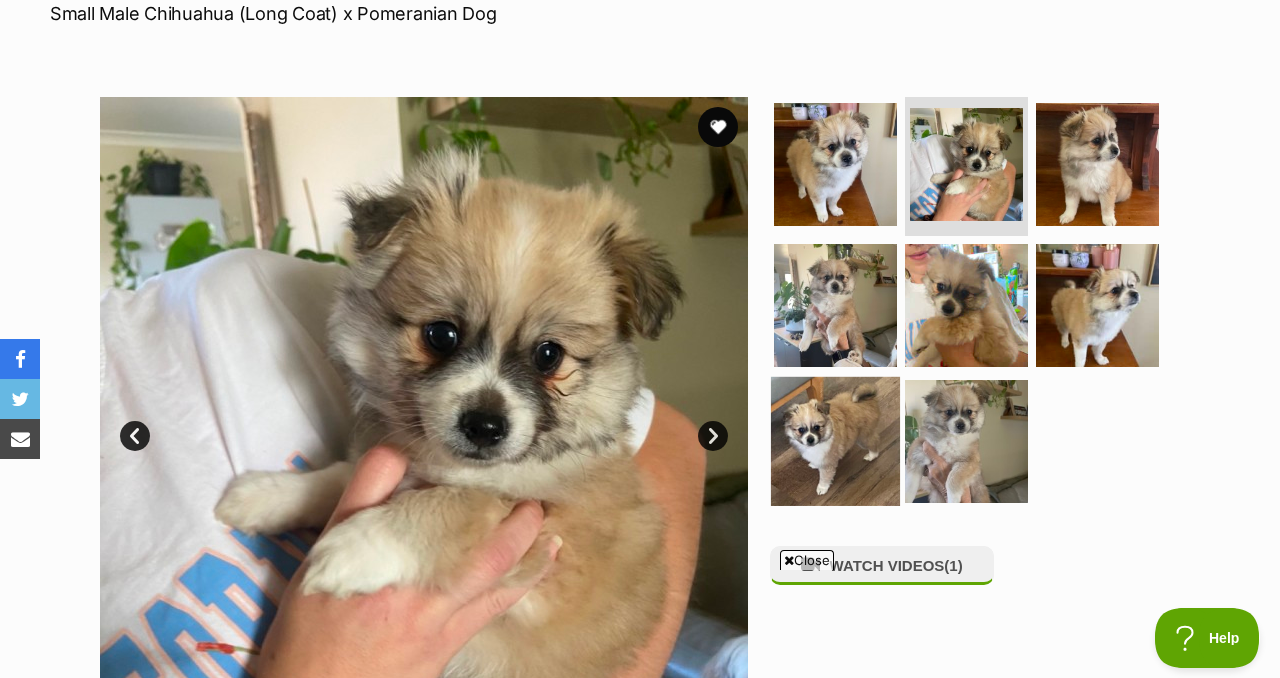 click at bounding box center (835, 441) 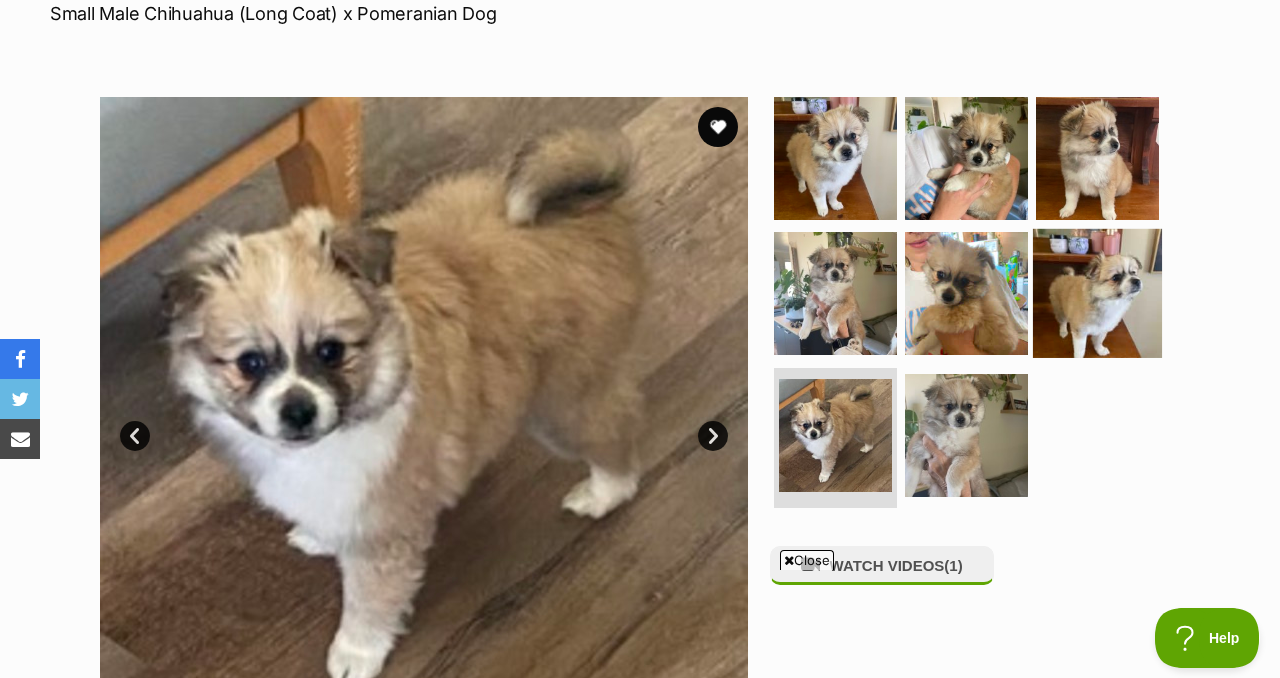 click at bounding box center (1097, 293) 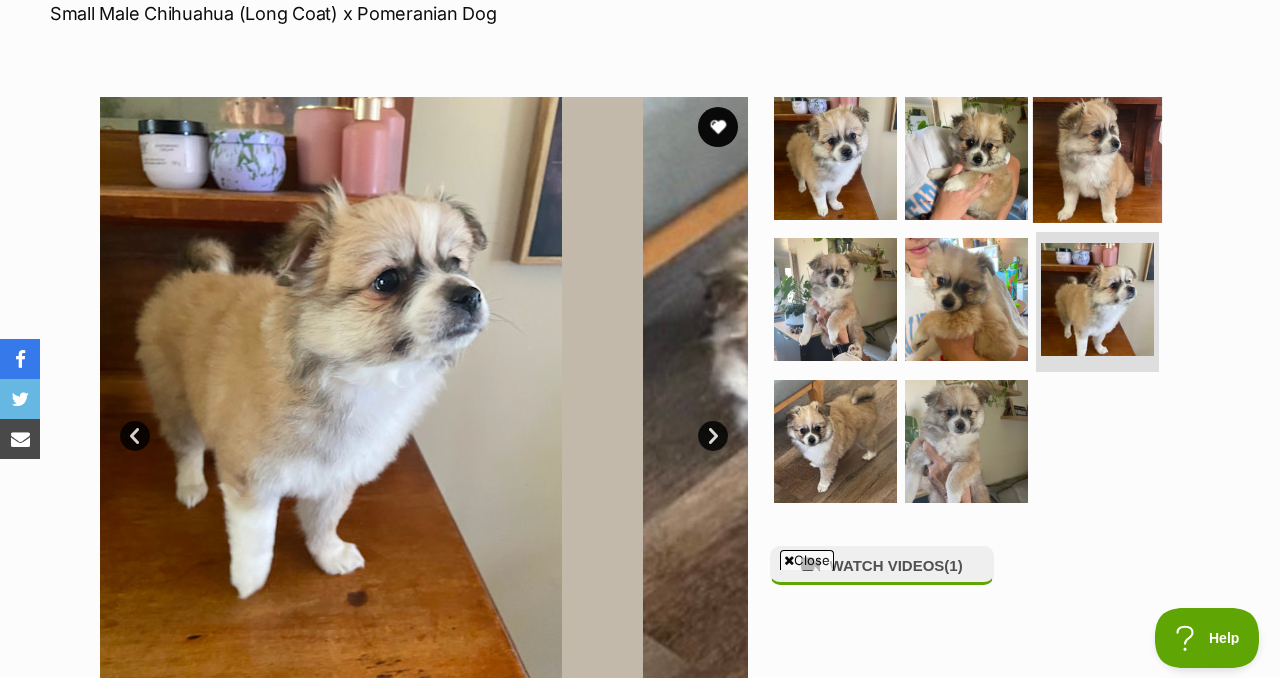 click at bounding box center [1097, 157] 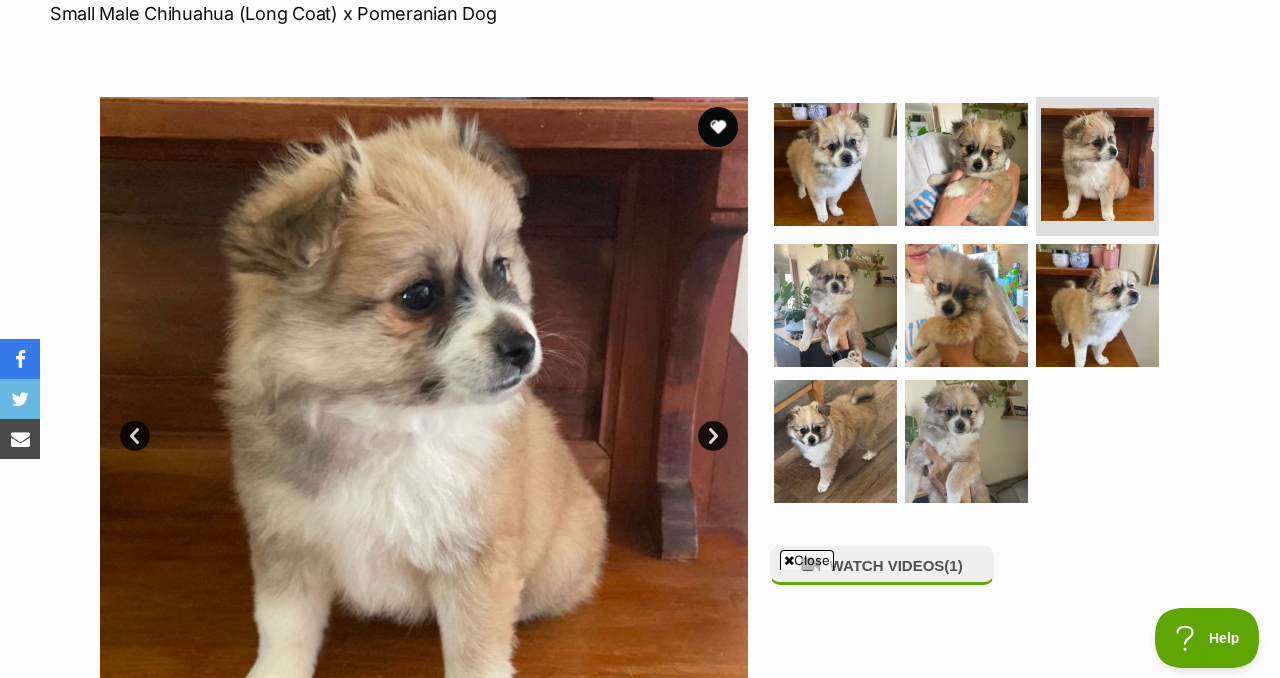 scroll, scrollTop: 366, scrollLeft: 0, axis: vertical 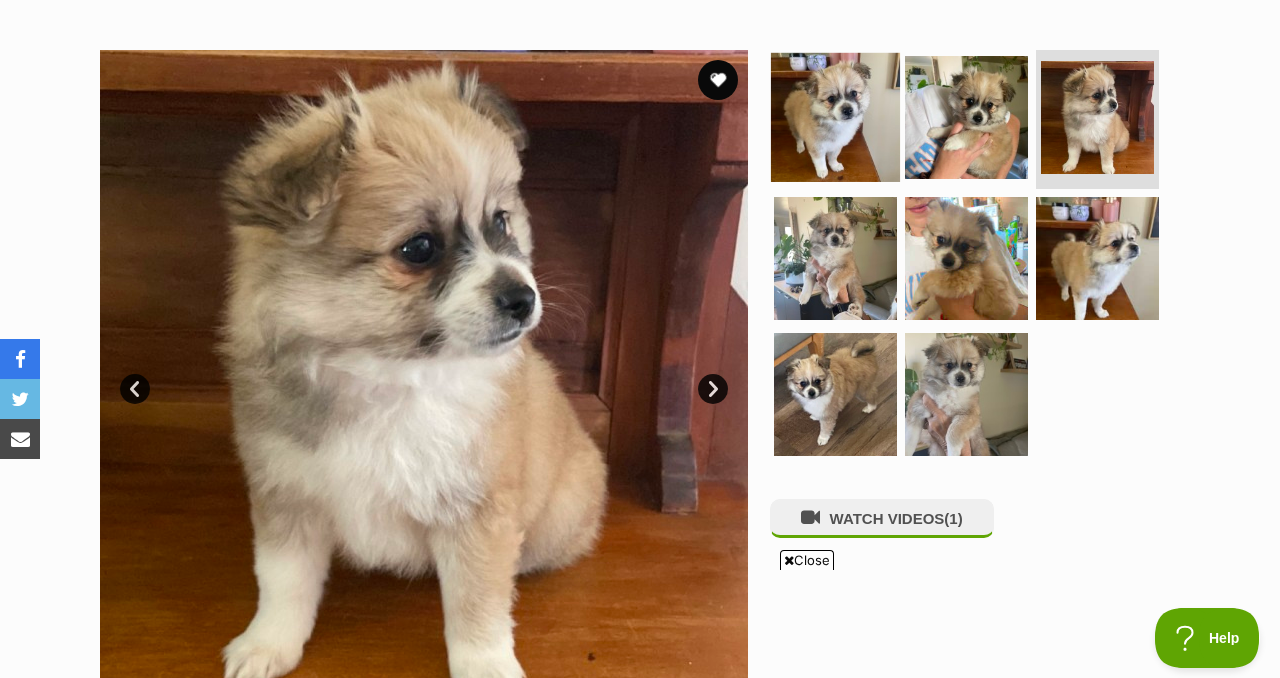 click at bounding box center (835, 116) 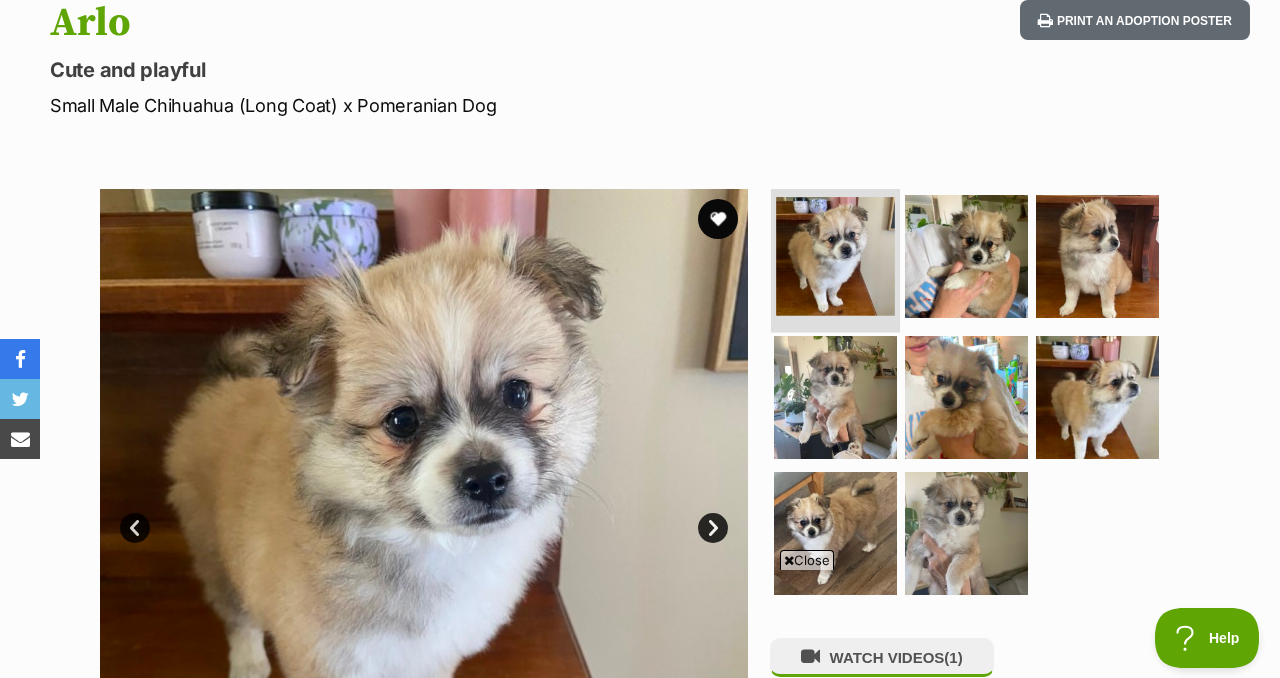 scroll, scrollTop: 0, scrollLeft: 0, axis: both 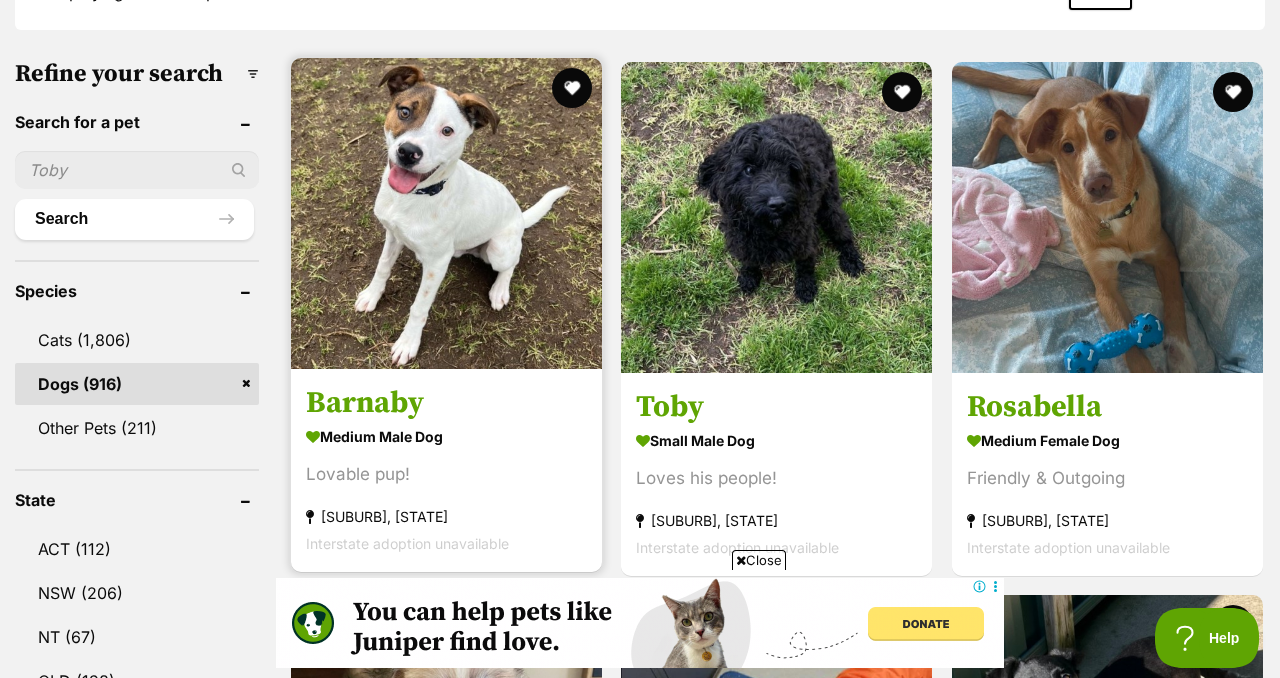 click at bounding box center [446, 213] 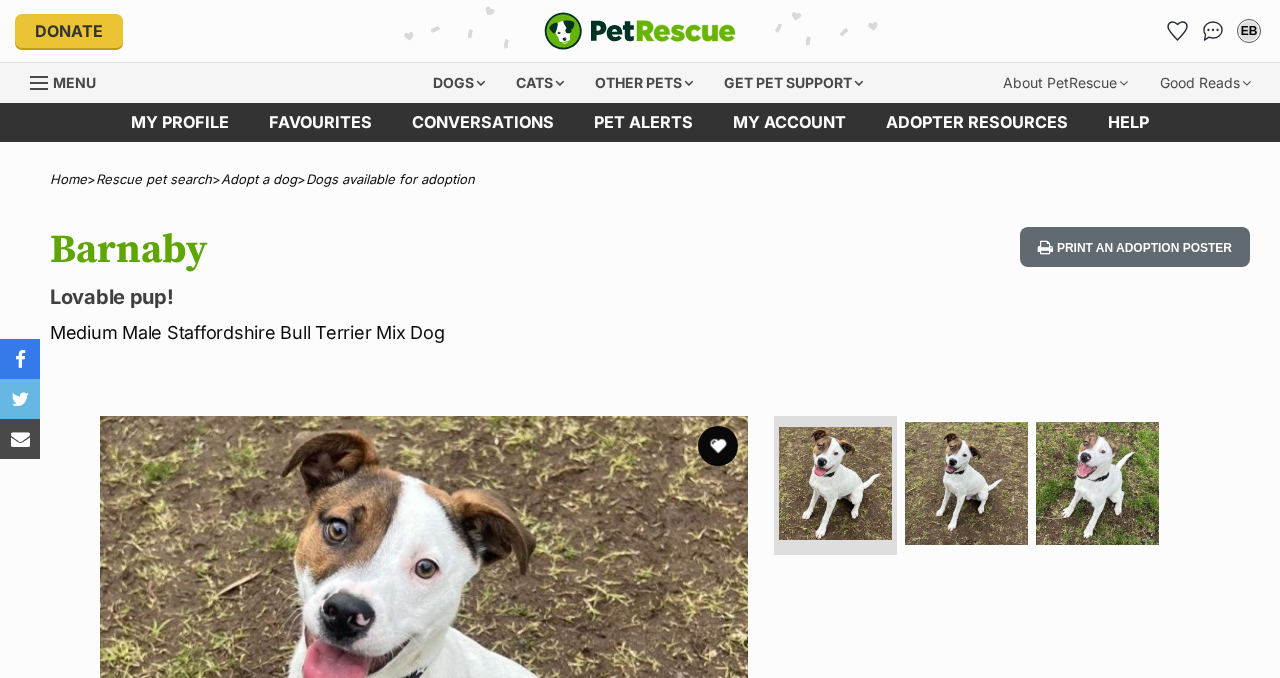 scroll, scrollTop: 137, scrollLeft: 0, axis: vertical 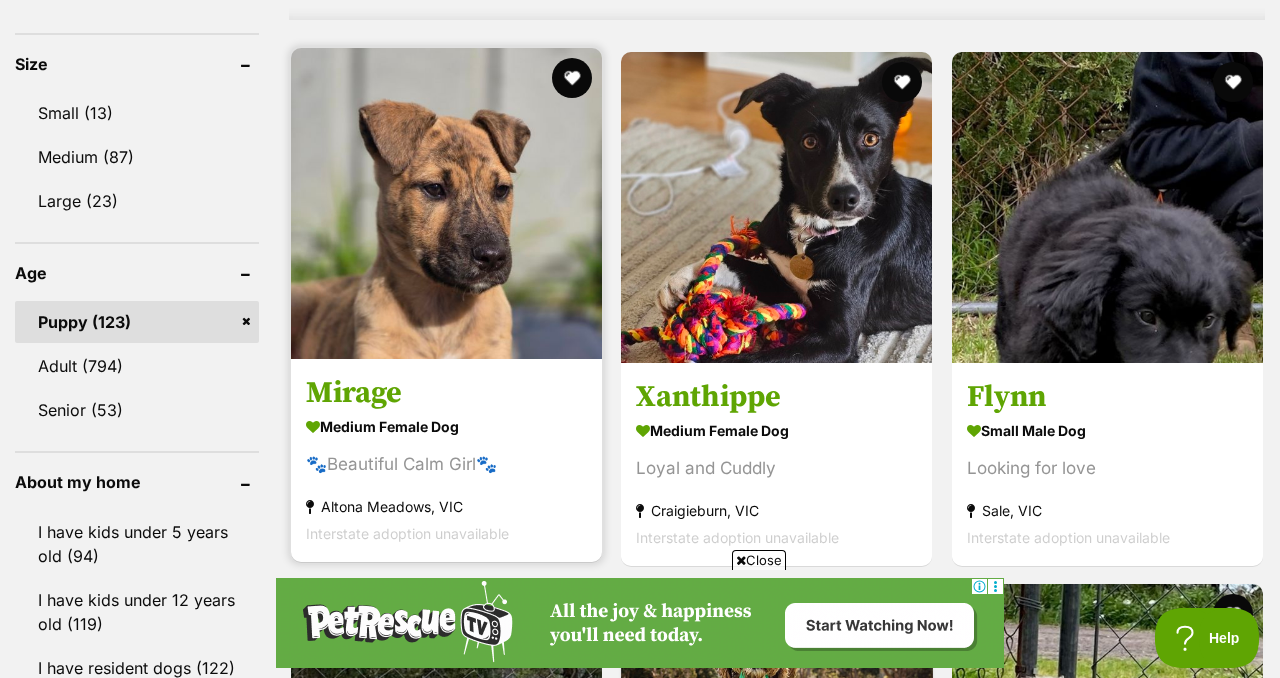 click at bounding box center (446, 203) 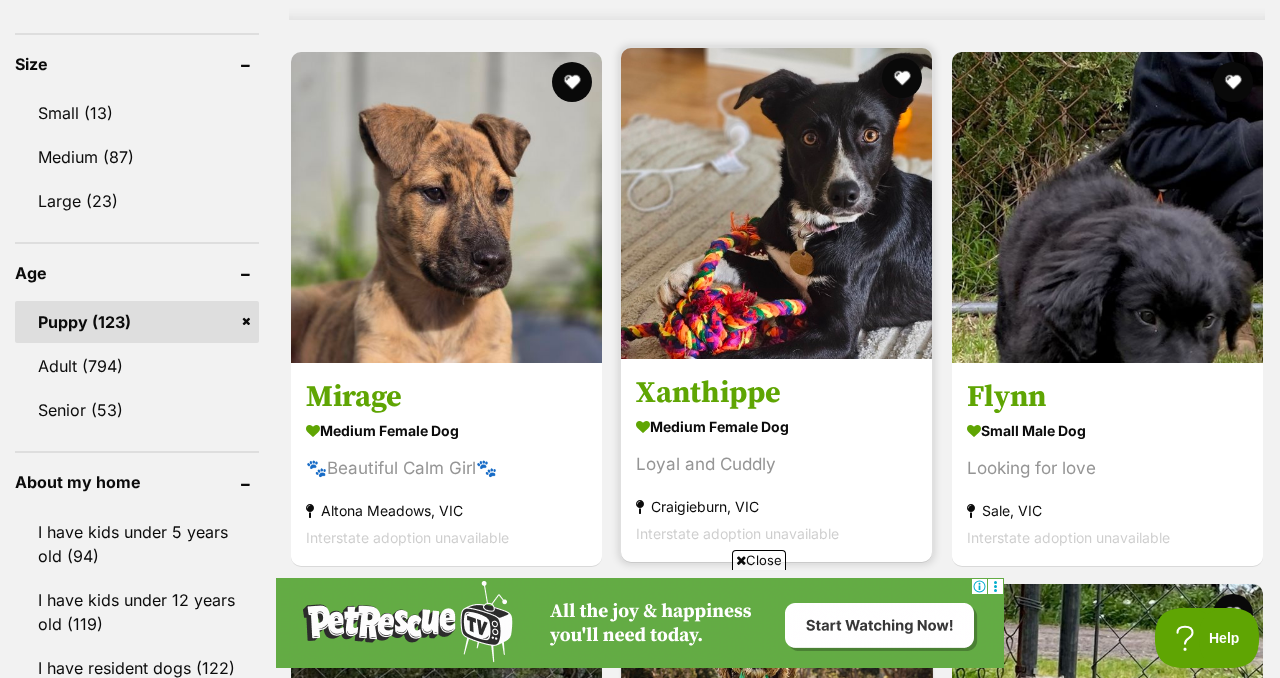 scroll, scrollTop: 1953, scrollLeft: 0, axis: vertical 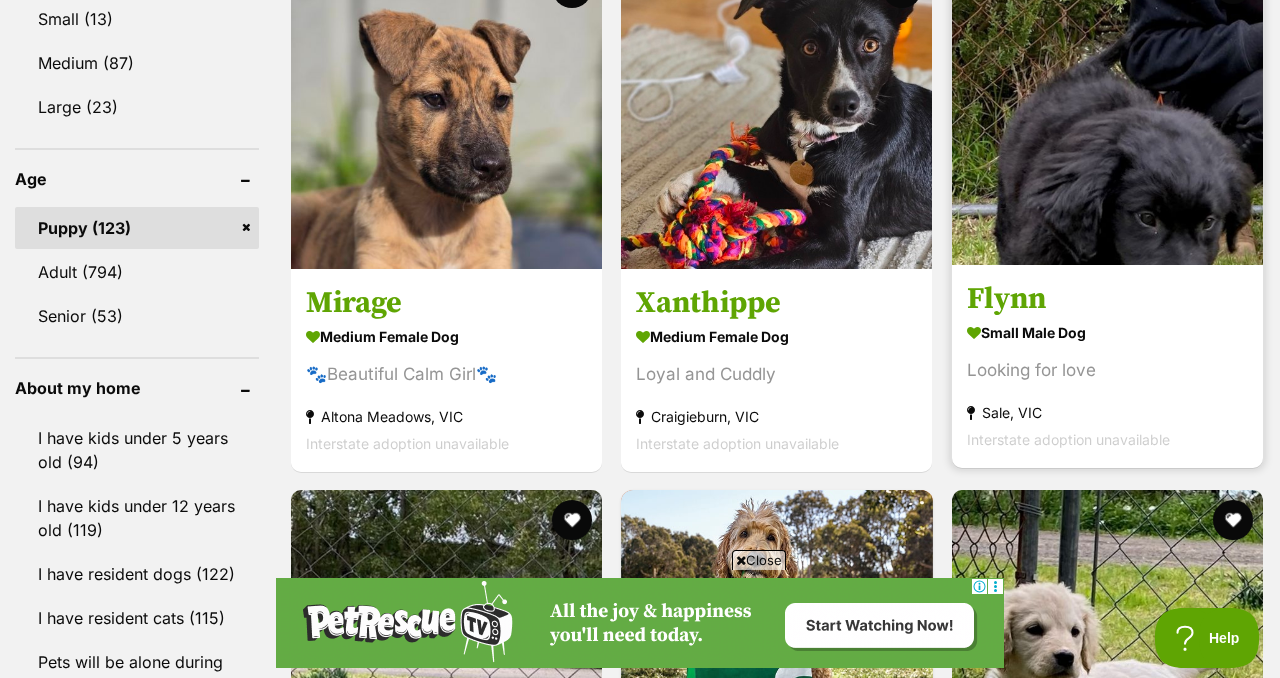 click at bounding box center [1107, 109] 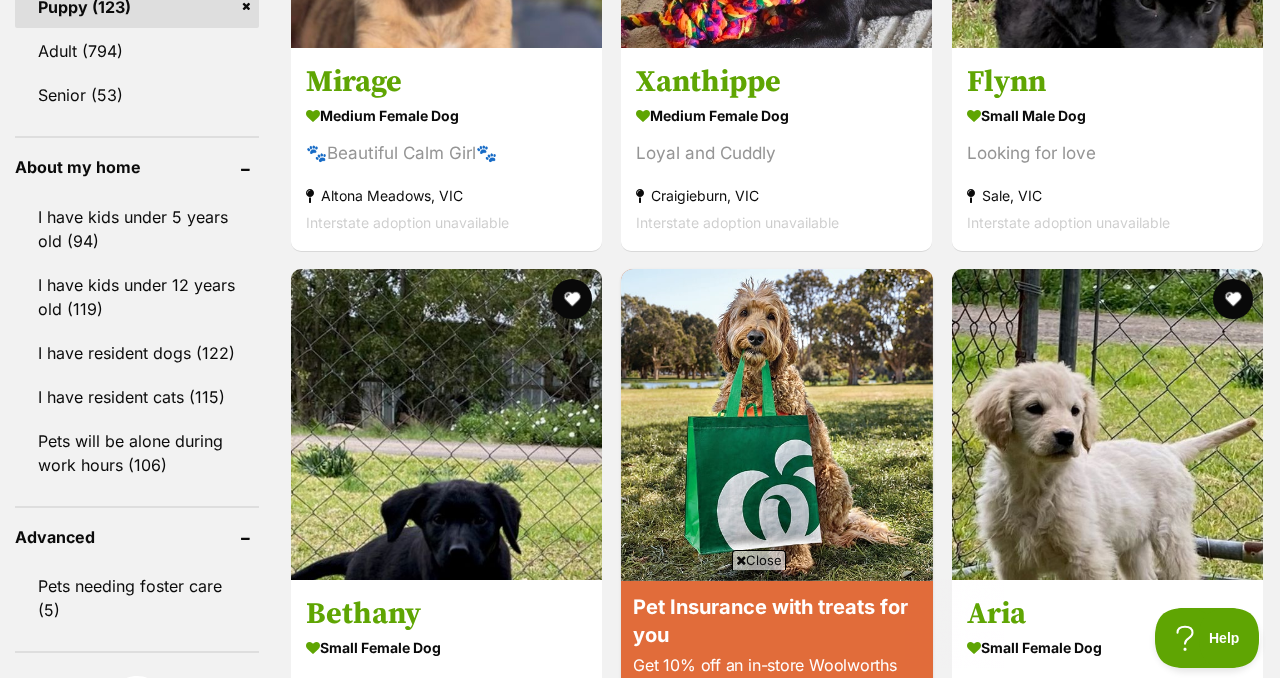 scroll, scrollTop: 0, scrollLeft: 0, axis: both 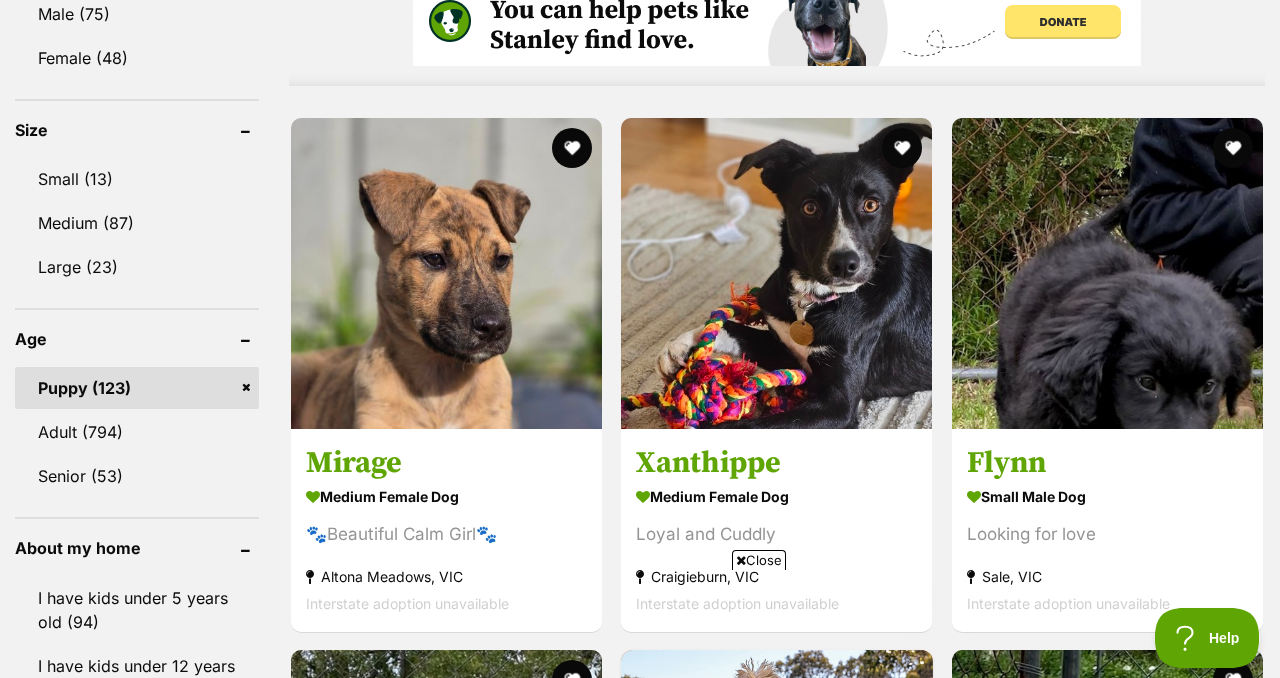click on "medium male Dog
Lovable pup!
[CITY], [STATE]
Interstate adoption unavailable
Toby
small male Dog
Loves his people!
[CITY], [STATE]
Interstate adoption unavailable
Rosabella
medium female Dog
Friendly & Outgoing
[CITY], [STATE]
Interstate adoption unavailable
Arlo
small male Dog
Cute and playful
[CITY], [STATE]
Interstate adoption
Mississippi Mud Pie
large male Dog
Sweet pup!
[CITY], [STATE]
Interstate adoption
Jesse
medium male Dog
Excitable Kelpie Lab mix!
[CITY], [STATE]
Interstate adoption unavailable
Advertisement
Mirage
medium female Dog
🐾Beautiful Calm Girl🐾
[CITY], [STATE]" at bounding box center [777, 1004] 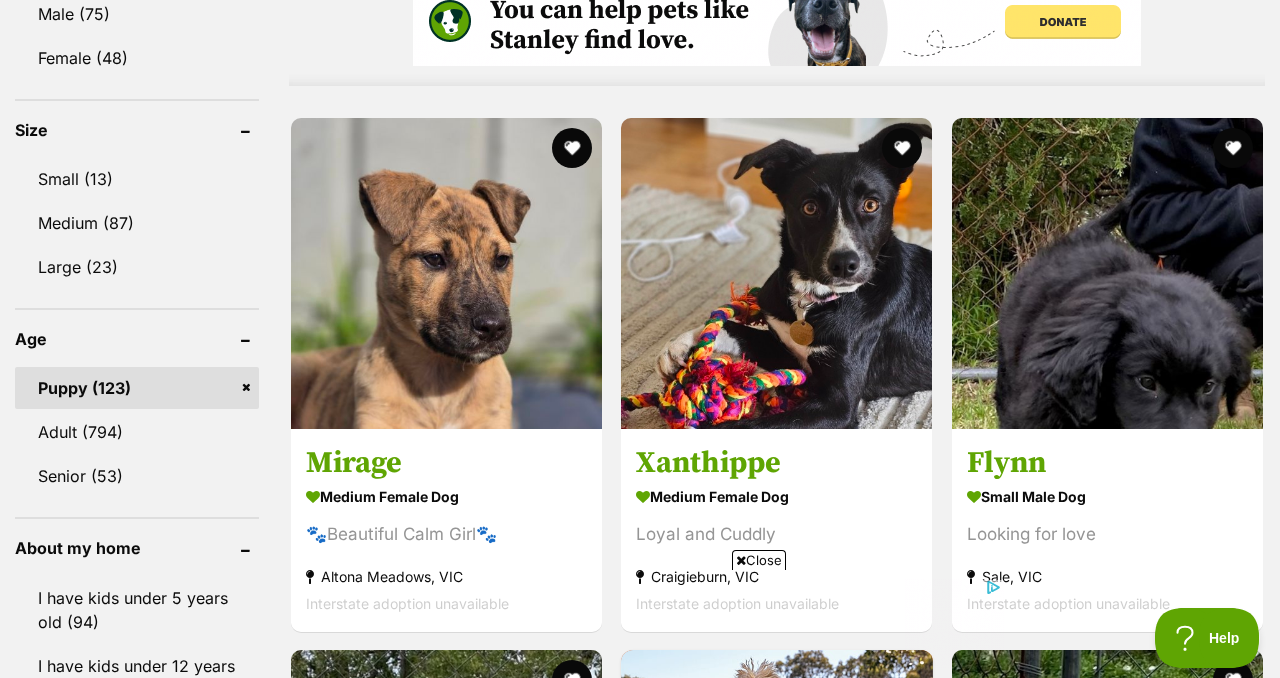 scroll, scrollTop: 0, scrollLeft: 0, axis: both 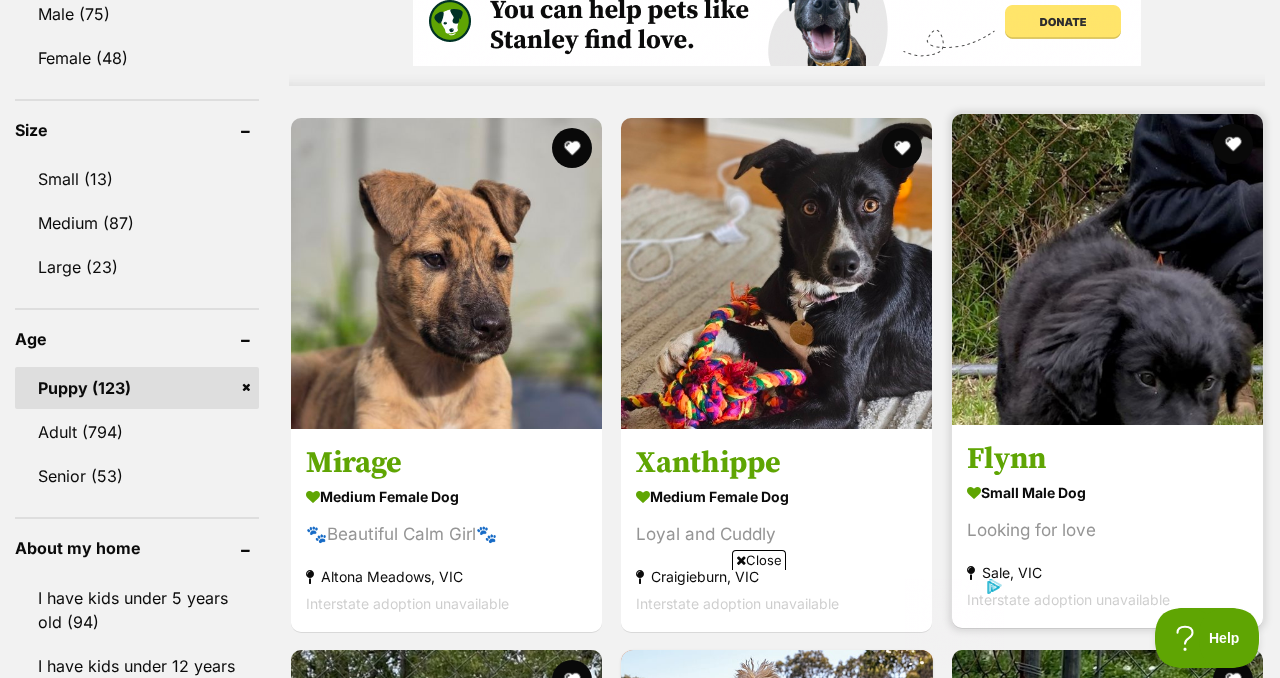 click at bounding box center [1107, 269] 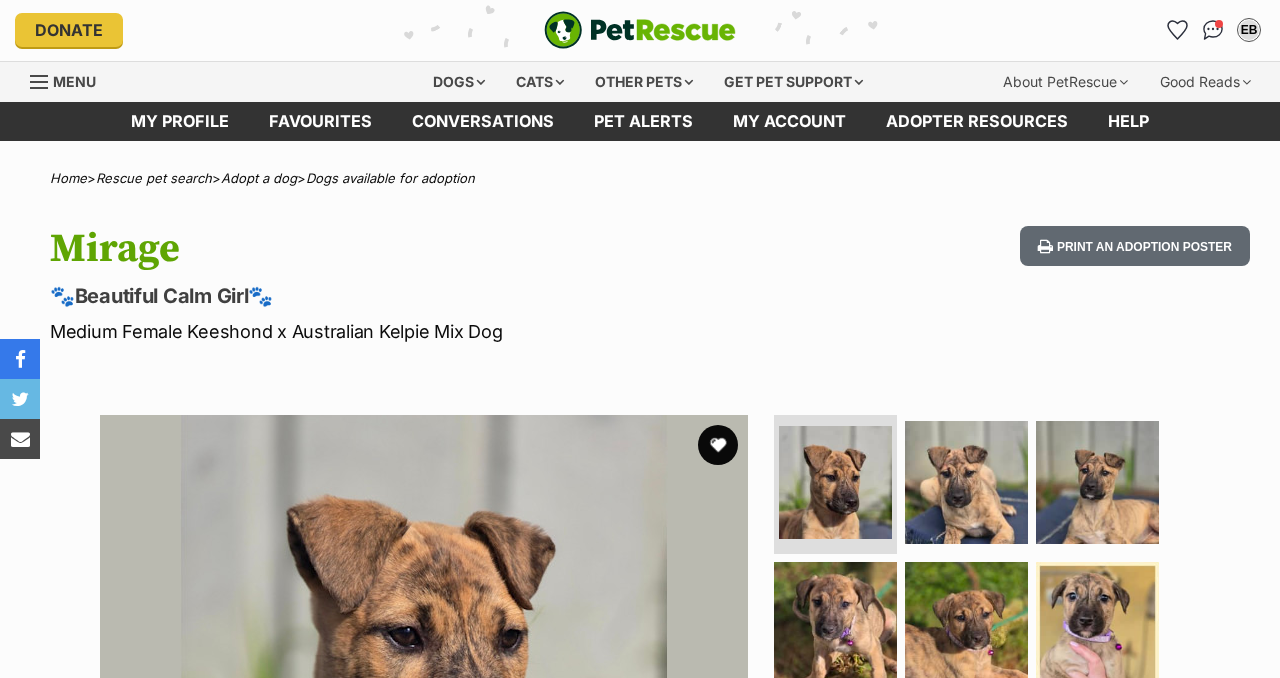 scroll, scrollTop: 76, scrollLeft: 0, axis: vertical 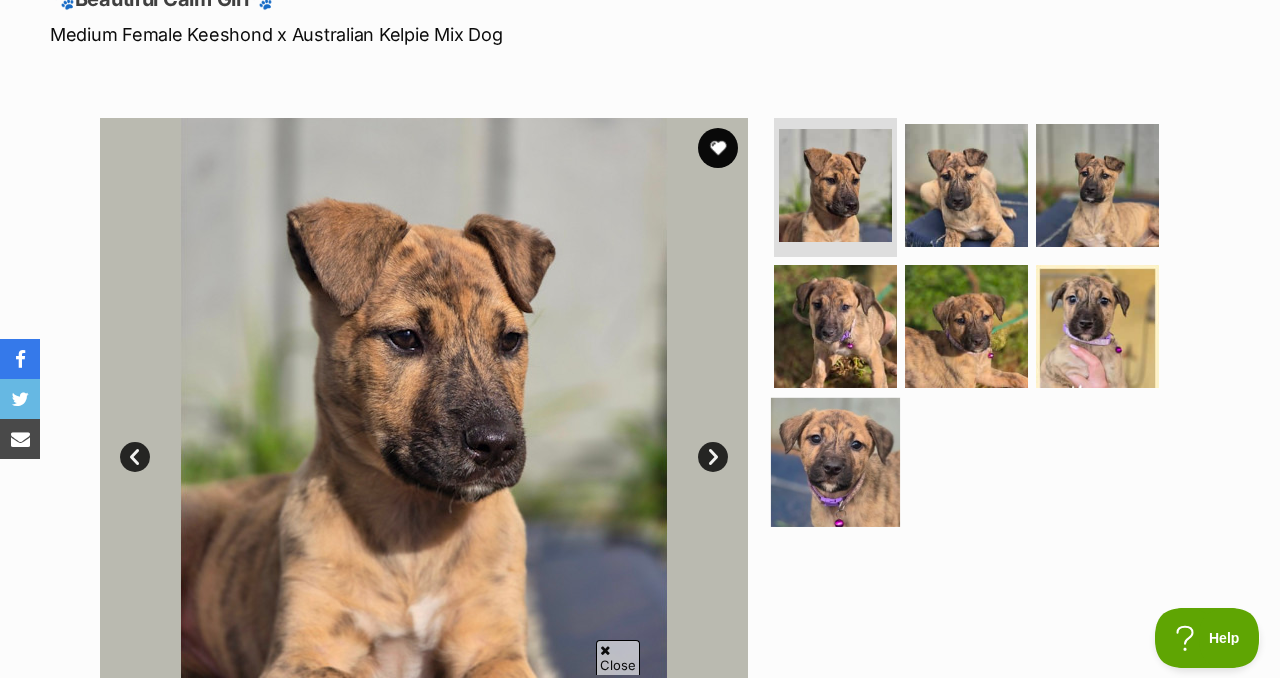 click at bounding box center [835, 462] 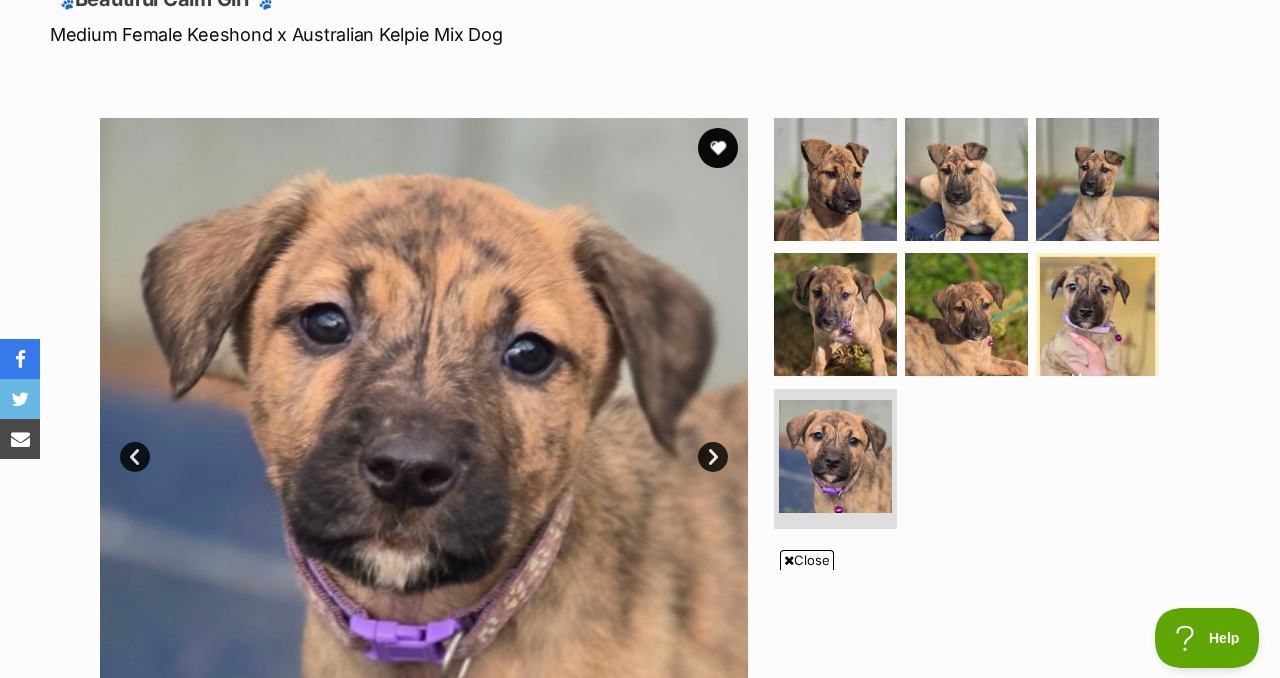 scroll, scrollTop: 0, scrollLeft: 0, axis: both 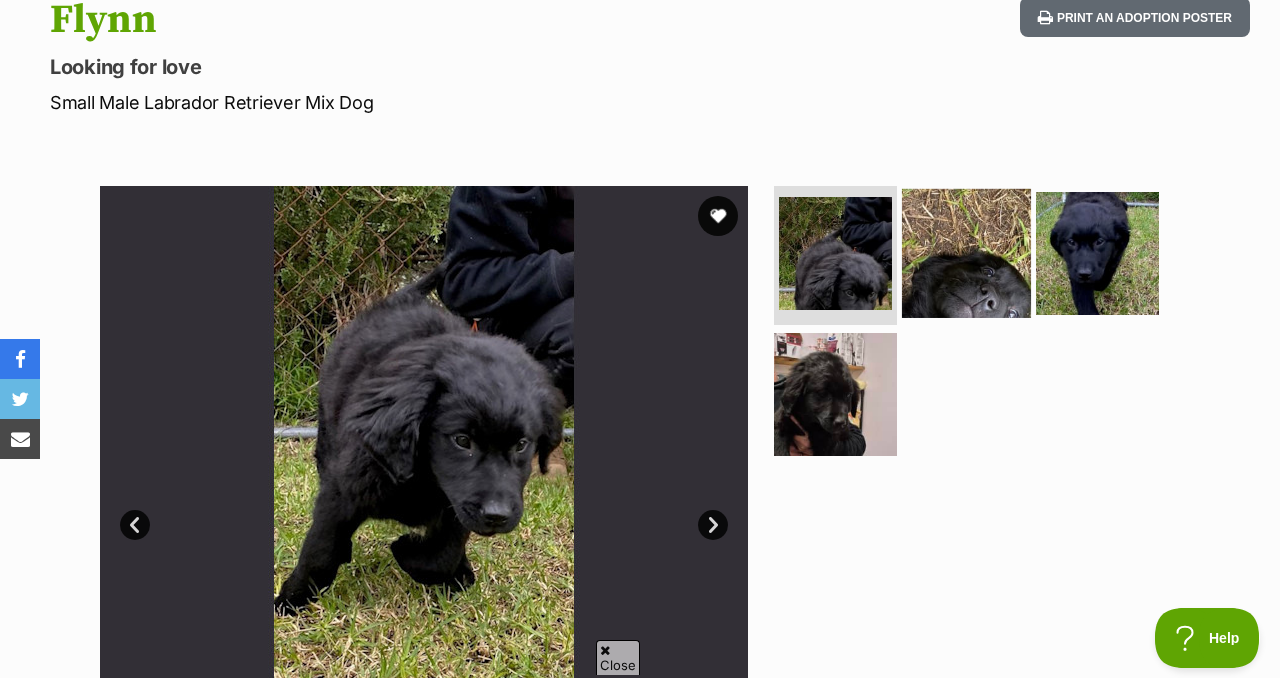 click at bounding box center [966, 252] 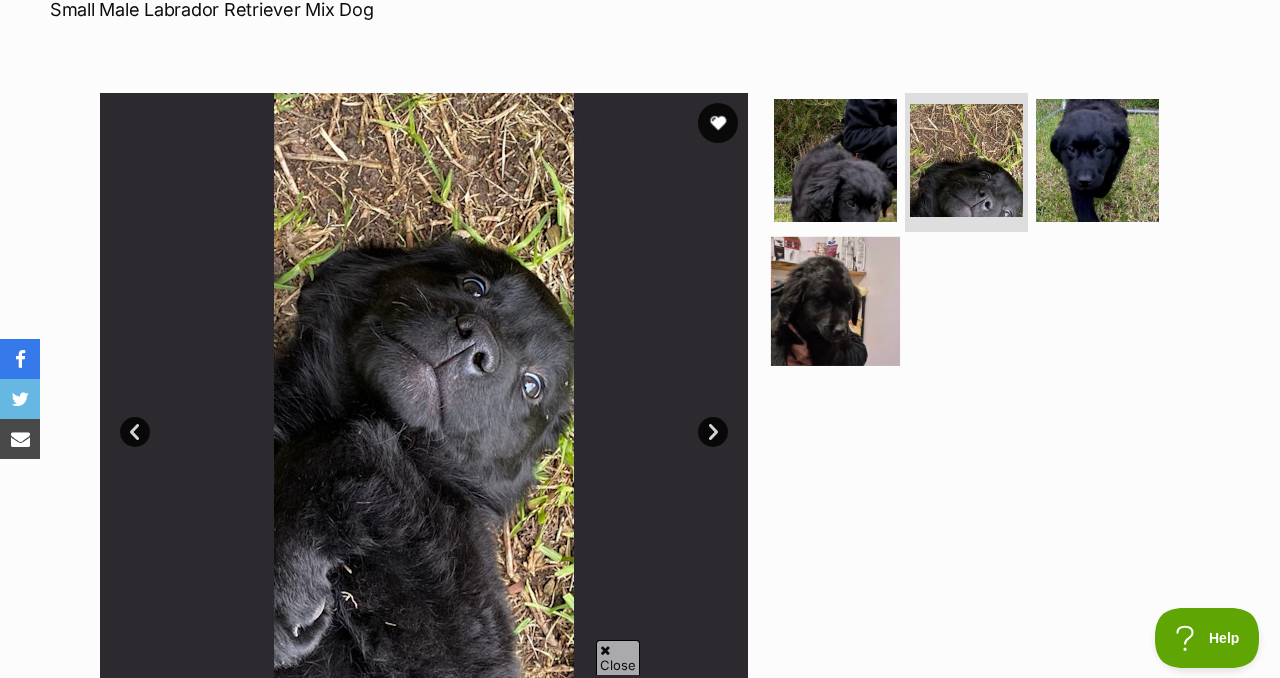 scroll, scrollTop: 0, scrollLeft: 0, axis: both 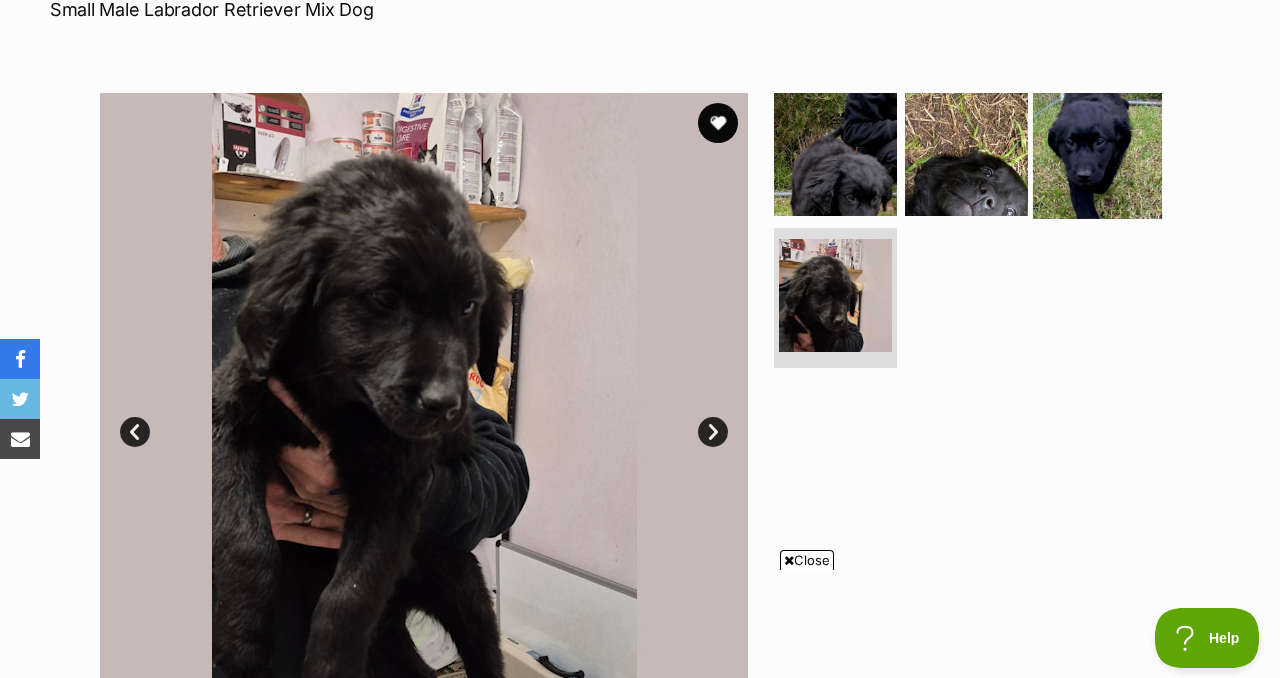 click at bounding box center (1097, 153) 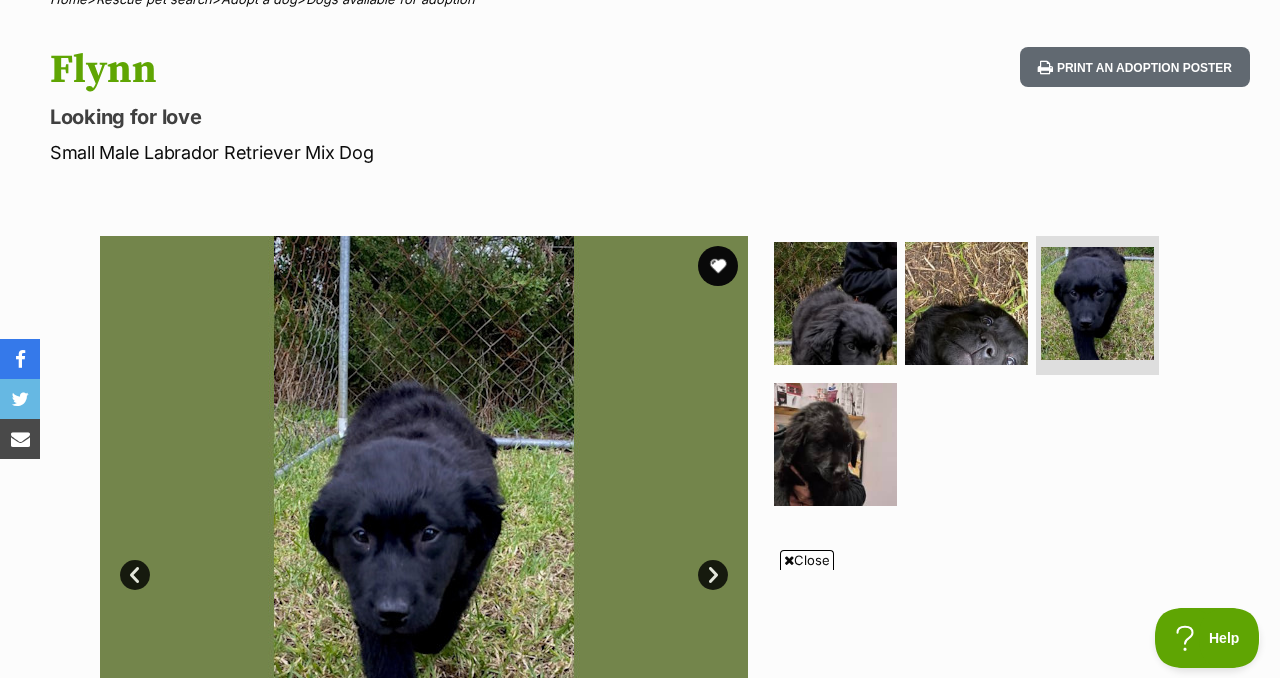 scroll, scrollTop: 172, scrollLeft: 0, axis: vertical 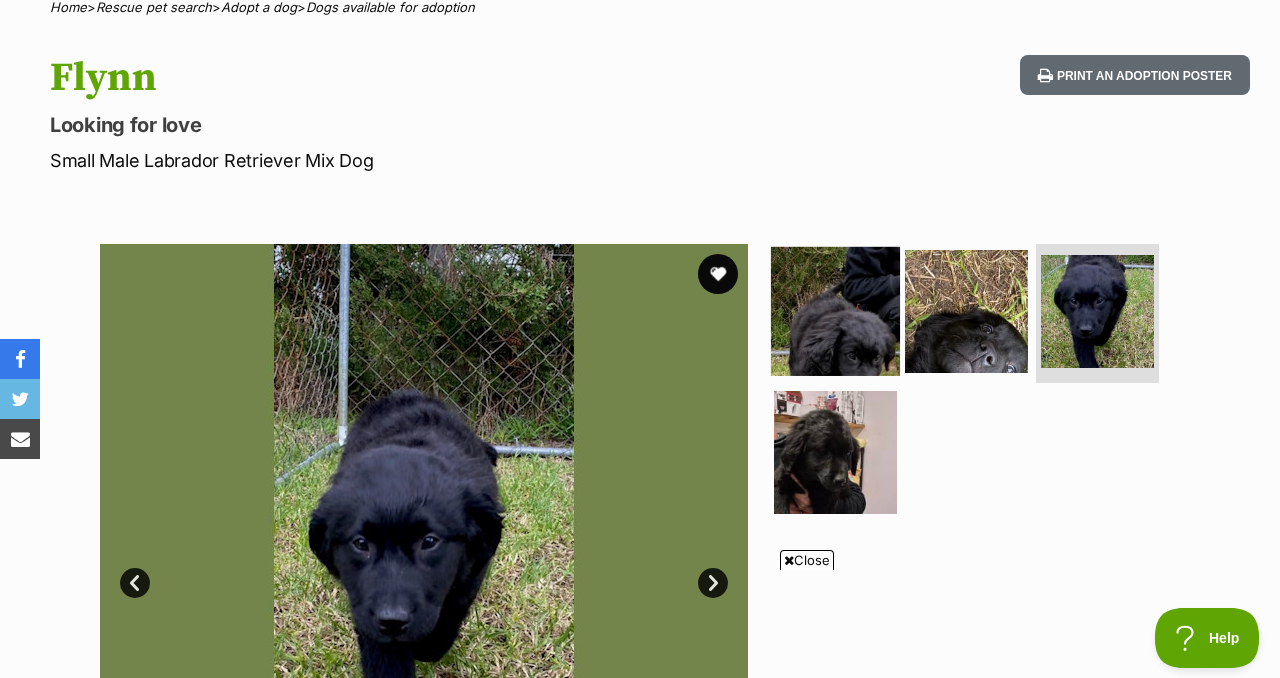 click at bounding box center [835, 310] 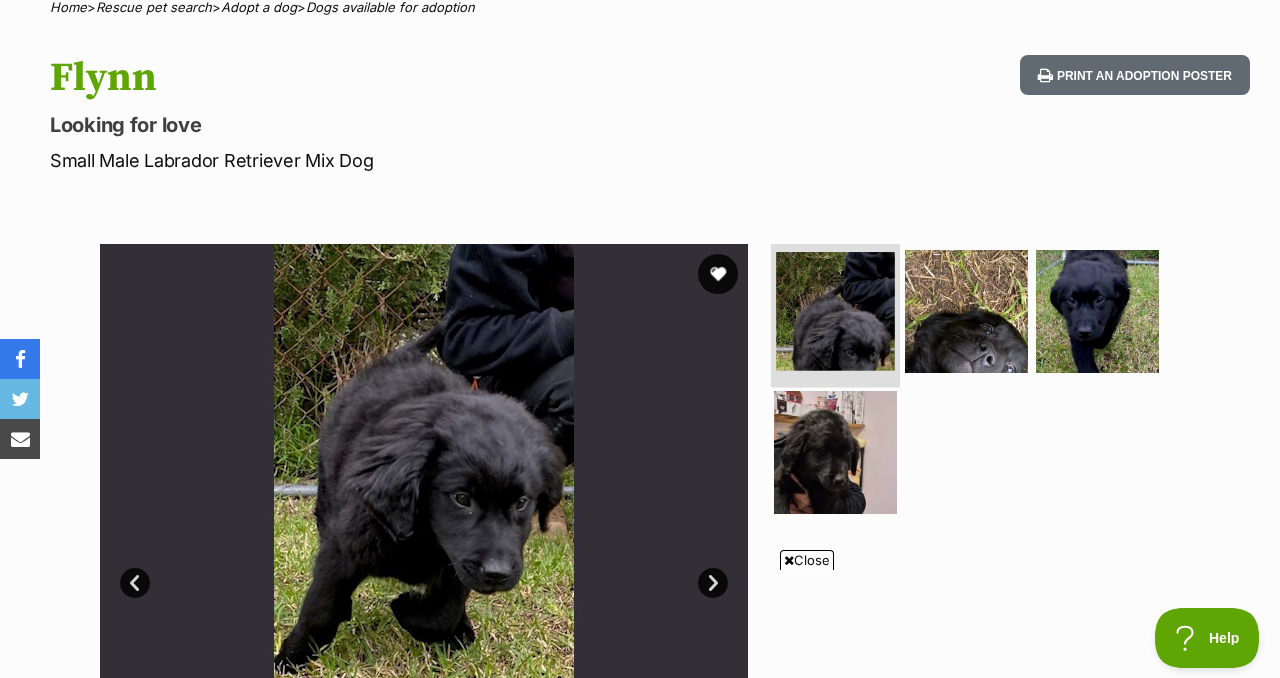 scroll, scrollTop: 344, scrollLeft: 0, axis: vertical 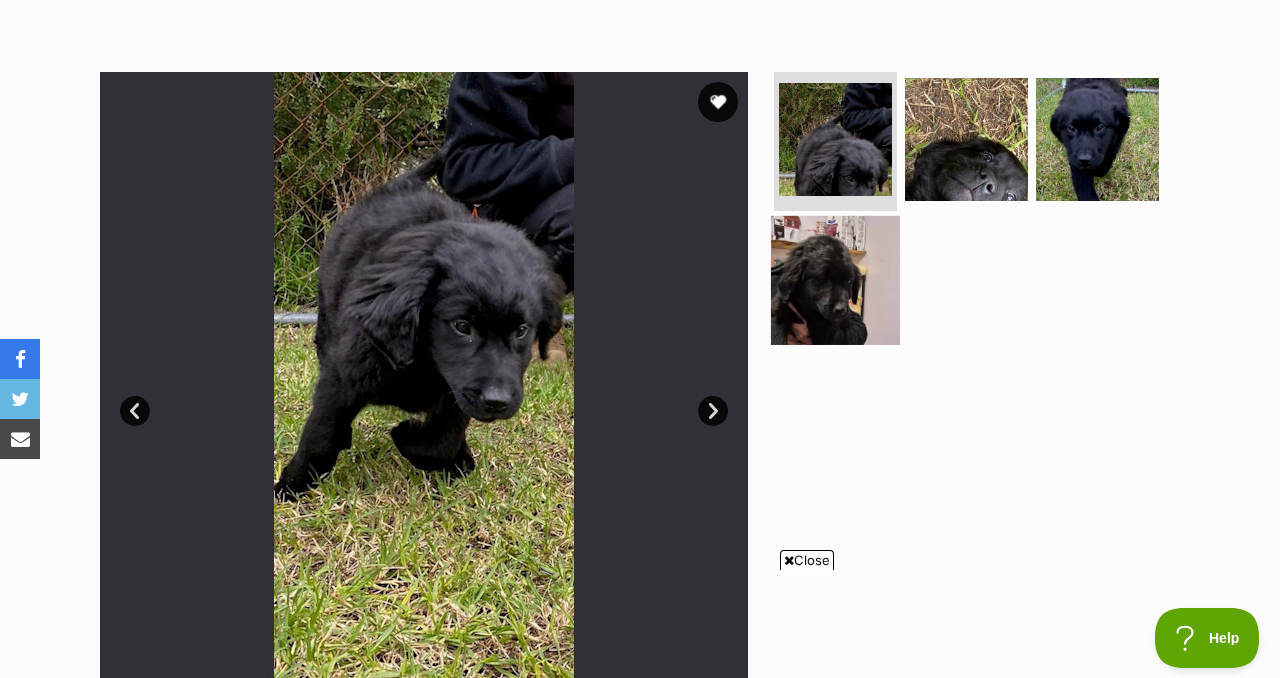 click at bounding box center (835, 280) 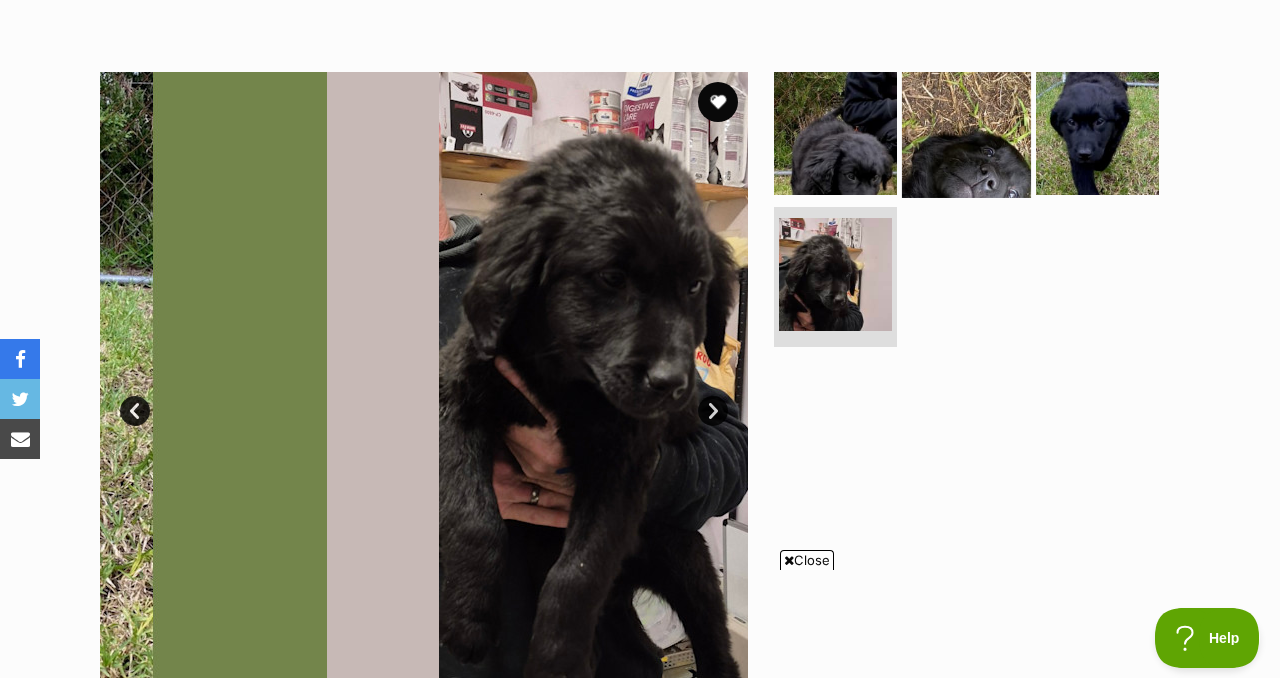 click at bounding box center (966, 132) 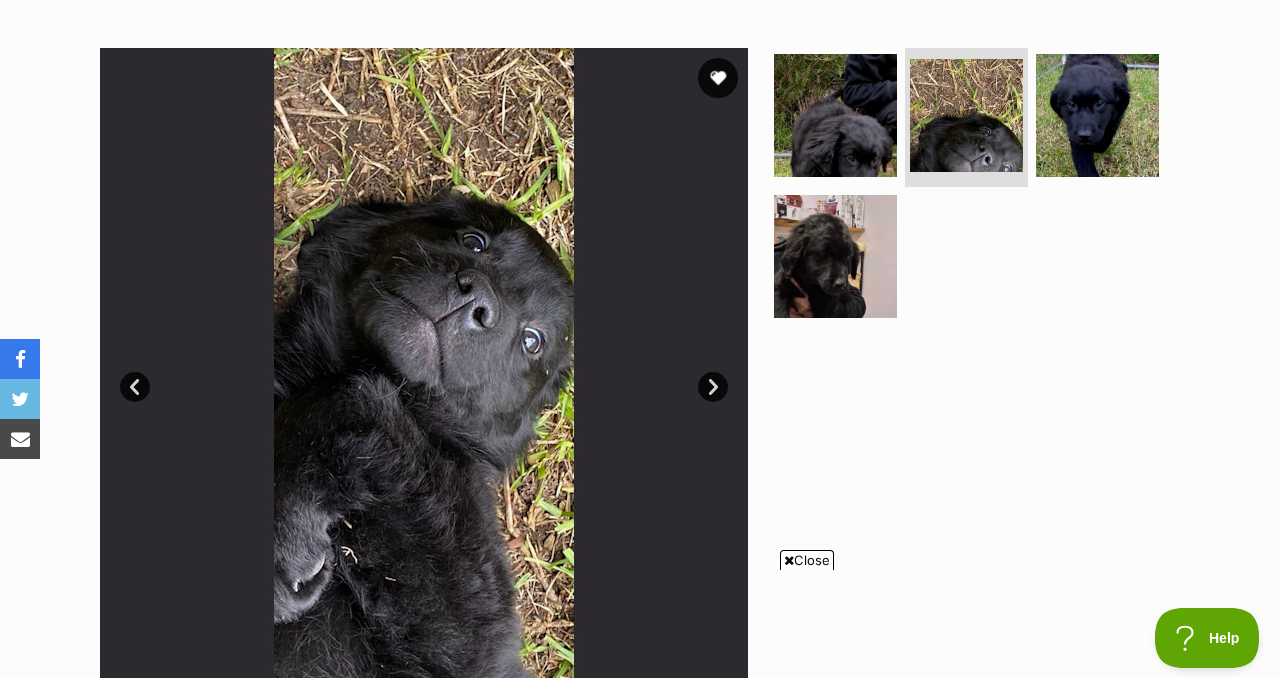 scroll, scrollTop: 333, scrollLeft: 0, axis: vertical 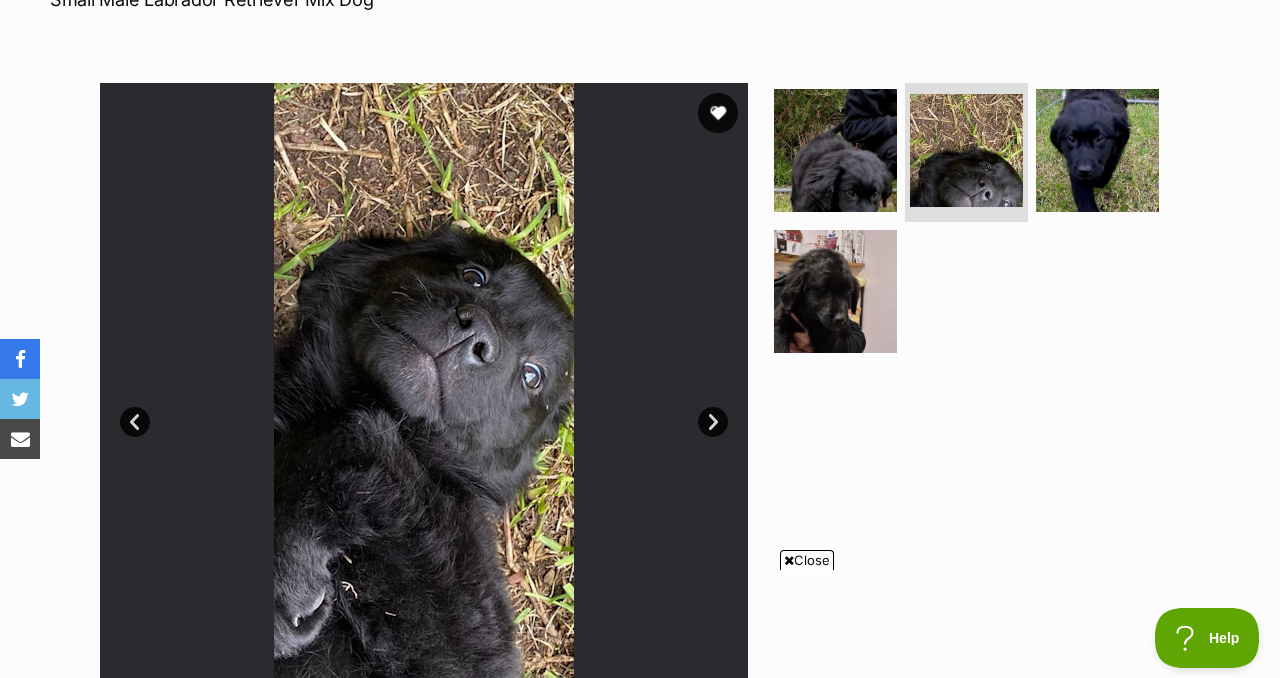 click at bounding box center [424, 407] 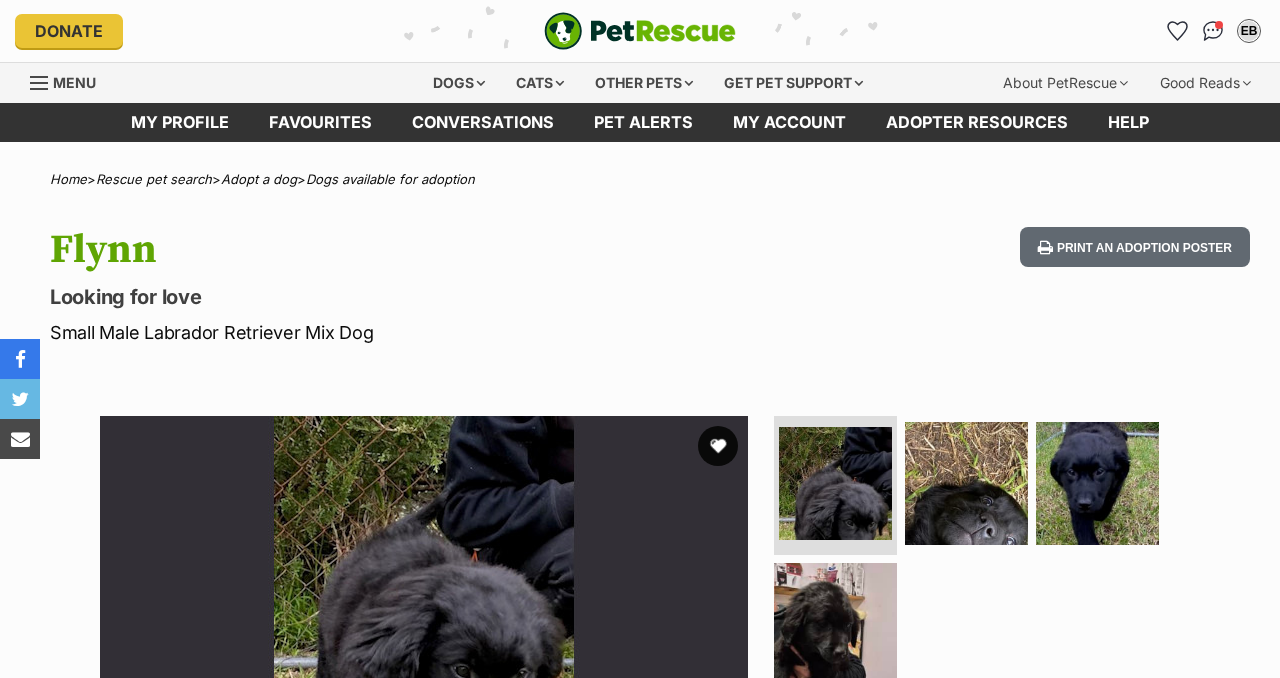 scroll, scrollTop: 0, scrollLeft: 0, axis: both 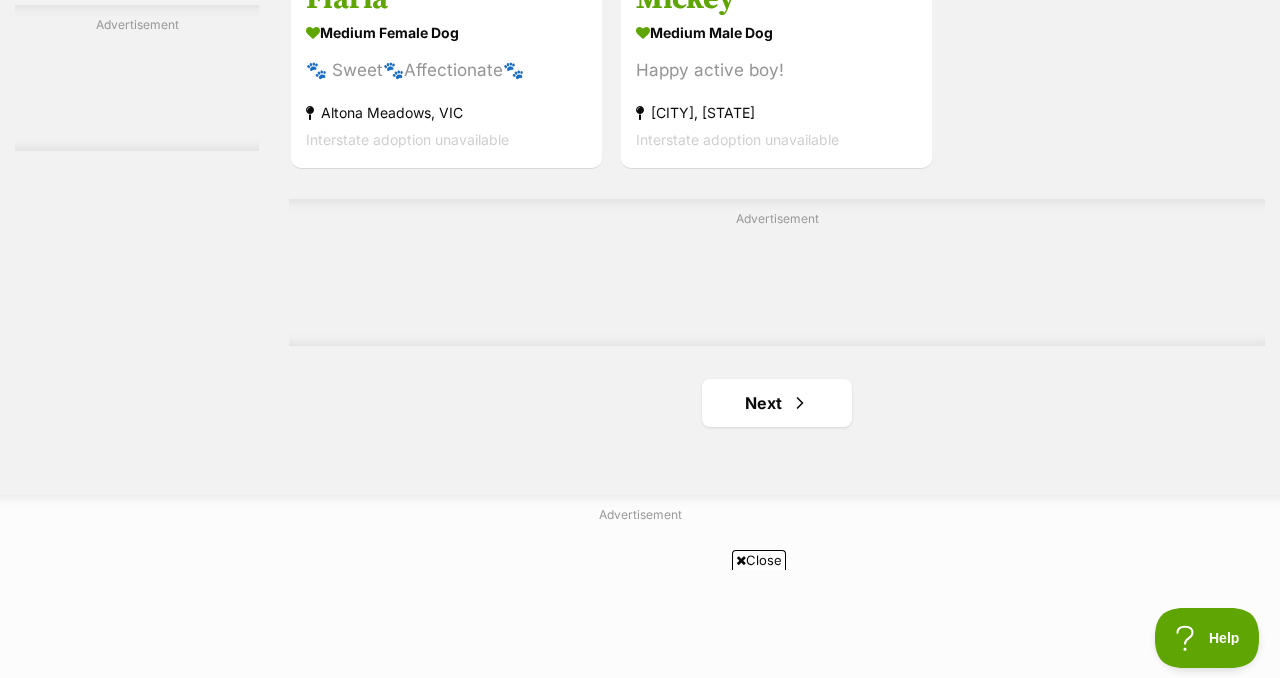 click on "Barnaby
medium male Dog
Lovable pup!
Warrnambool, VIC
Interstate adoption unavailable
Toby
small male Dog
Loves his people!
Warrnambool, VIC
Interstate adoption unavailable
Rosabella
medium female Dog
Friendly & Outgoing
Mulgrave, VIC
Interstate adoption unavailable
Arlo
small male Dog
Cute and playful
Ashmont, NSW
Interstate adoption
Mississippi Mud Pie
large male Dog
Sweet pup!
Churchill, VIC
Interstate adoption
Jesse
medium male Dog
Excitable Kelpie Lab mix!
Warrnambool, VIC
Interstate adoption unavailable
Advertisement
Mirage
medium female Dog
🐾Beautiful Calm Girl🐾
Altona Meadows, VIC" at bounding box center [777, -1743] 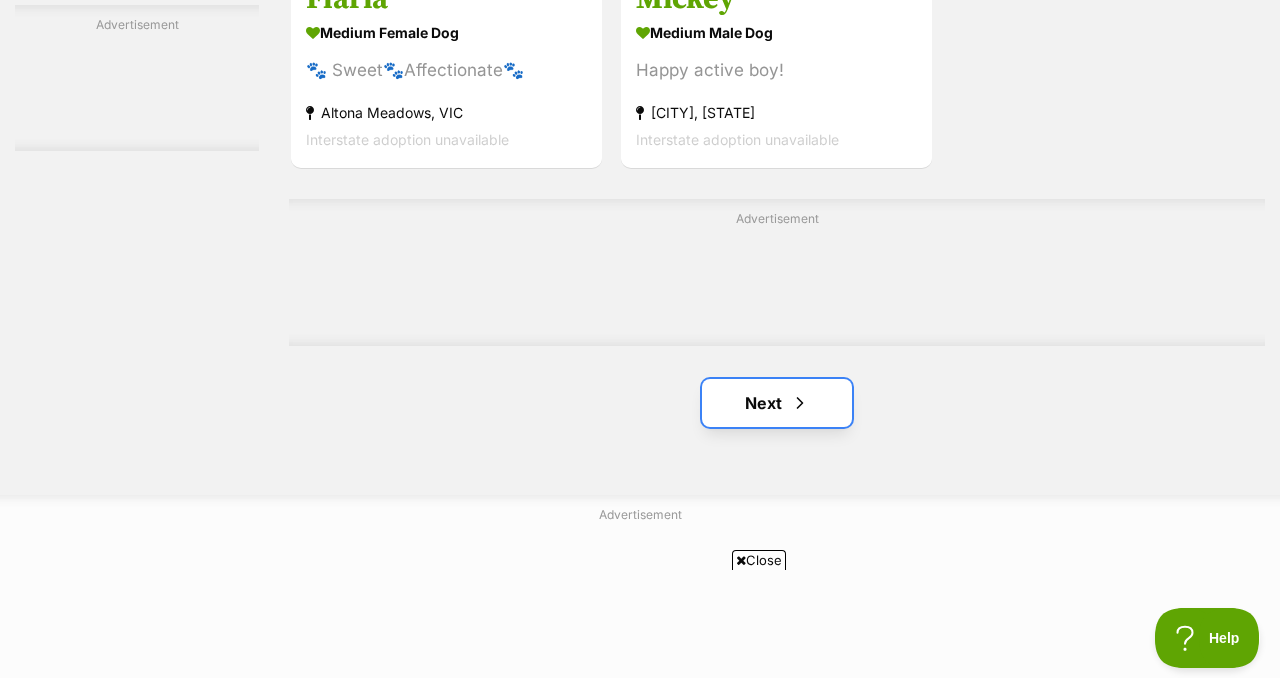 click on "Next" at bounding box center [777, 403] 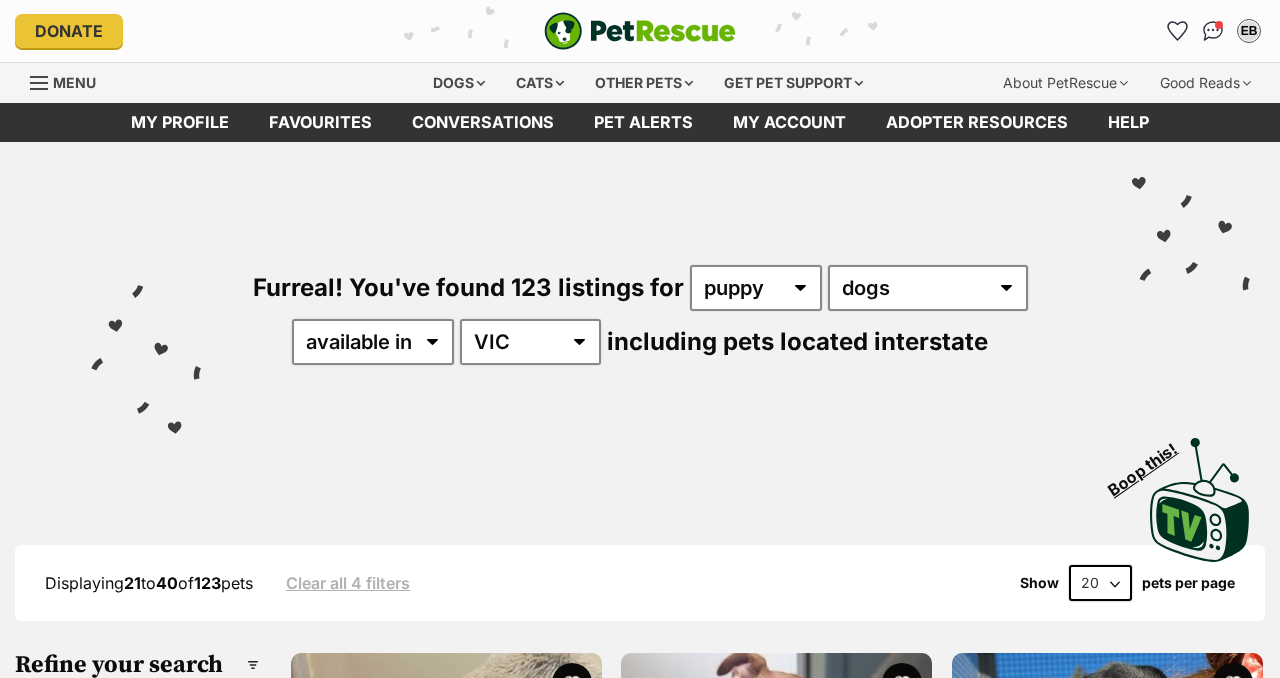 scroll, scrollTop: 0, scrollLeft: 0, axis: both 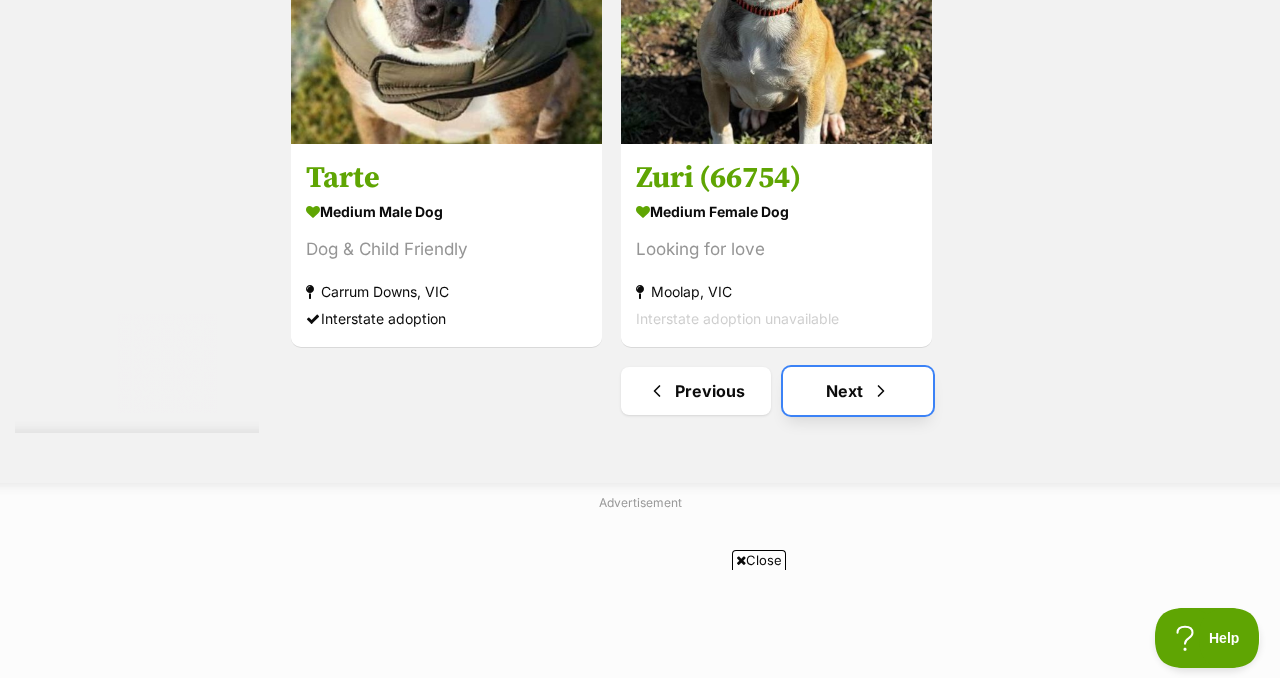 click on "Next" at bounding box center [858, 391] 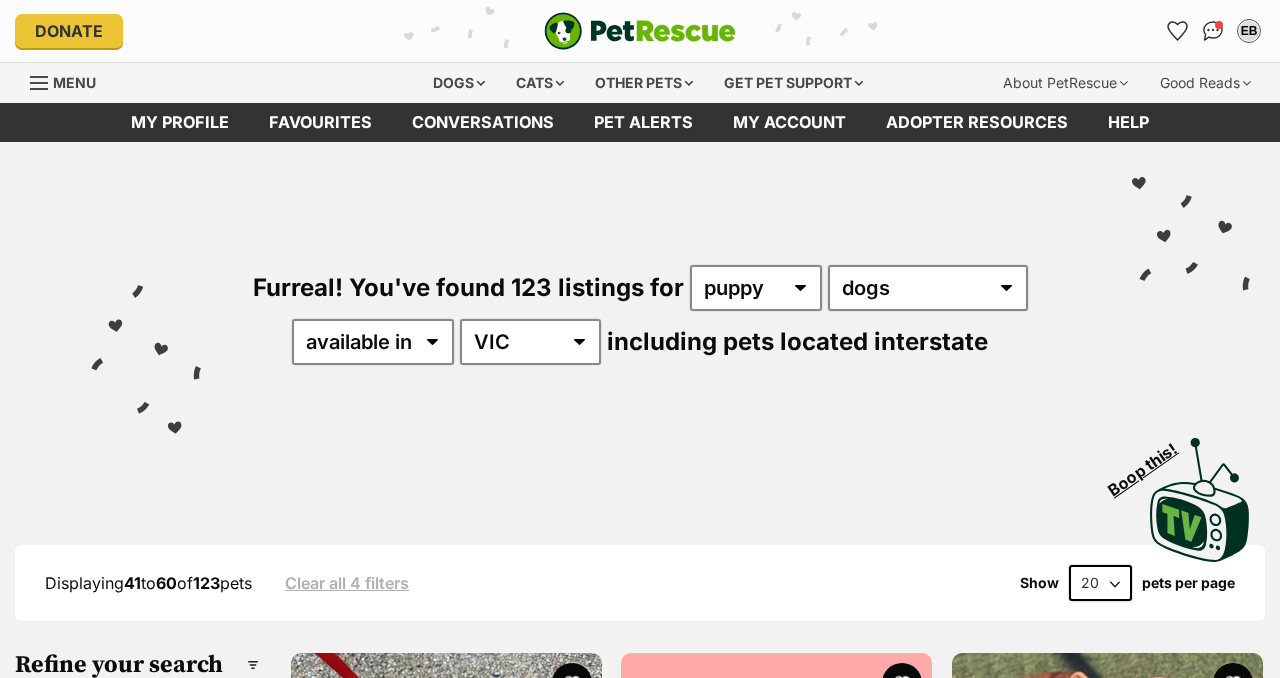 scroll, scrollTop: 140, scrollLeft: 0, axis: vertical 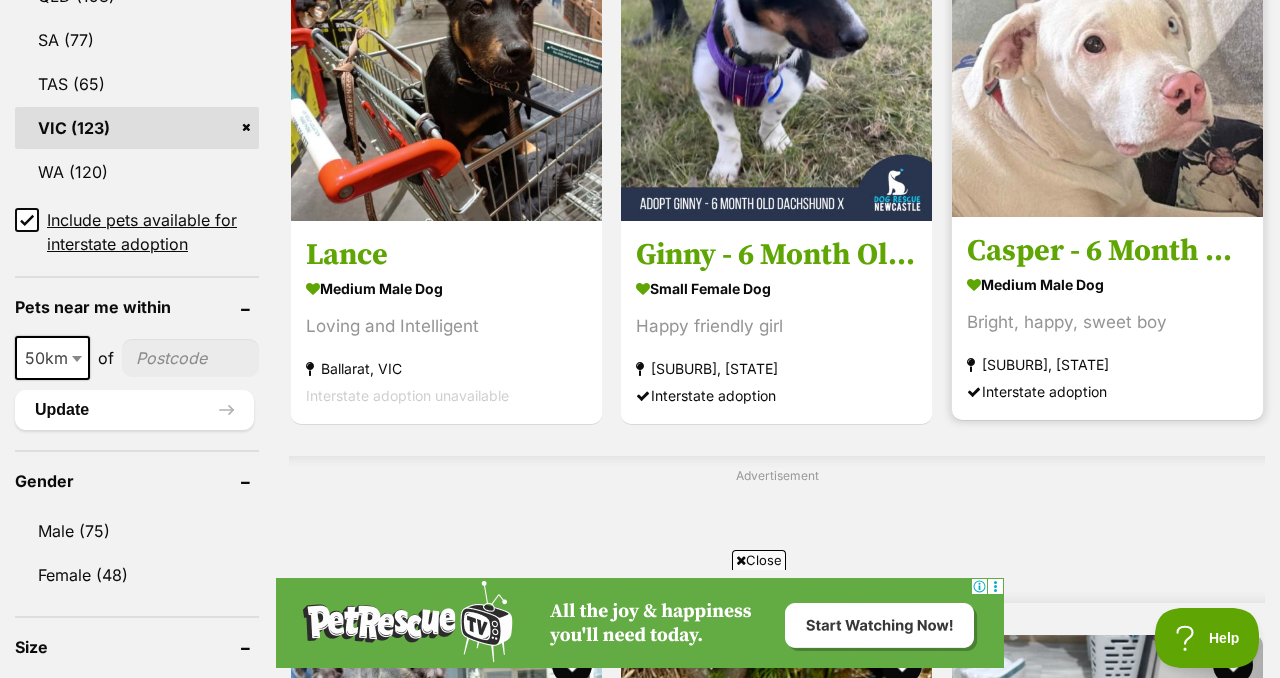 click on "[NAME] - [AGE] Old Staffy X
medium male Dog
Bright, happy, sweet boy
[SUBURB], [STATE]
Interstate adoption" at bounding box center [1107, 318] 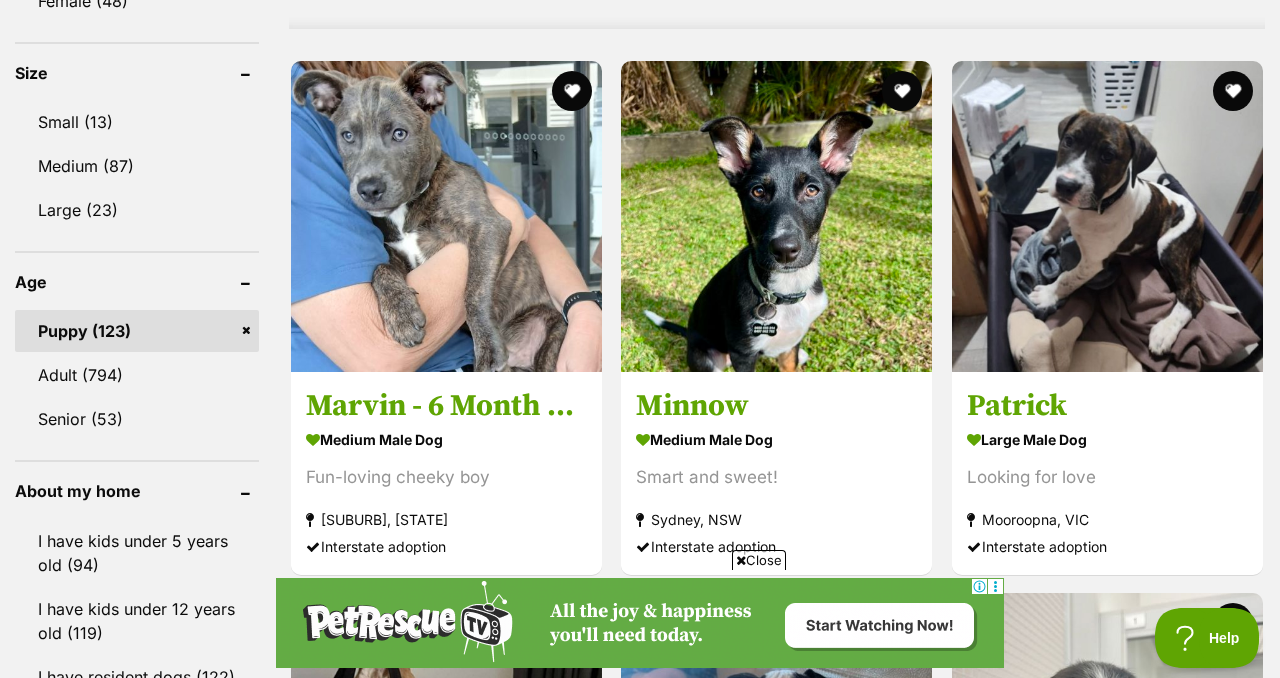scroll, scrollTop: 1848, scrollLeft: 0, axis: vertical 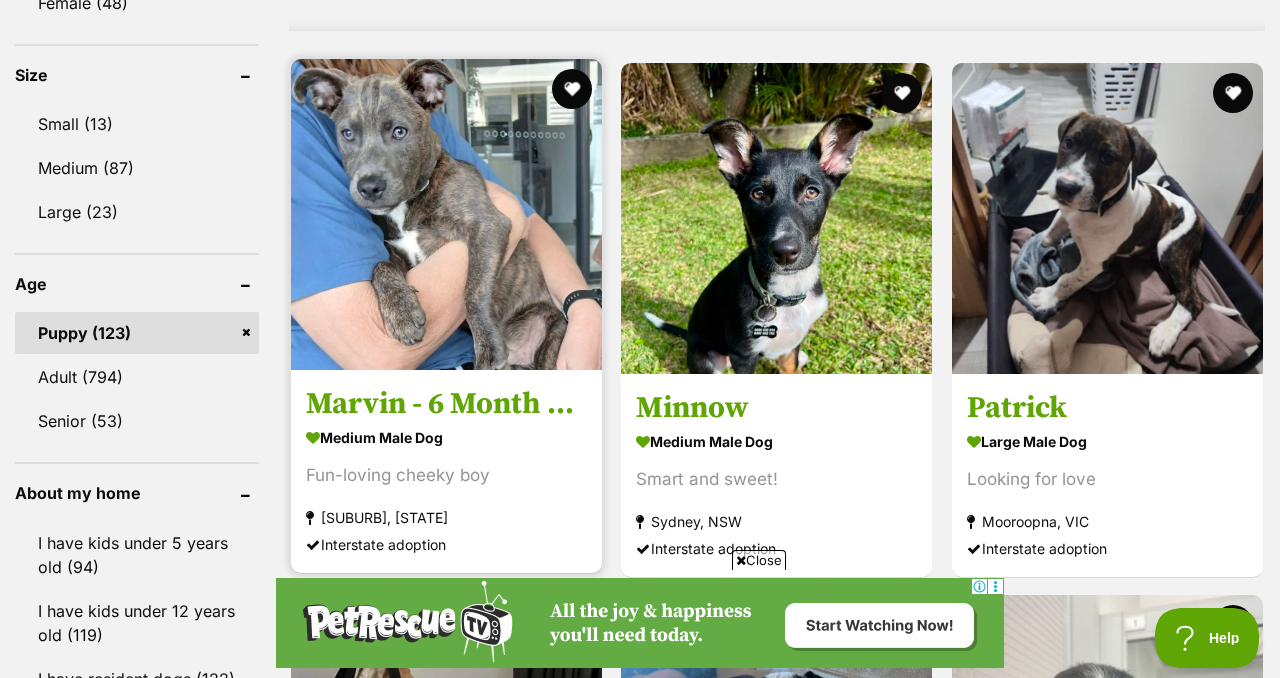 click at bounding box center [446, 214] 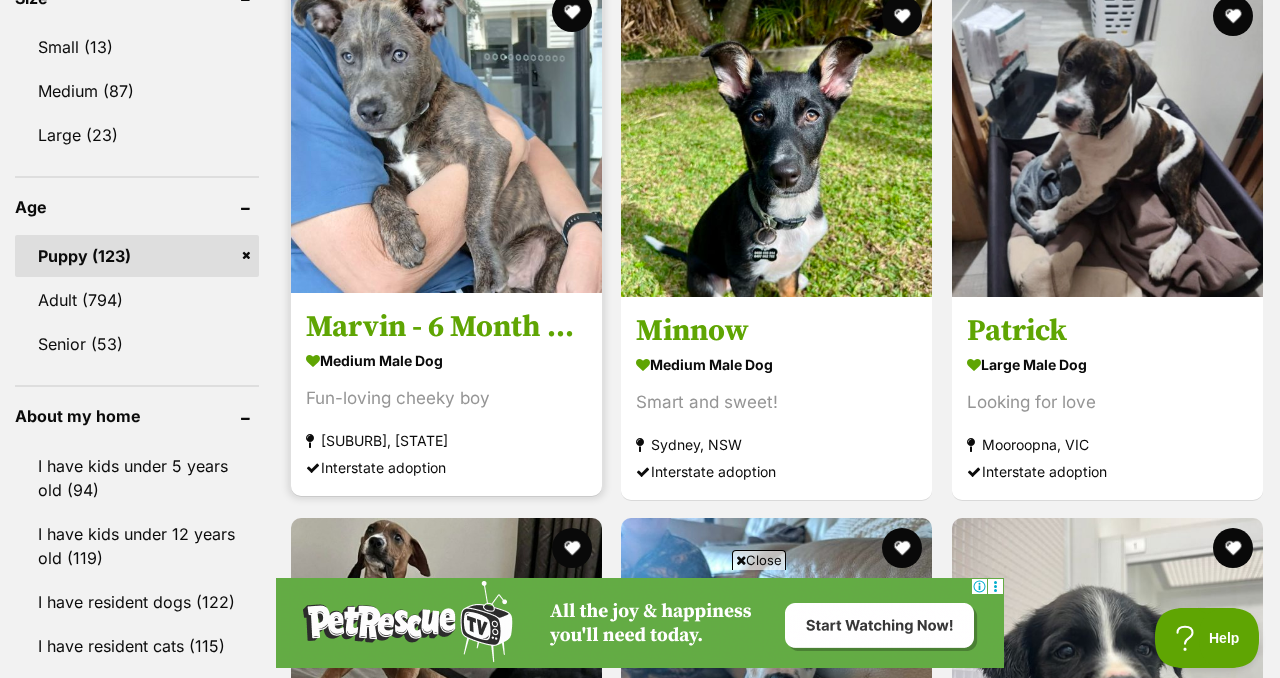 scroll, scrollTop: 1934, scrollLeft: 0, axis: vertical 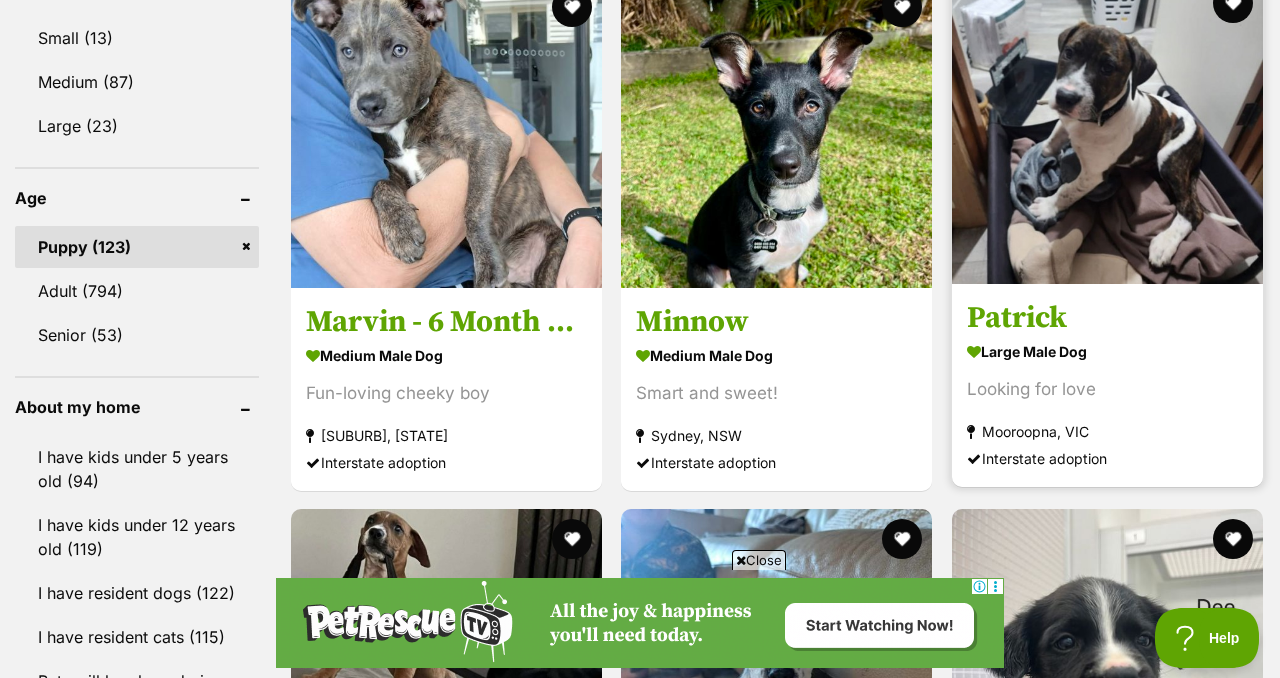 click at bounding box center (1107, 128) 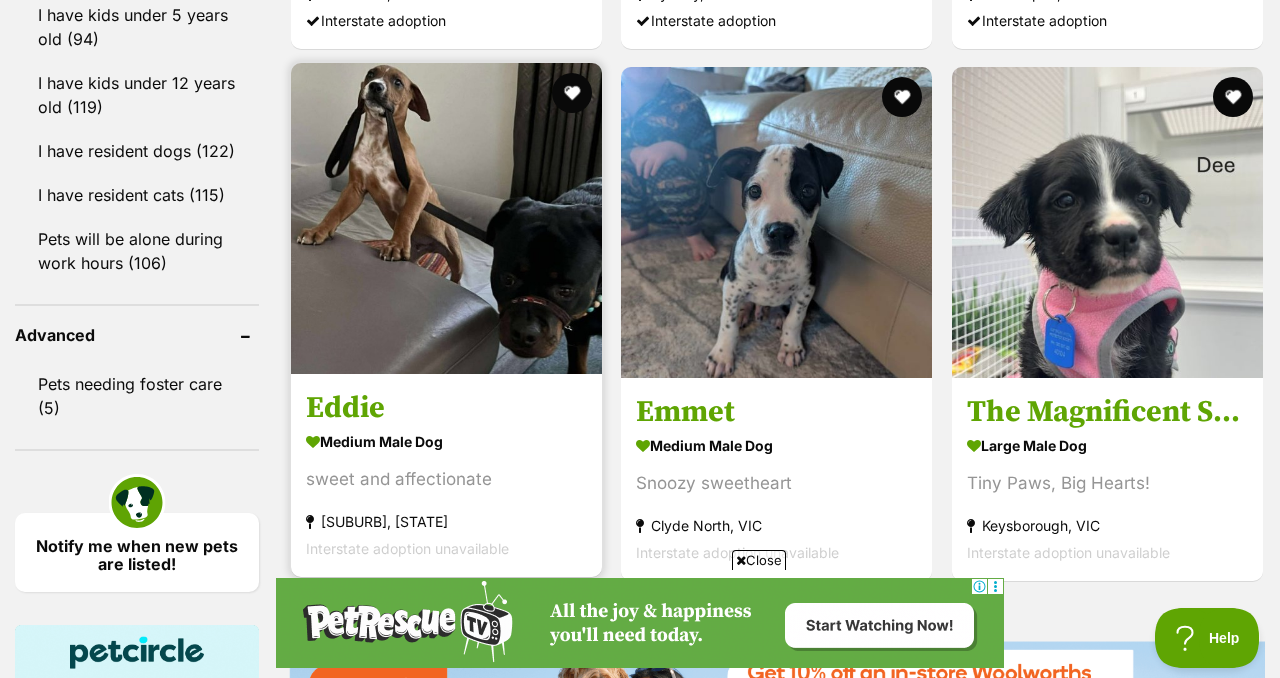 scroll, scrollTop: 2391, scrollLeft: 0, axis: vertical 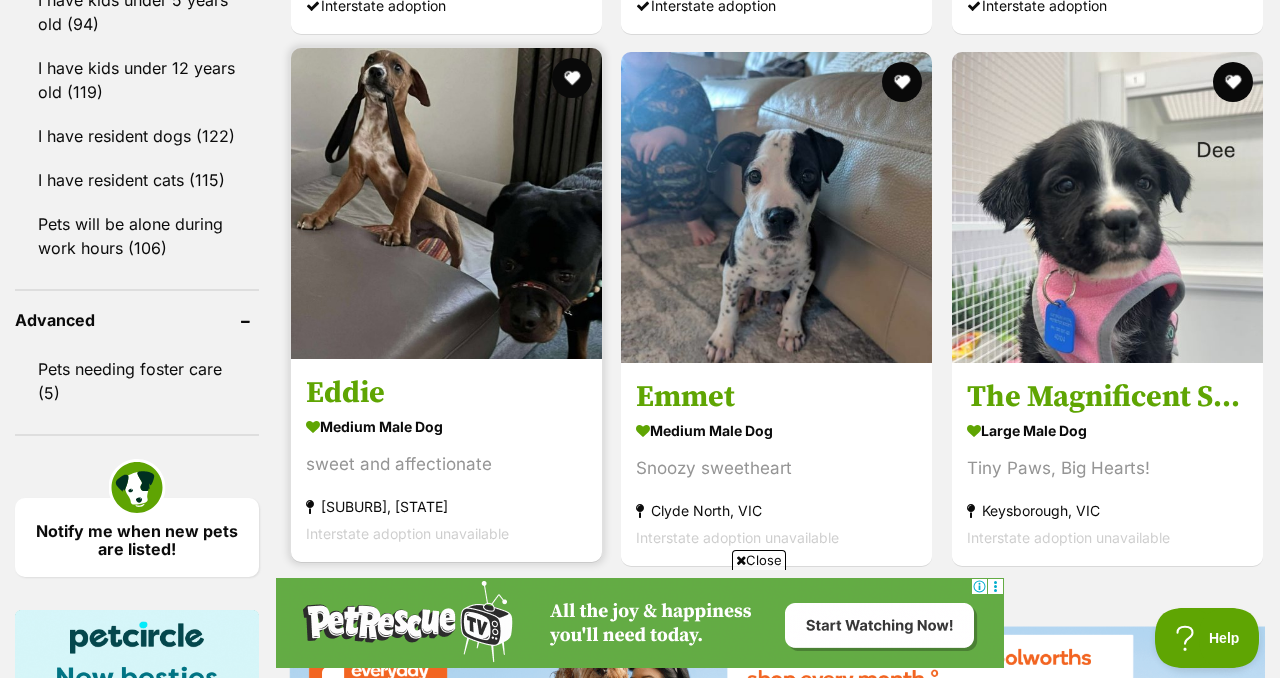 click at bounding box center [446, 203] 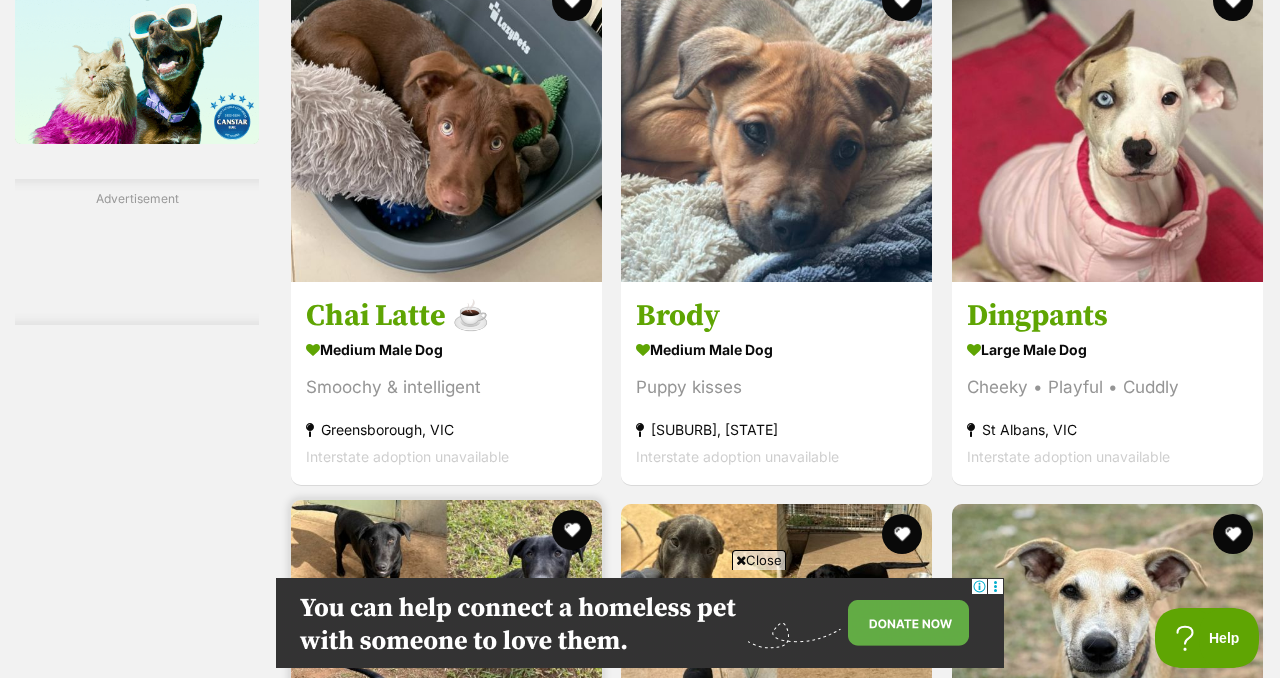 scroll, scrollTop: 3203, scrollLeft: 0, axis: vertical 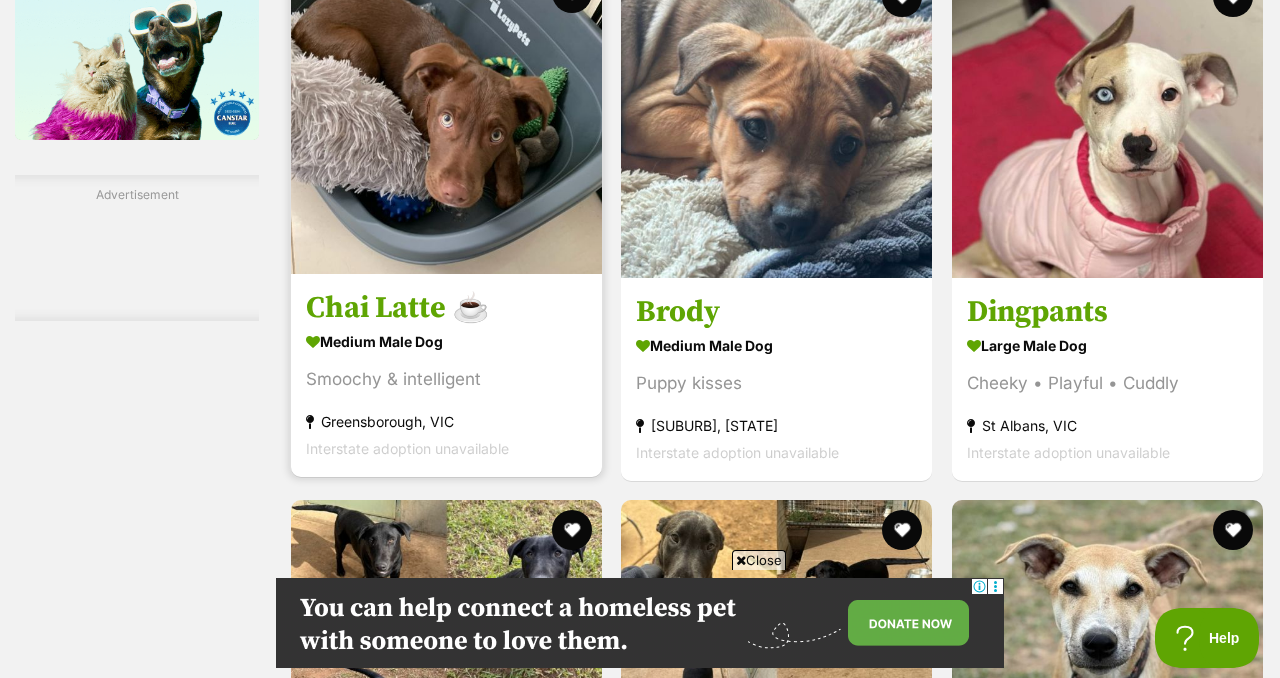 click at bounding box center (446, 118) 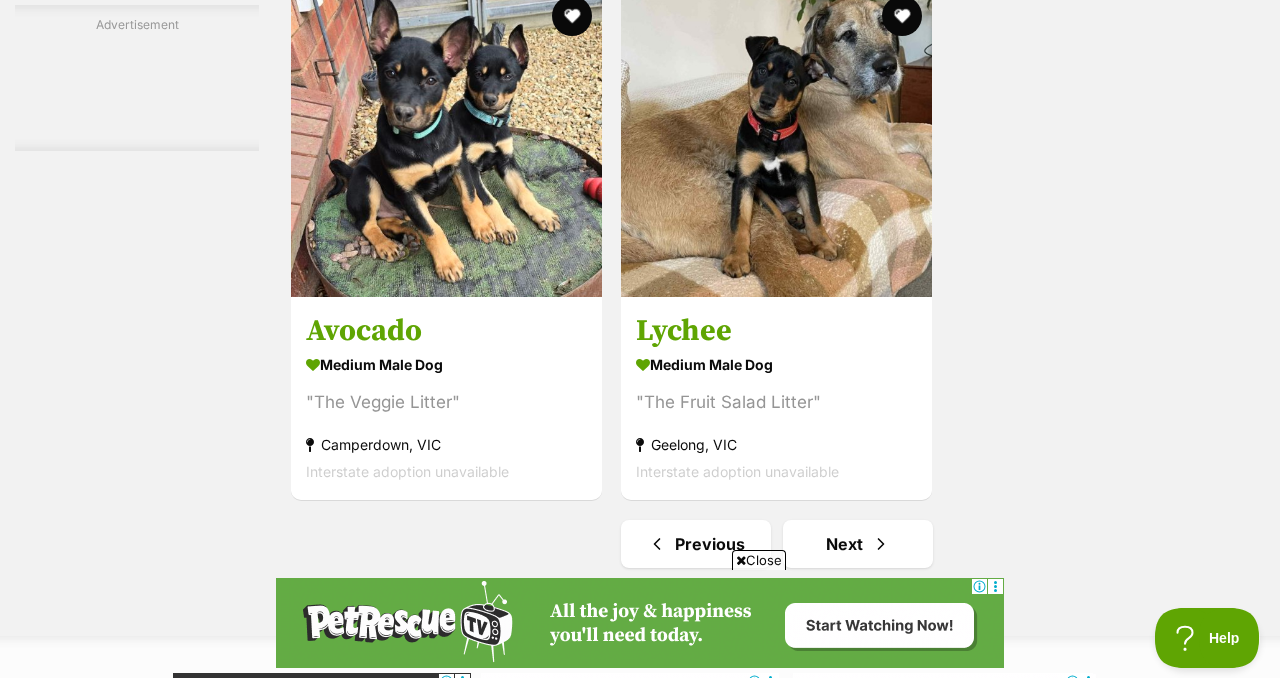 scroll, scrollTop: 4459, scrollLeft: 0, axis: vertical 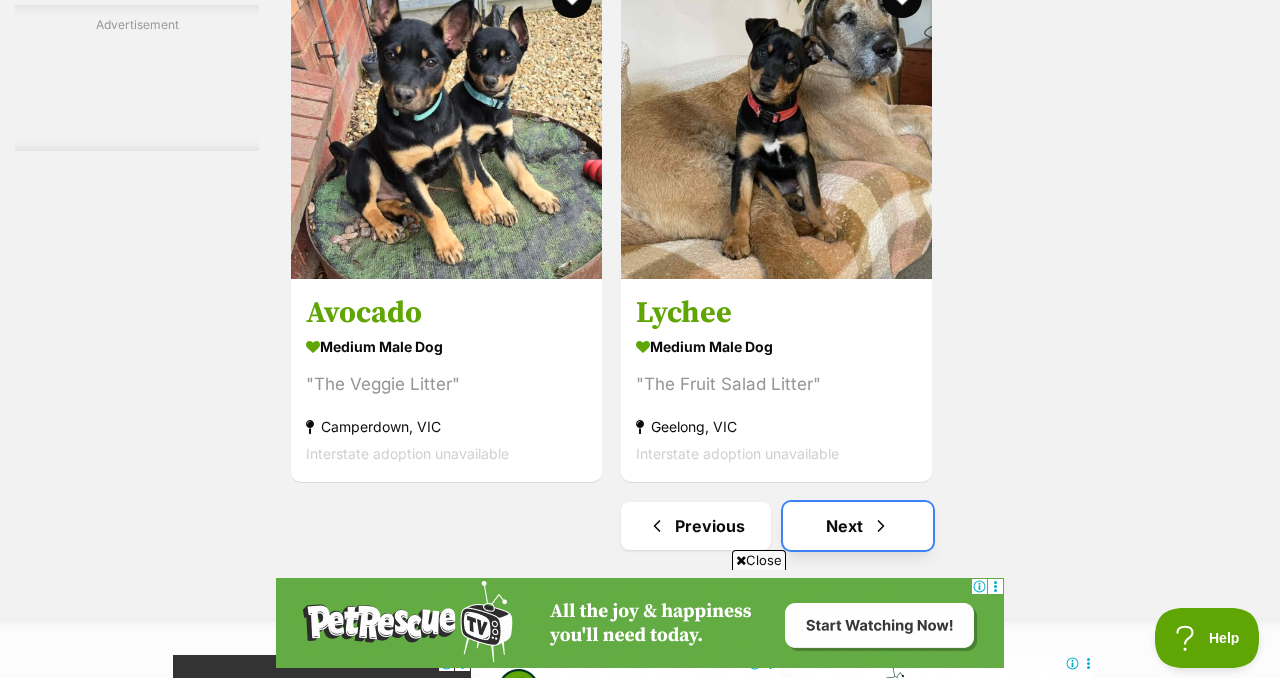 click on "Next" at bounding box center [858, 526] 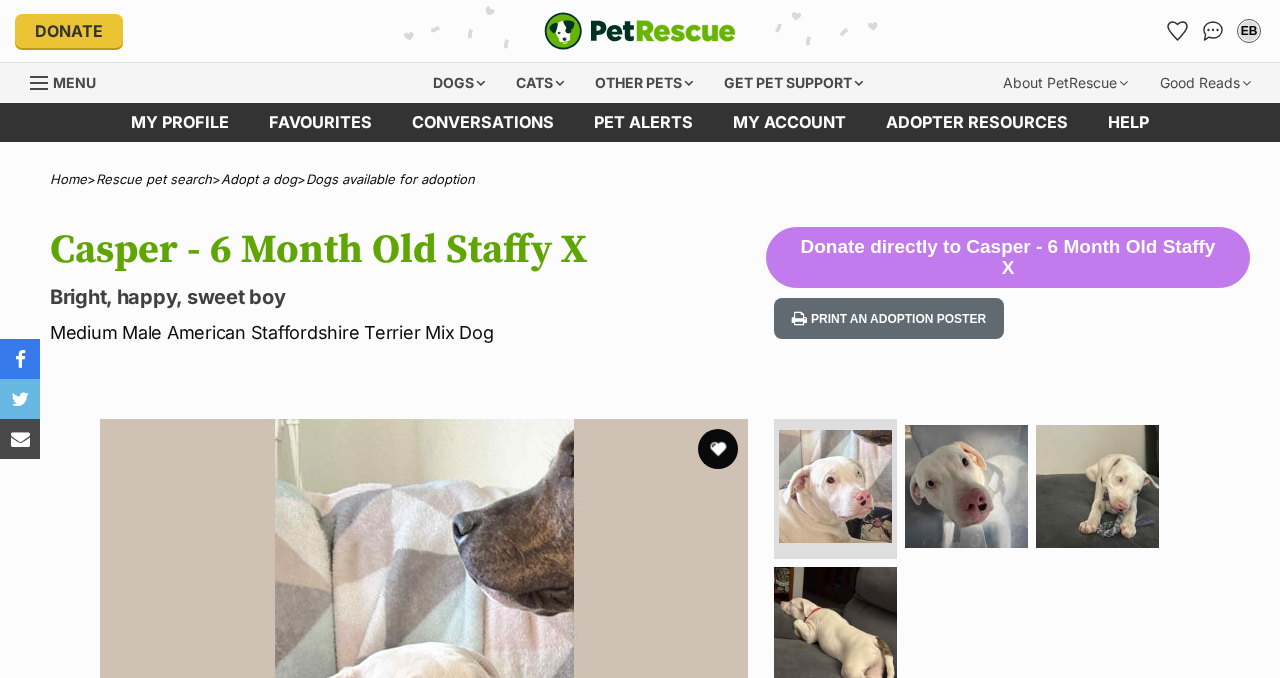 scroll, scrollTop: 0, scrollLeft: 0, axis: both 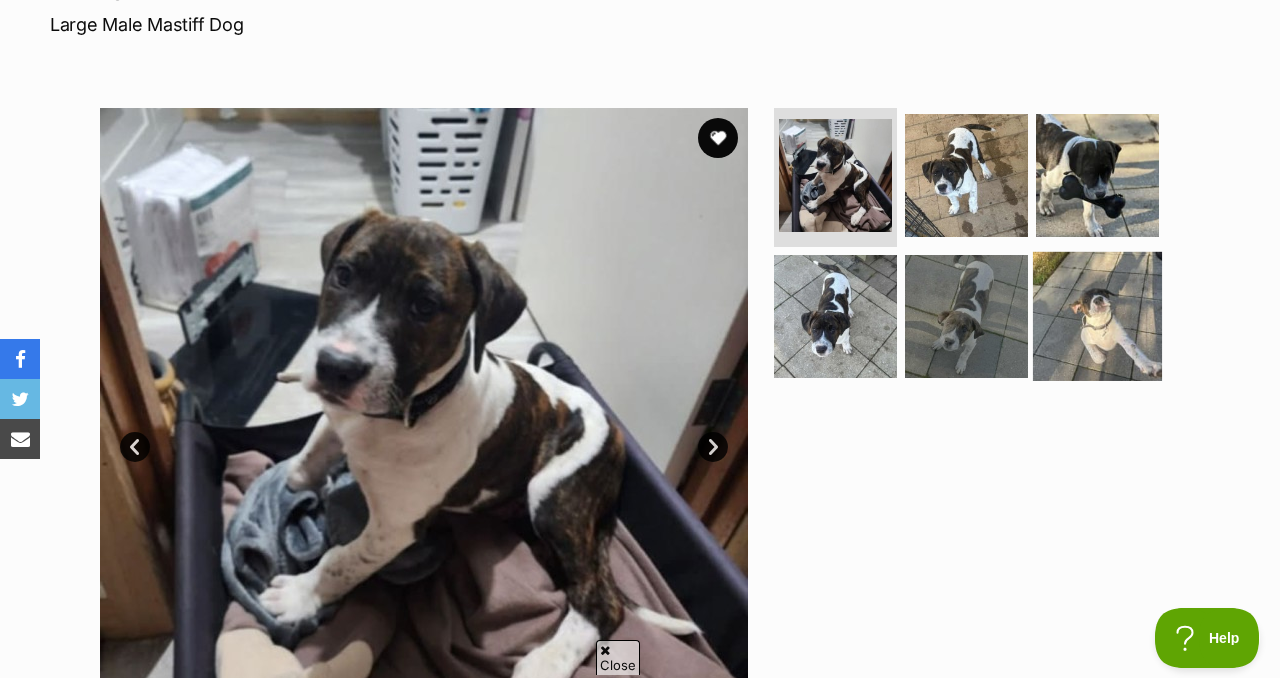 click at bounding box center (1097, 316) 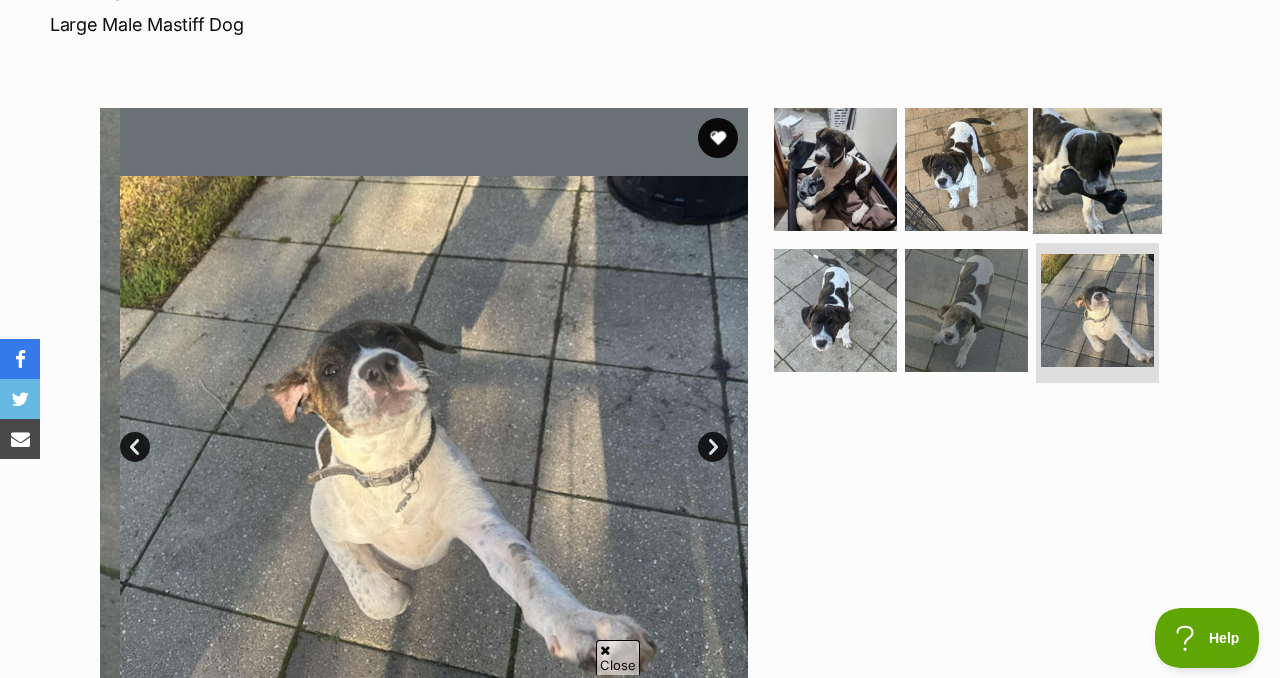 scroll, scrollTop: 0, scrollLeft: 0, axis: both 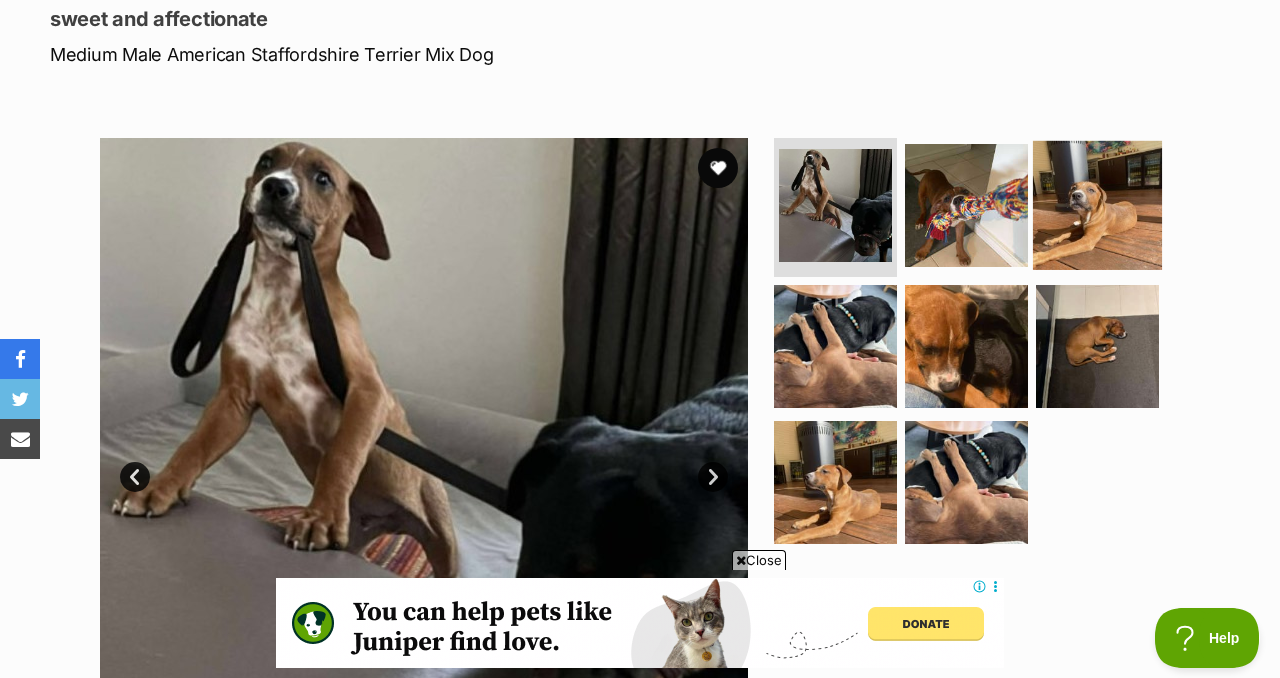 click at bounding box center (1097, 204) 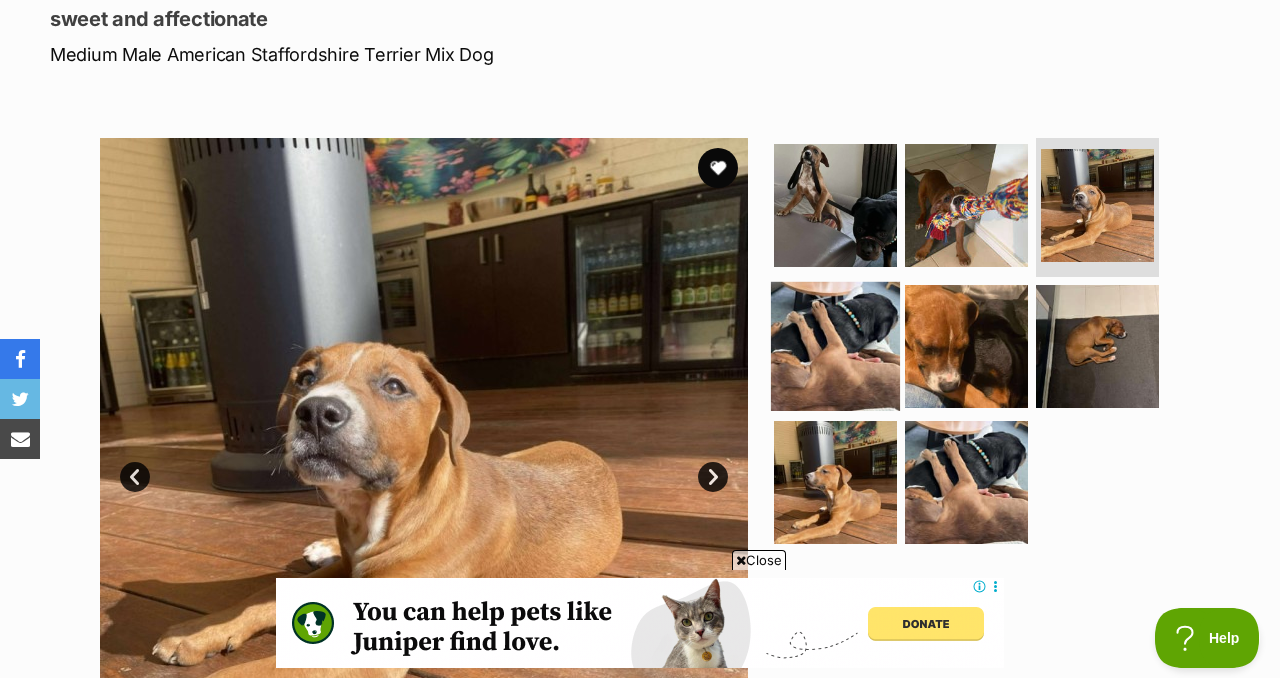 click at bounding box center [835, 346] 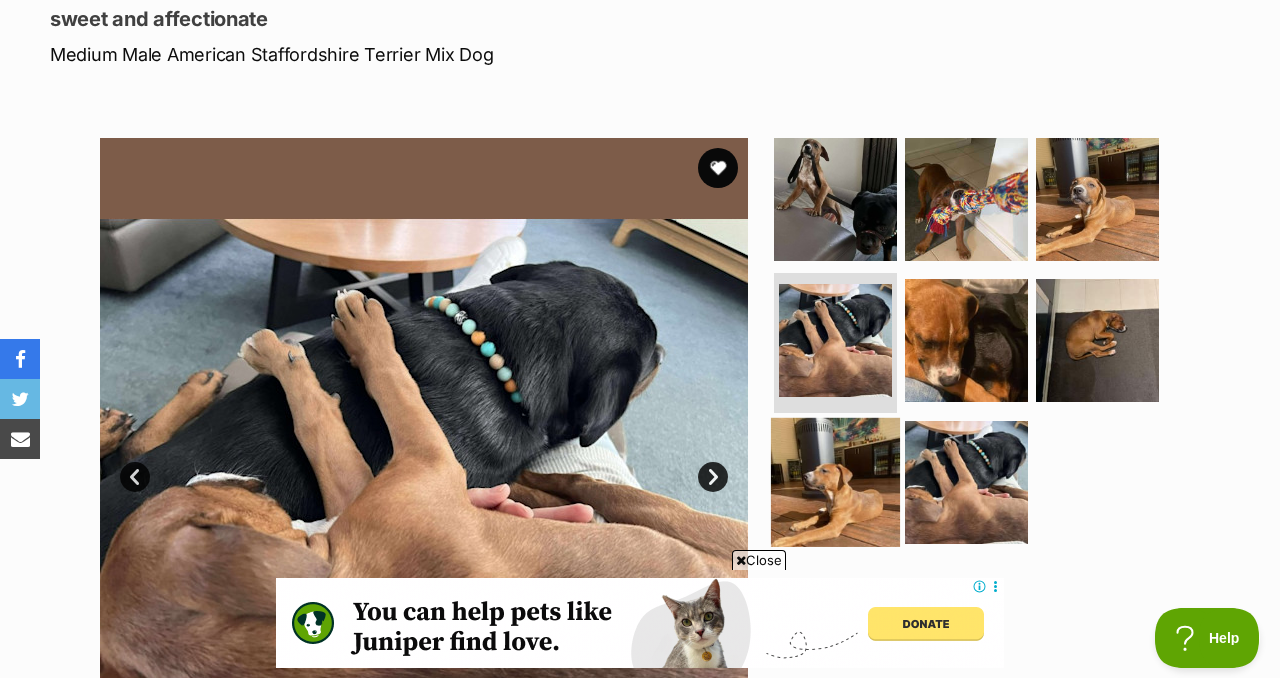 click at bounding box center [835, 482] 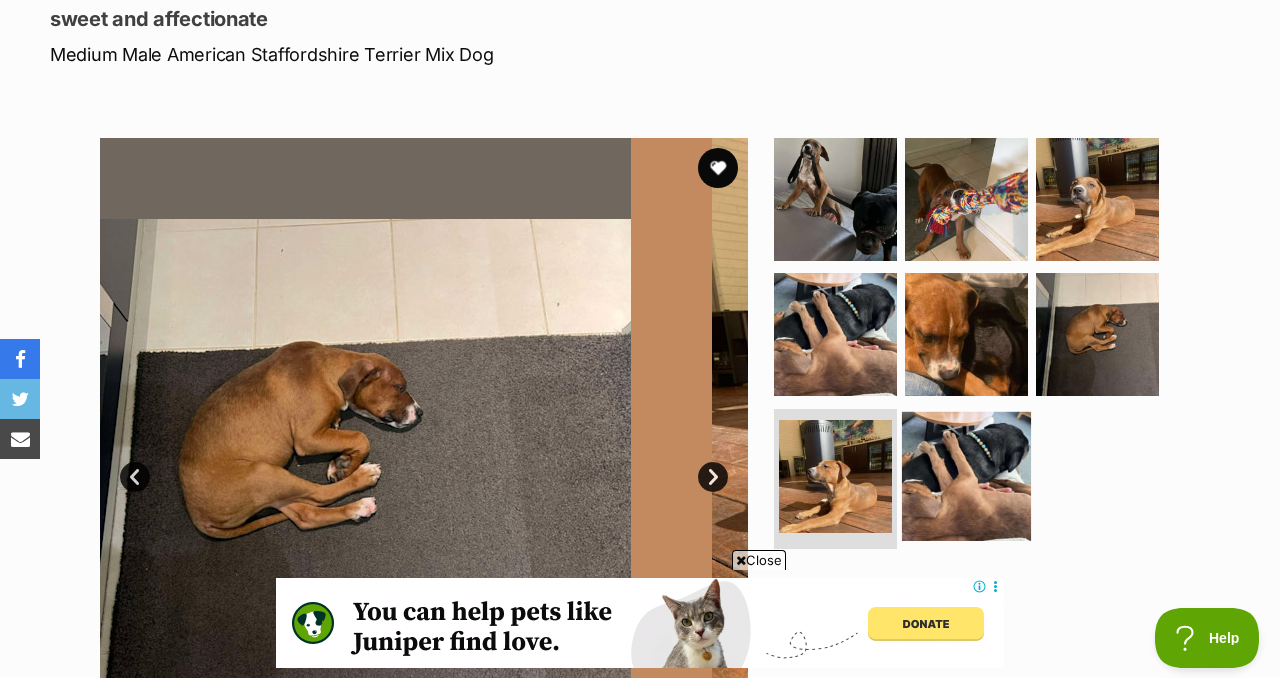 click at bounding box center (966, 476) 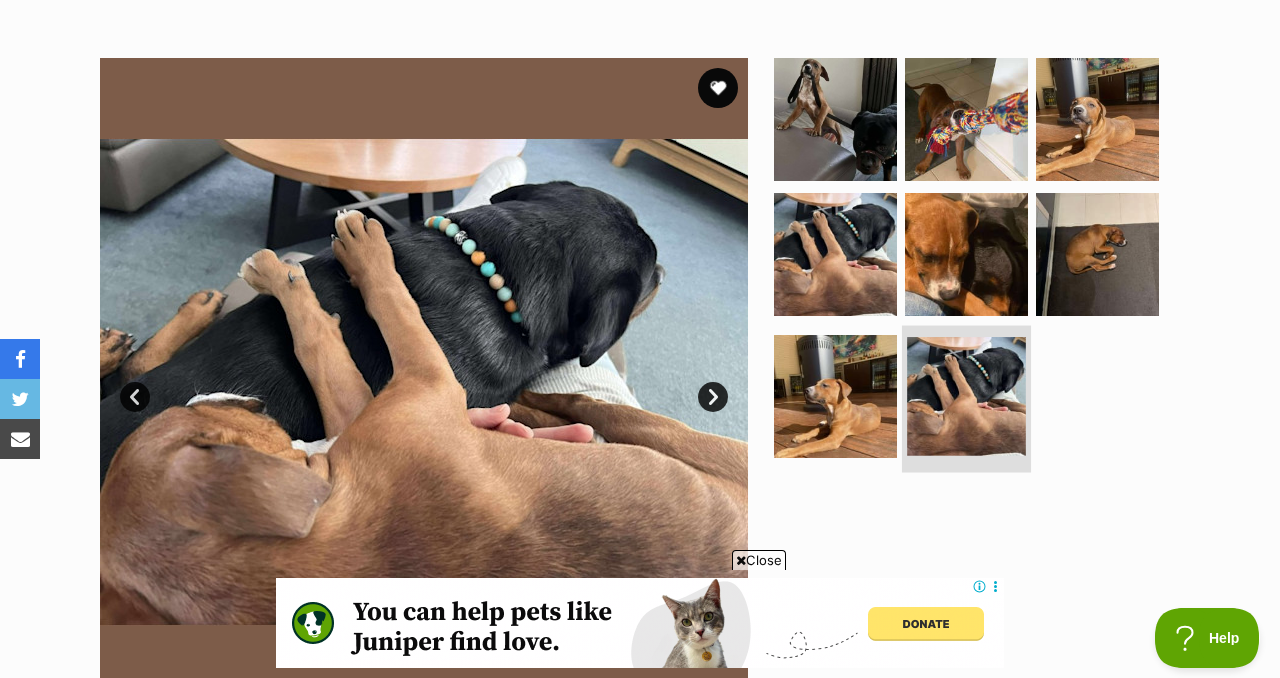 scroll, scrollTop: 373, scrollLeft: 0, axis: vertical 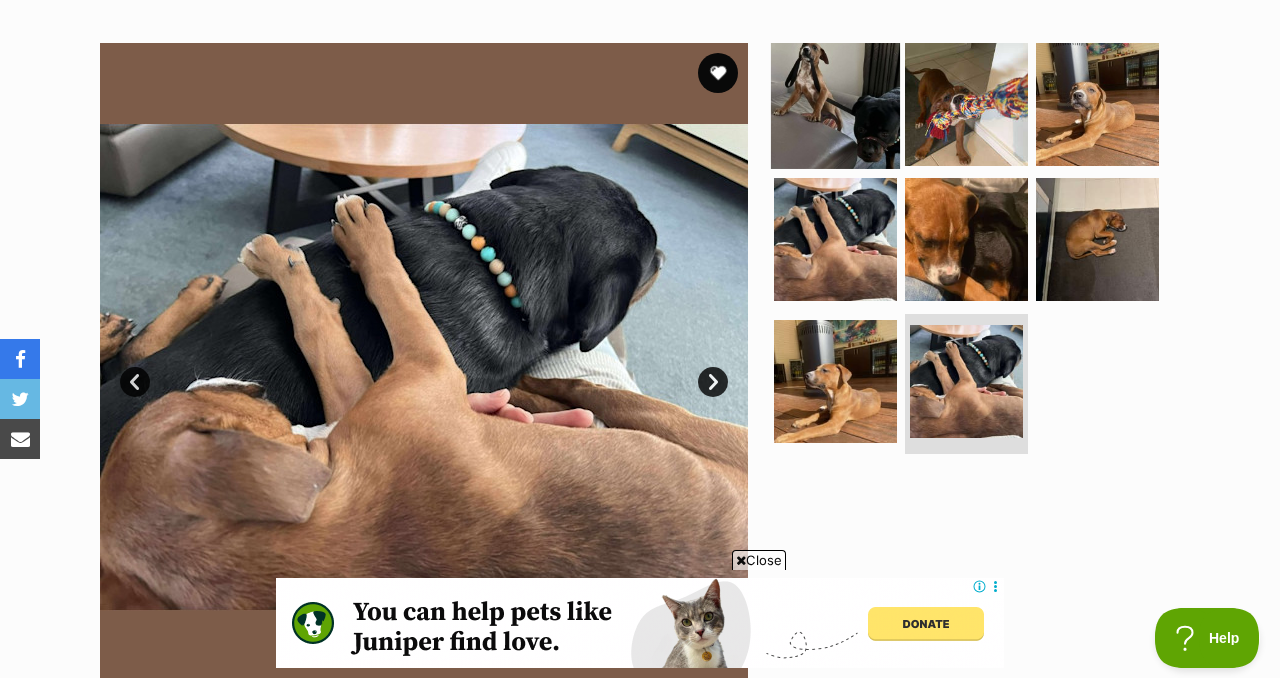 click at bounding box center (835, 103) 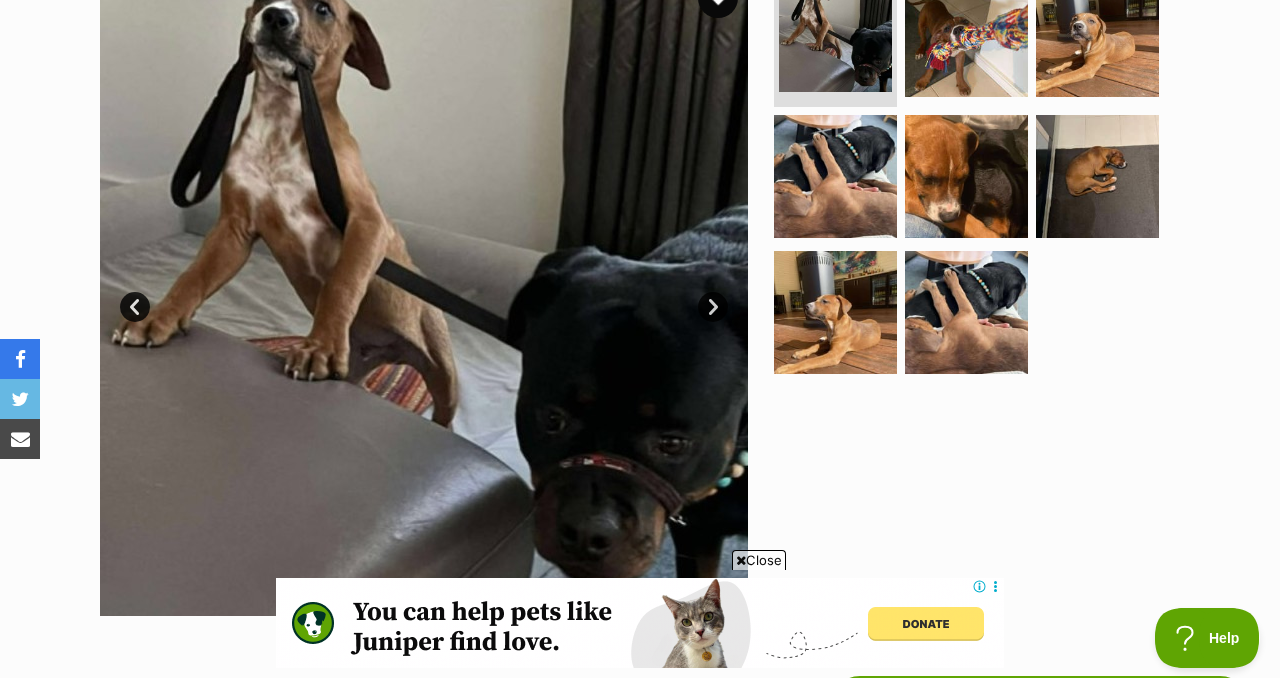 scroll, scrollTop: 421, scrollLeft: 0, axis: vertical 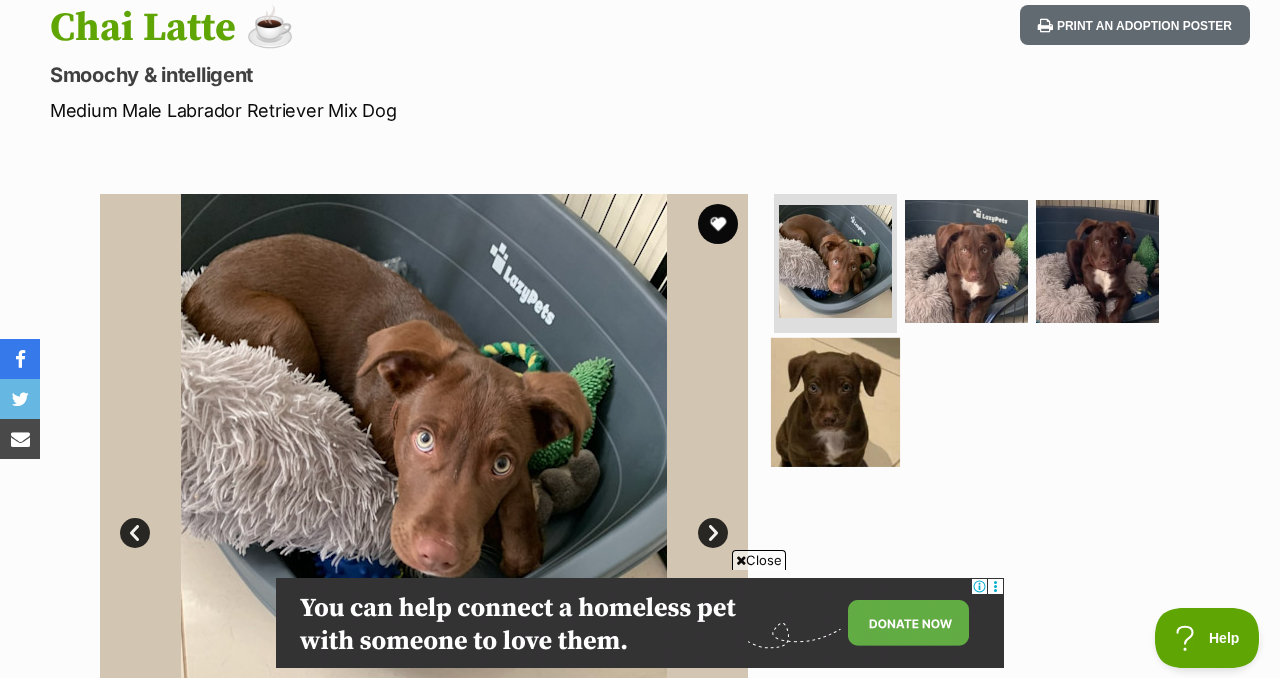 click at bounding box center [835, 402] 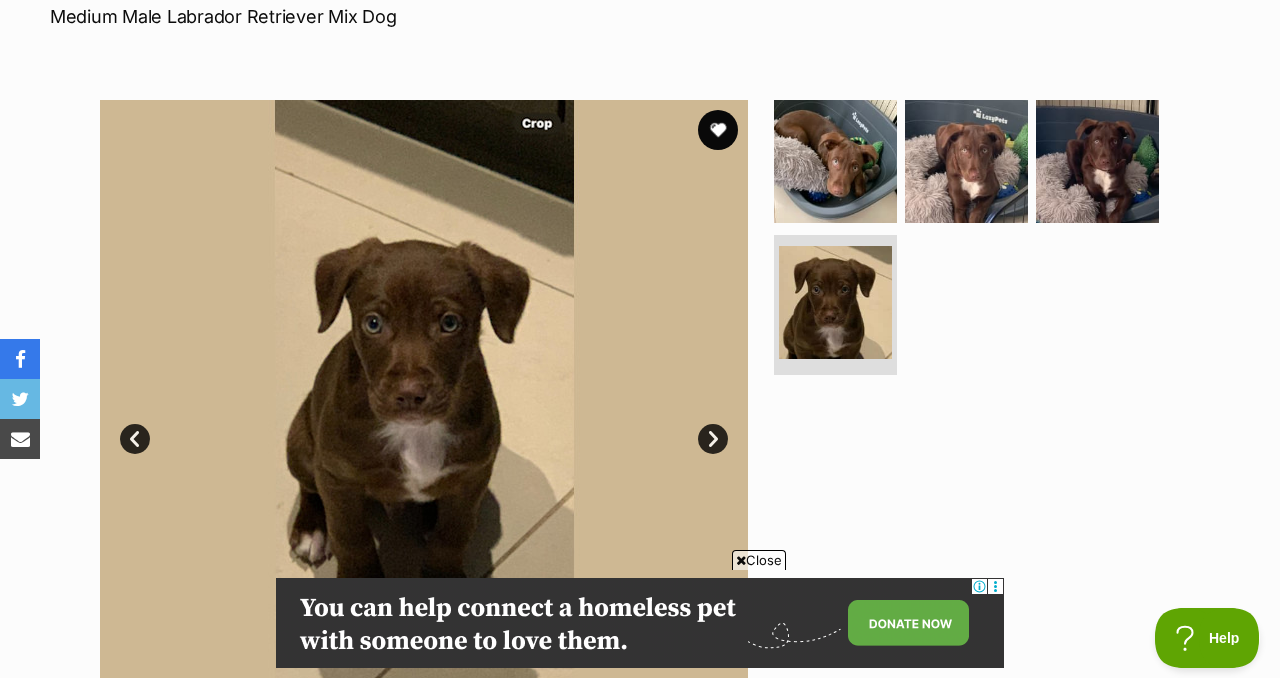 scroll, scrollTop: 320, scrollLeft: 0, axis: vertical 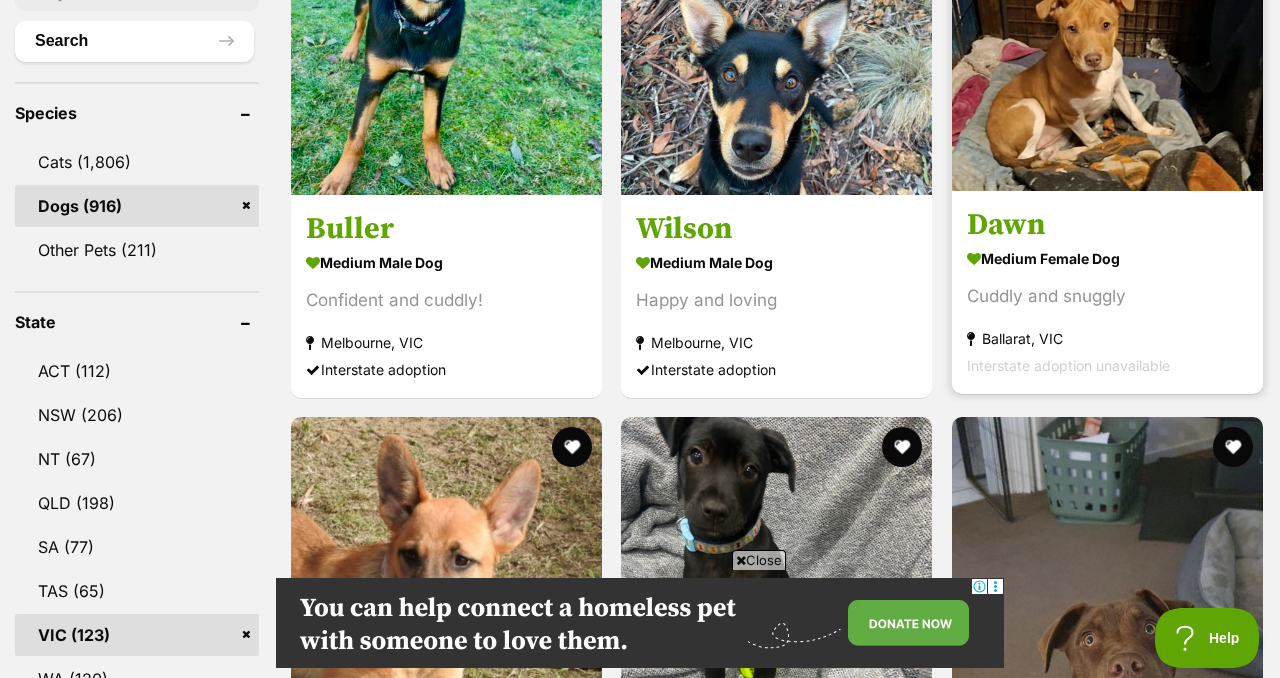 click at bounding box center [1107, 35] 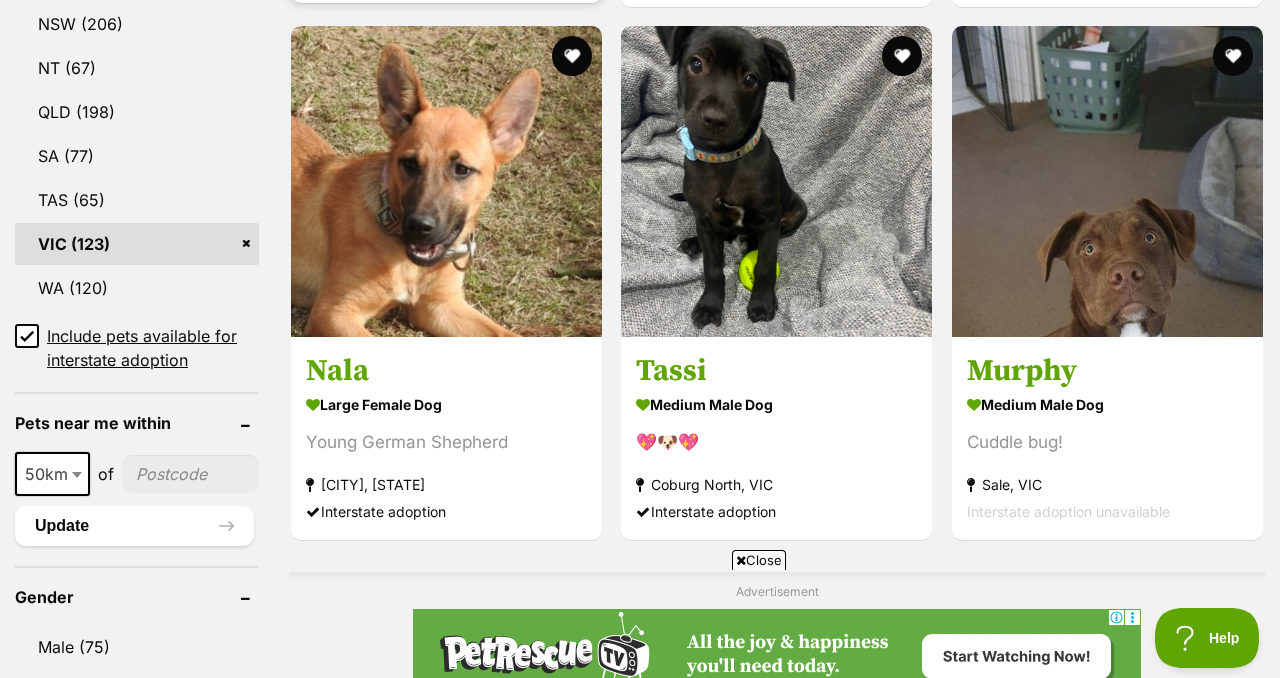 scroll, scrollTop: 1155, scrollLeft: 0, axis: vertical 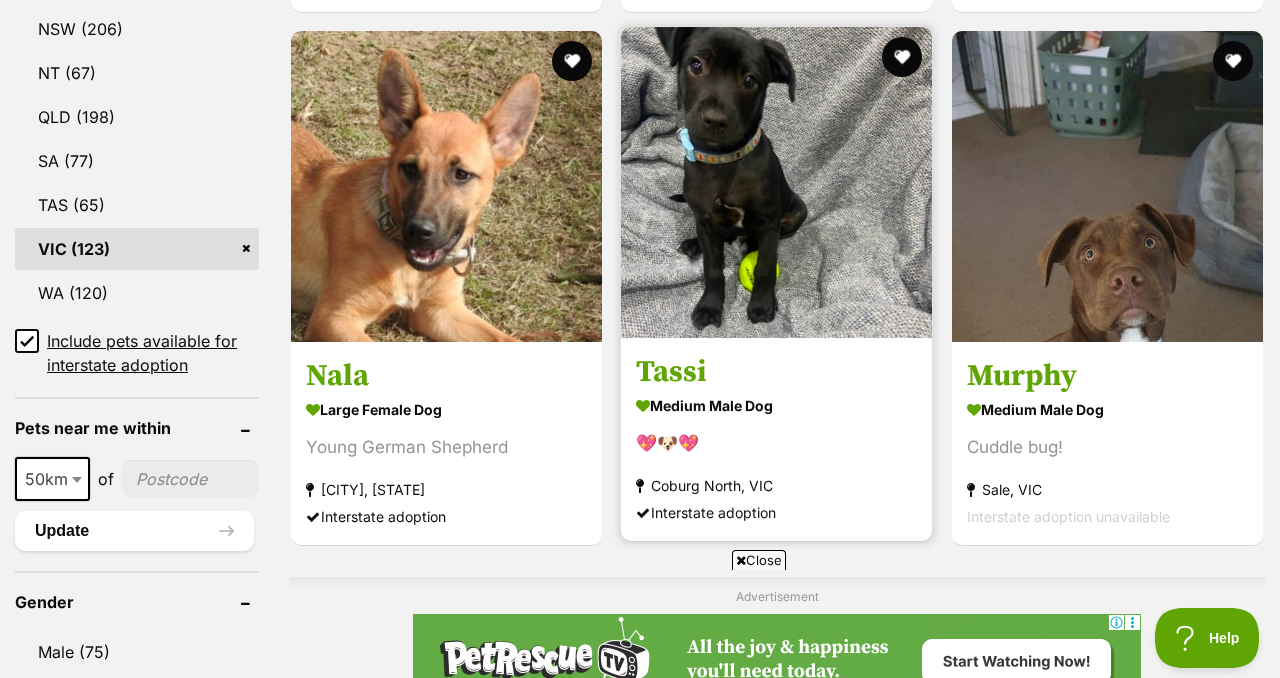click at bounding box center [776, 182] 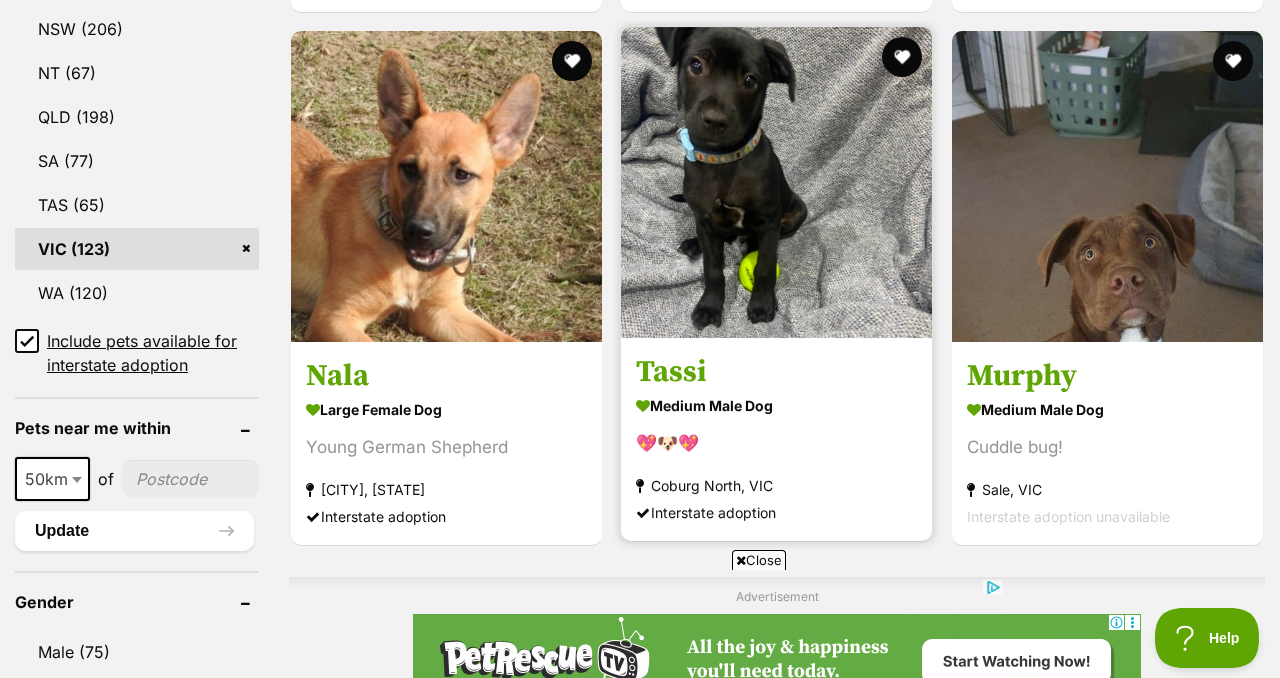 scroll, scrollTop: 0, scrollLeft: 0, axis: both 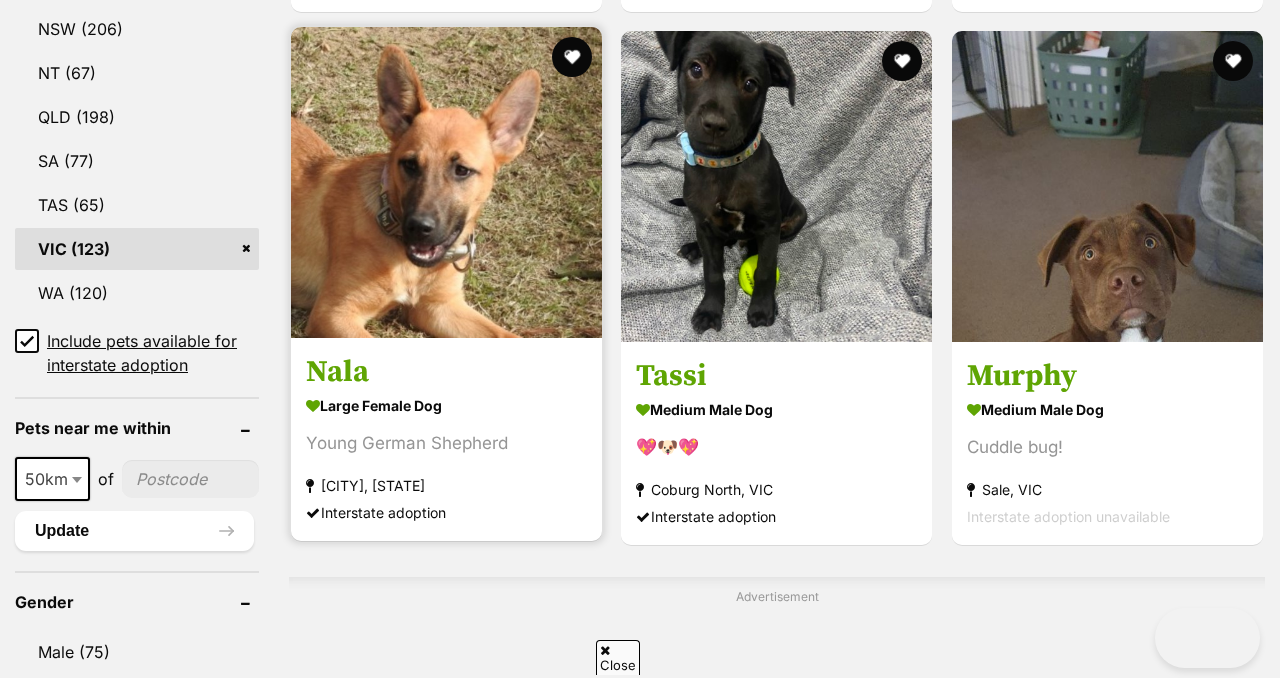 click at bounding box center (446, 182) 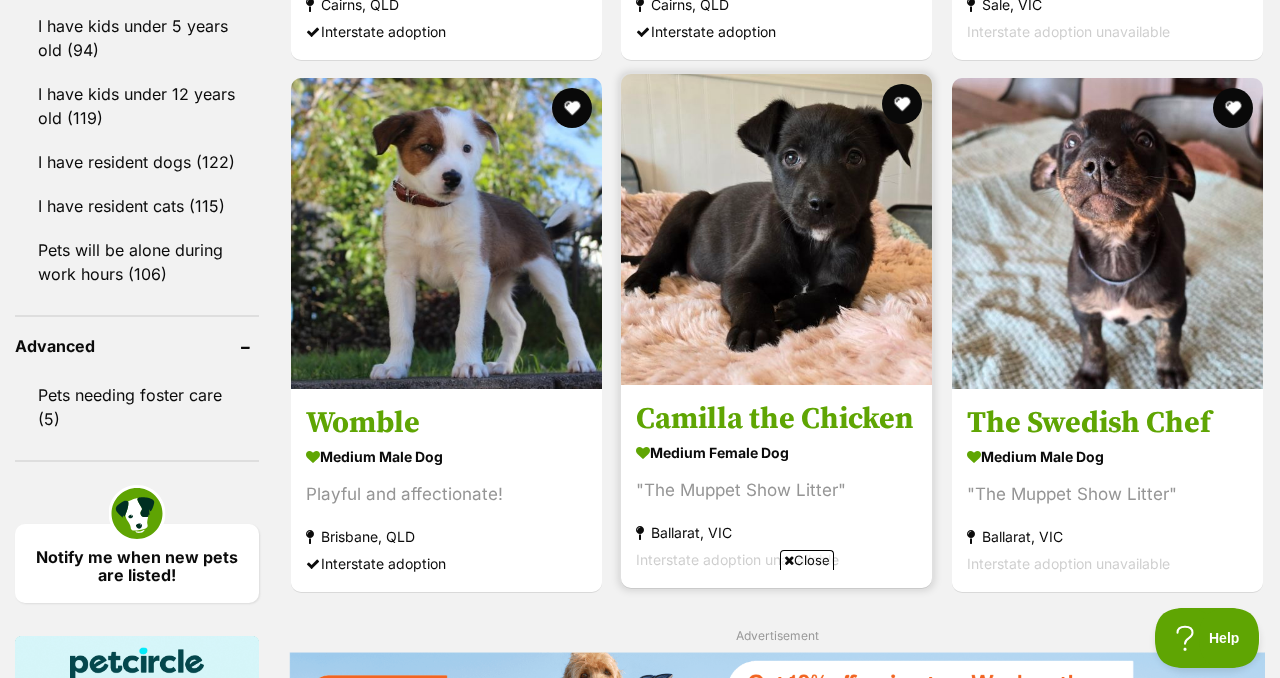 scroll, scrollTop: 2375, scrollLeft: 0, axis: vertical 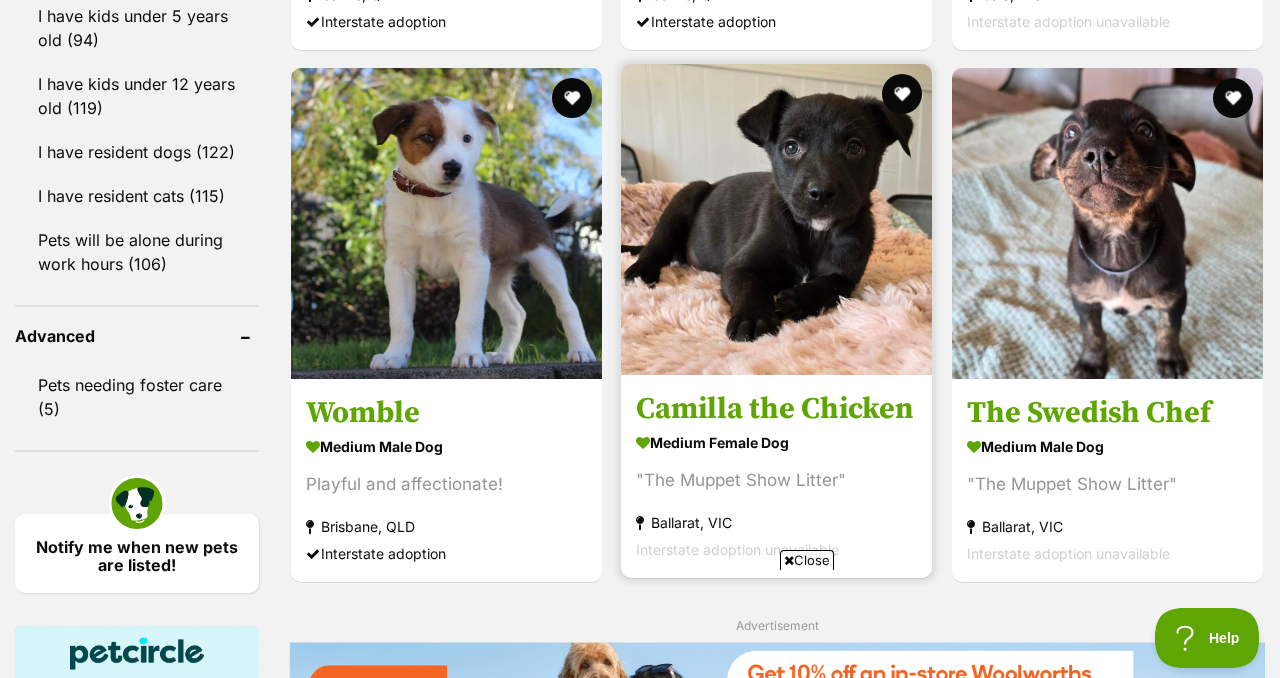 click at bounding box center [776, 219] 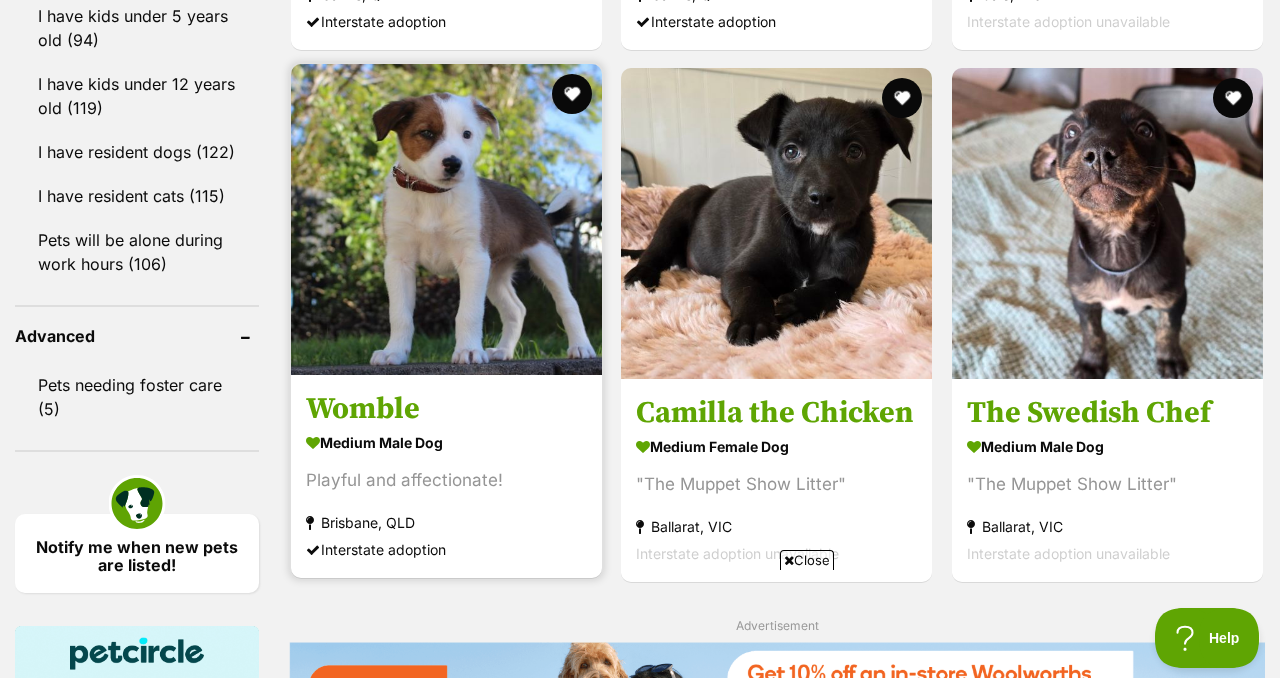 scroll, scrollTop: 2420, scrollLeft: 0, axis: vertical 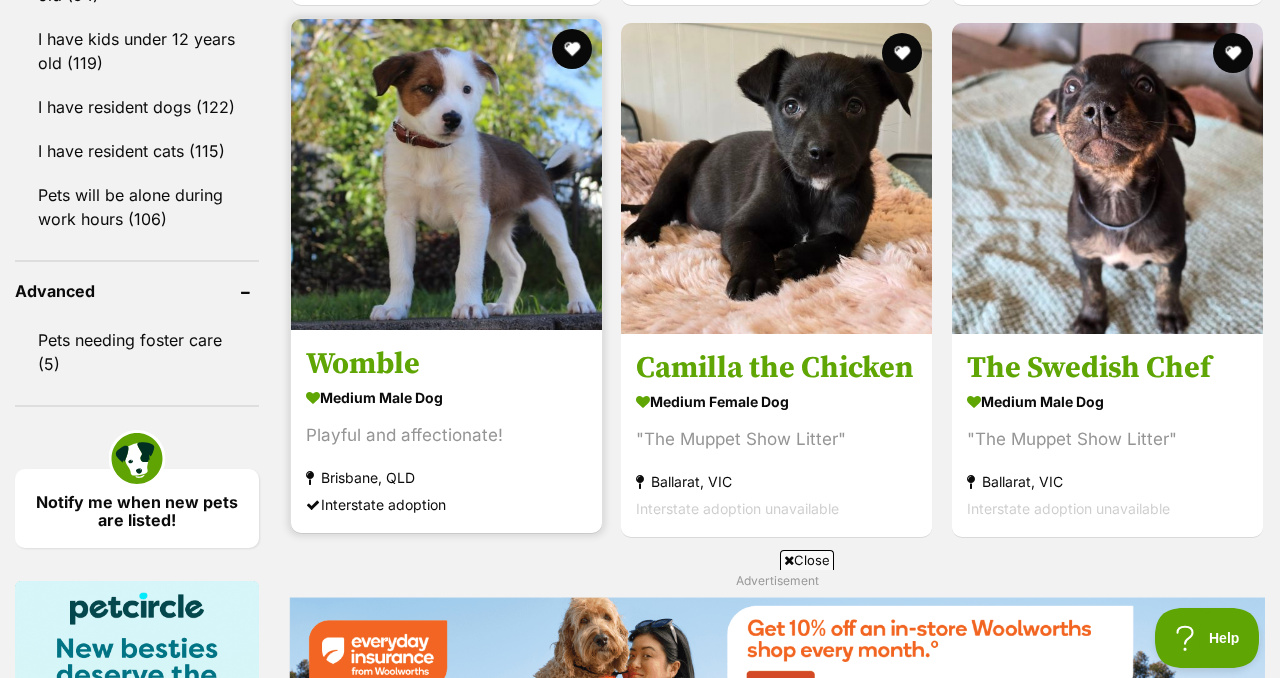 click at bounding box center [446, 174] 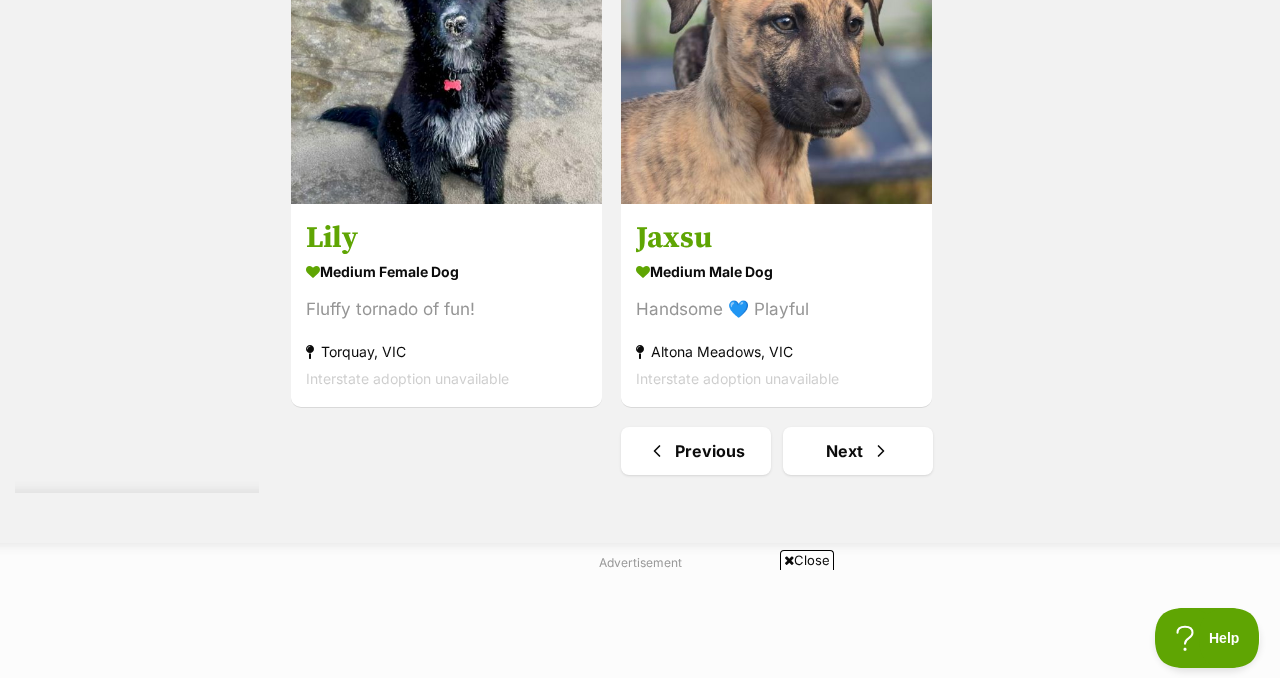 scroll, scrollTop: 4600, scrollLeft: 0, axis: vertical 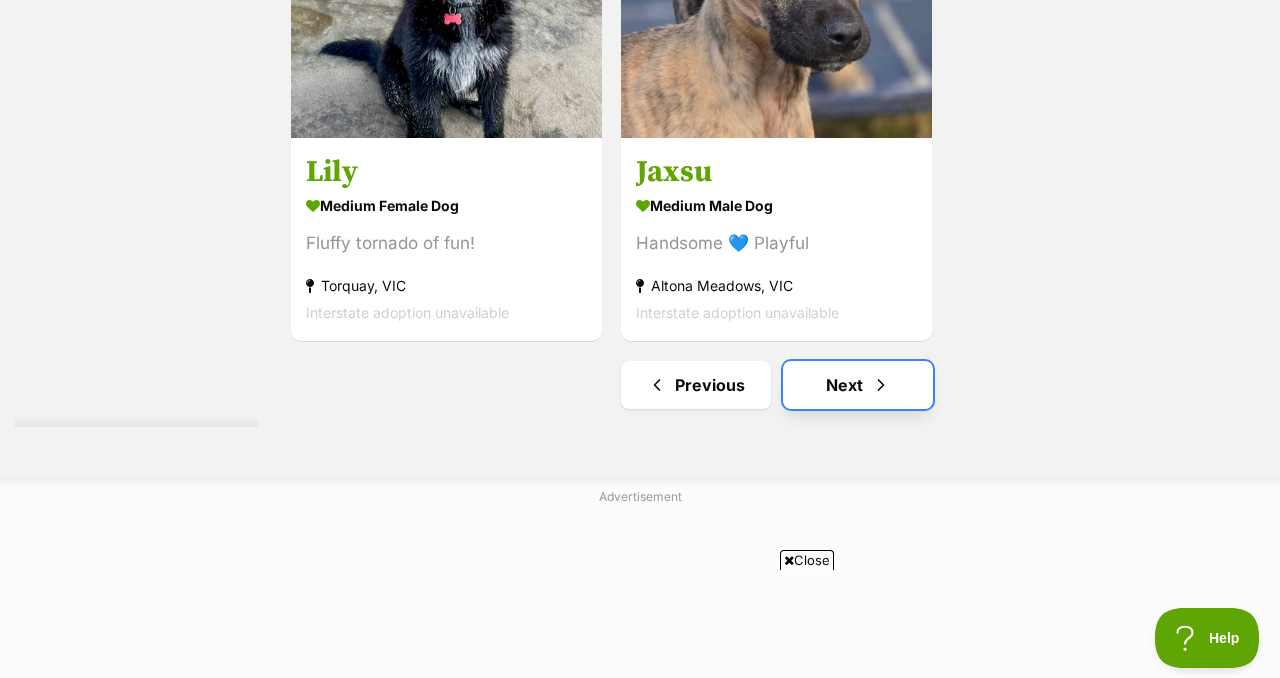 click on "Next" at bounding box center [858, 385] 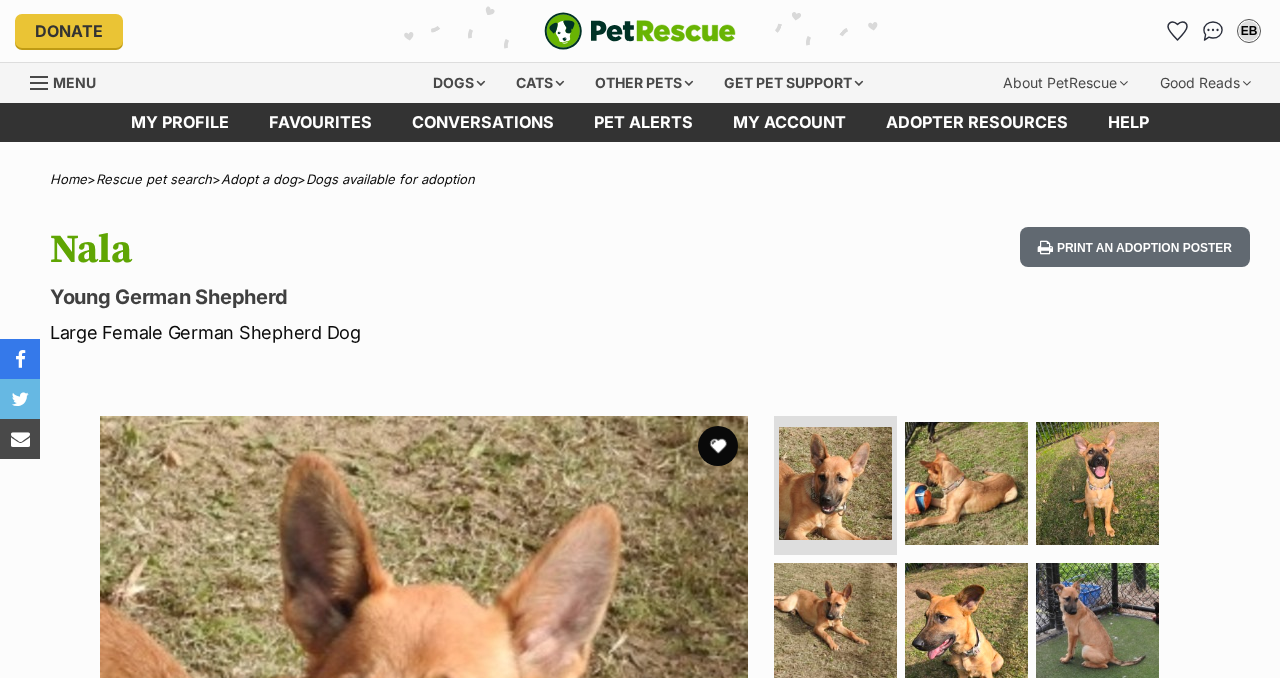 scroll, scrollTop: 0, scrollLeft: 0, axis: both 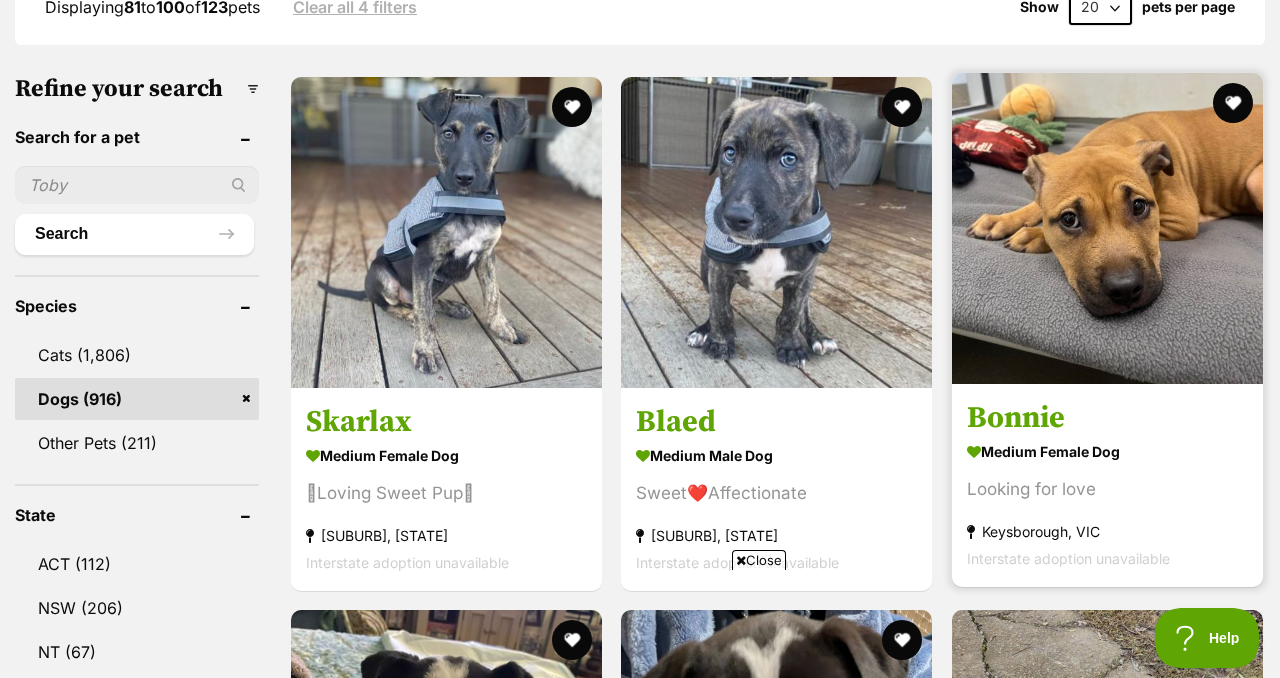 click at bounding box center [1107, 228] 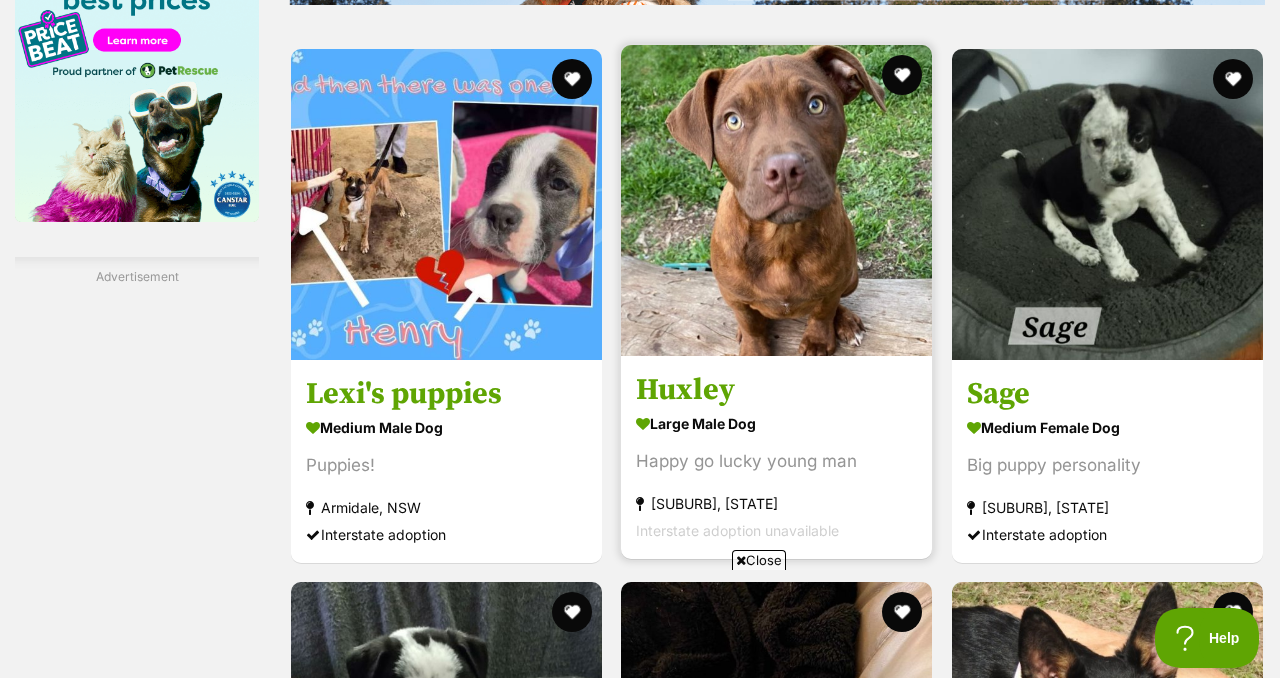 scroll, scrollTop: 3101, scrollLeft: 0, axis: vertical 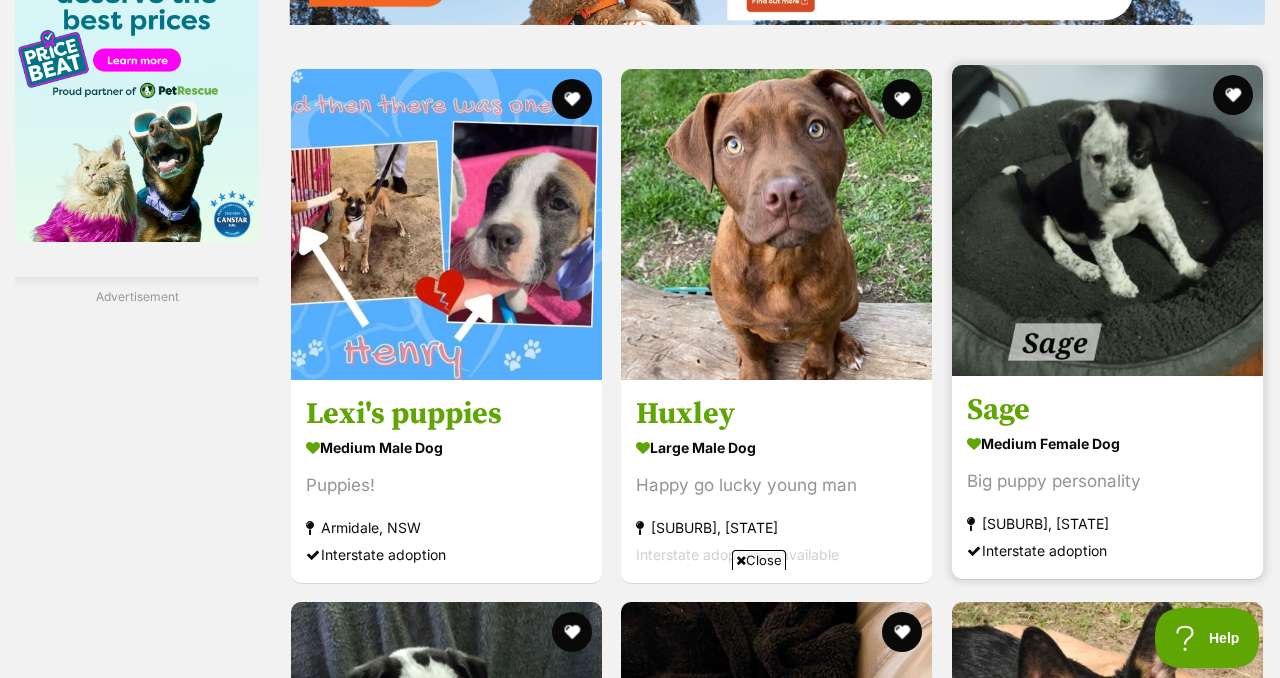 click at bounding box center [1107, 220] 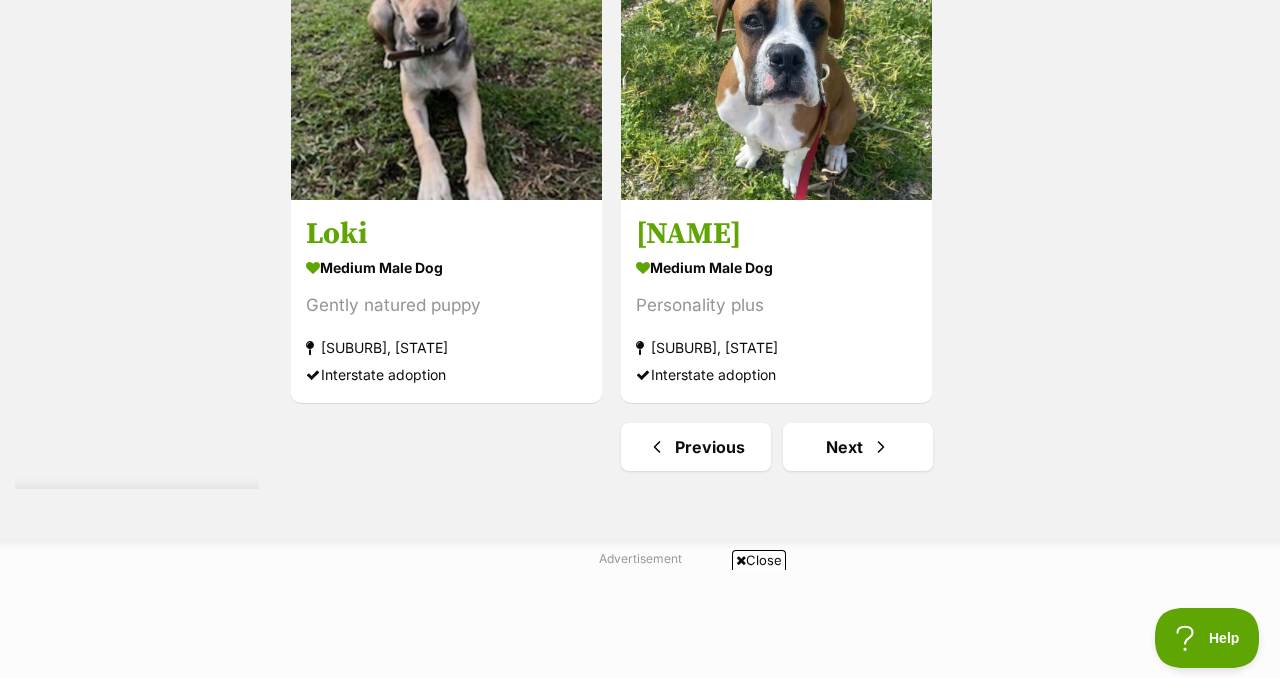 scroll, scrollTop: 4599, scrollLeft: 0, axis: vertical 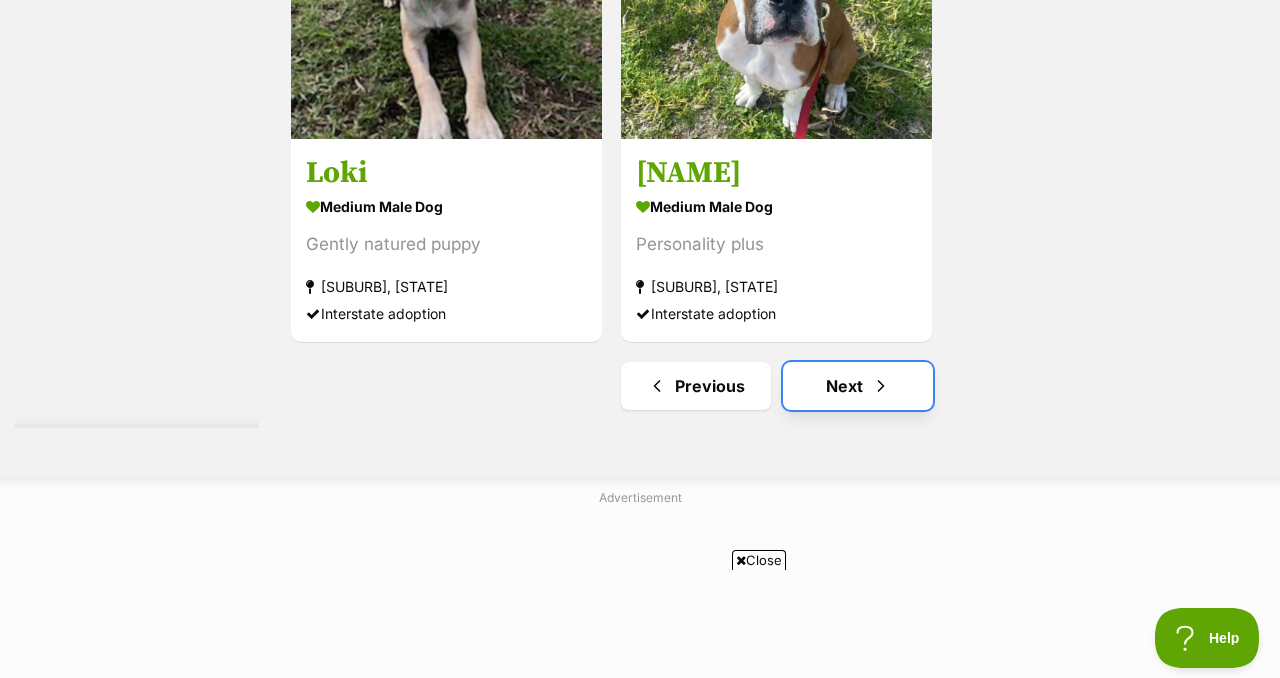 click on "Next" at bounding box center (858, 386) 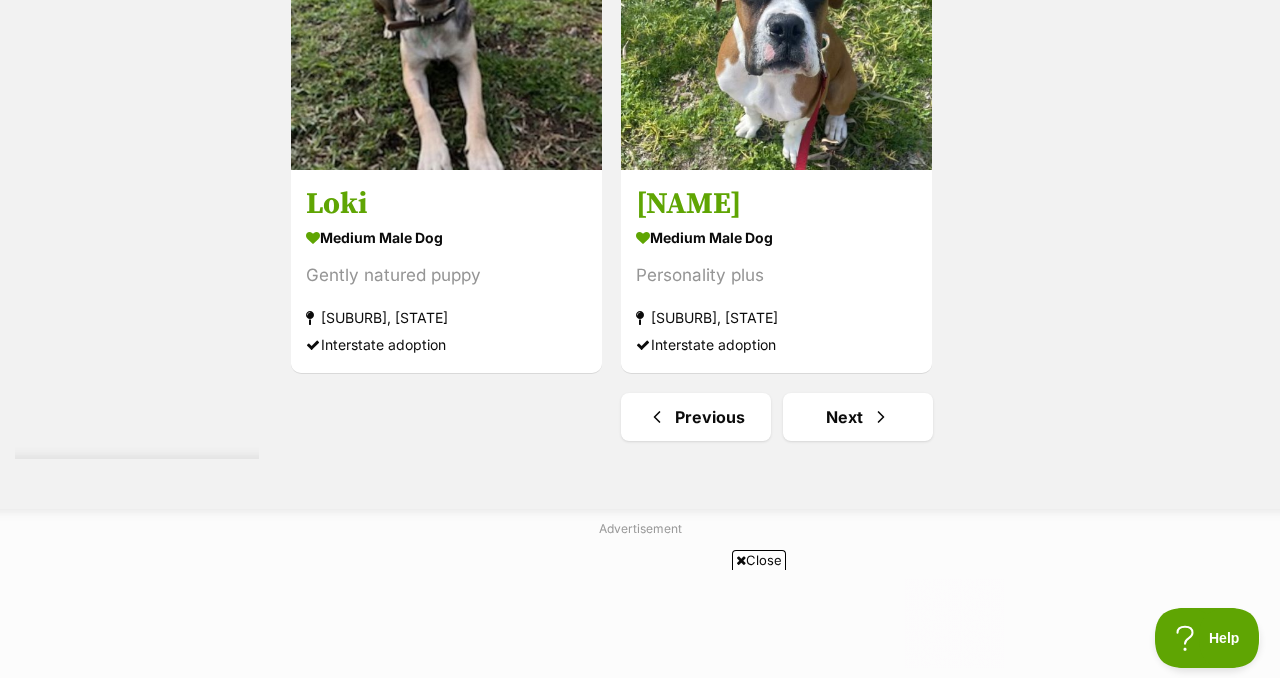 scroll, scrollTop: 0, scrollLeft: 0, axis: both 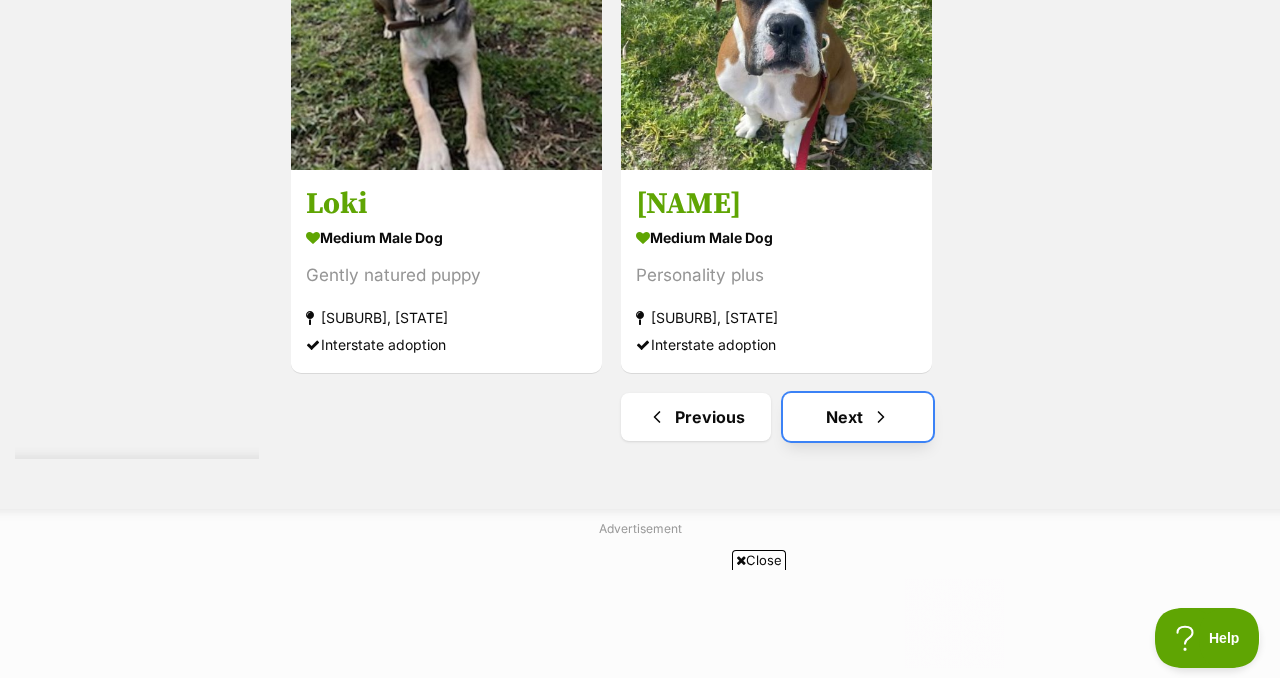 click on "Next" at bounding box center [858, 417] 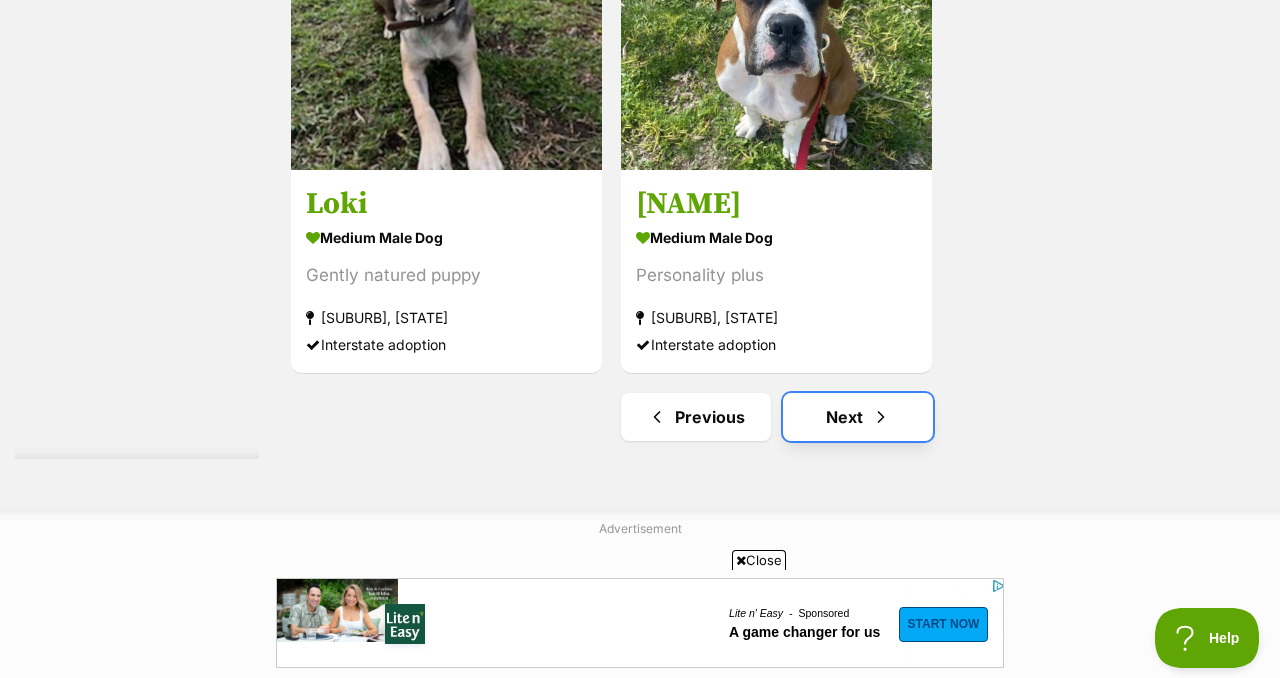 scroll, scrollTop: 0, scrollLeft: 0, axis: both 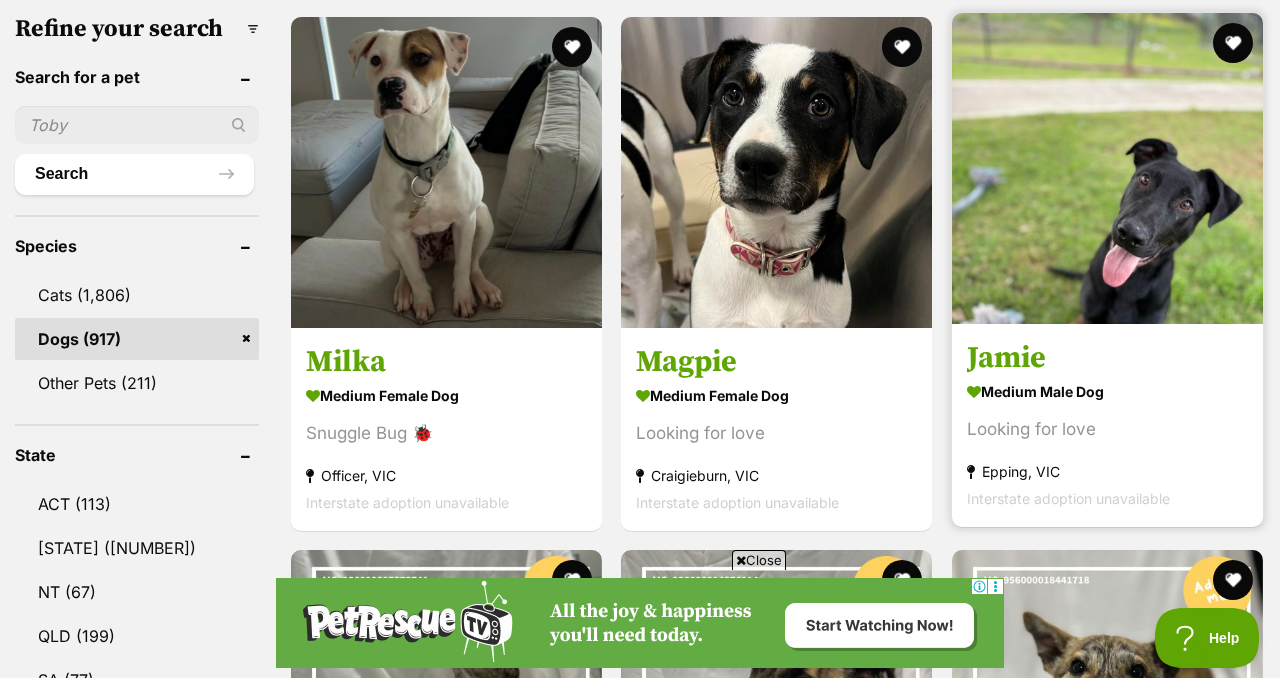 click at bounding box center [1107, 168] 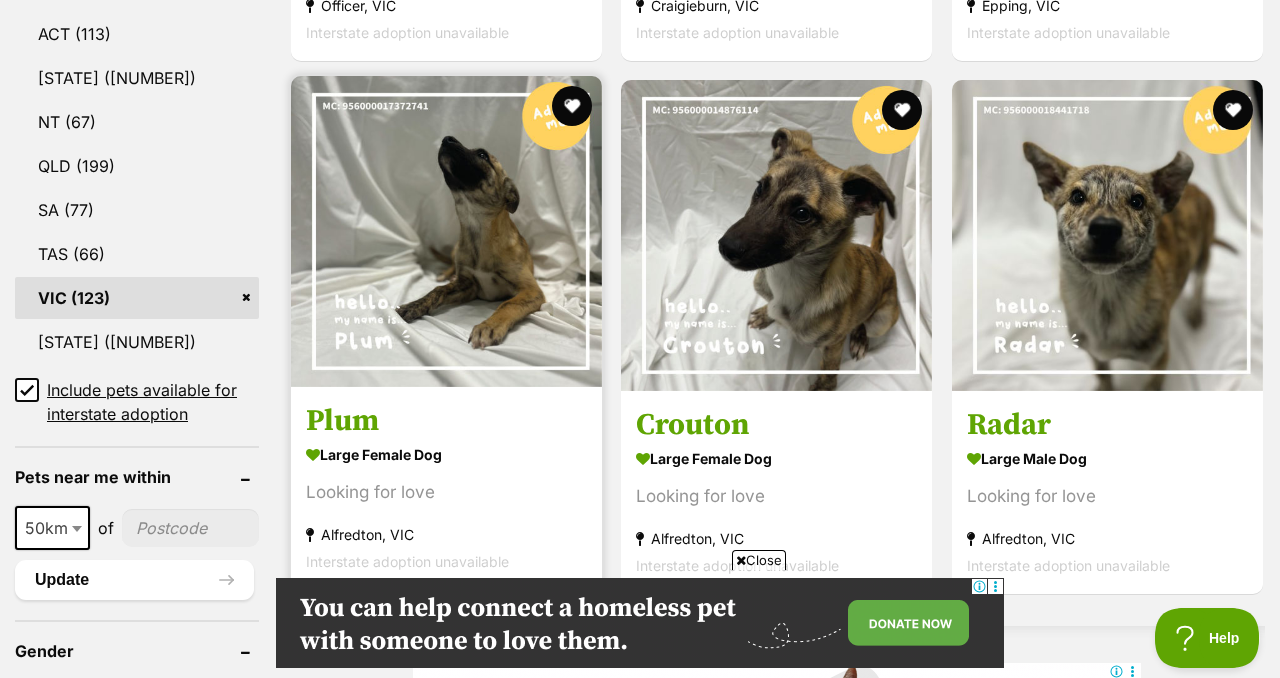 scroll, scrollTop: 1119, scrollLeft: 0, axis: vertical 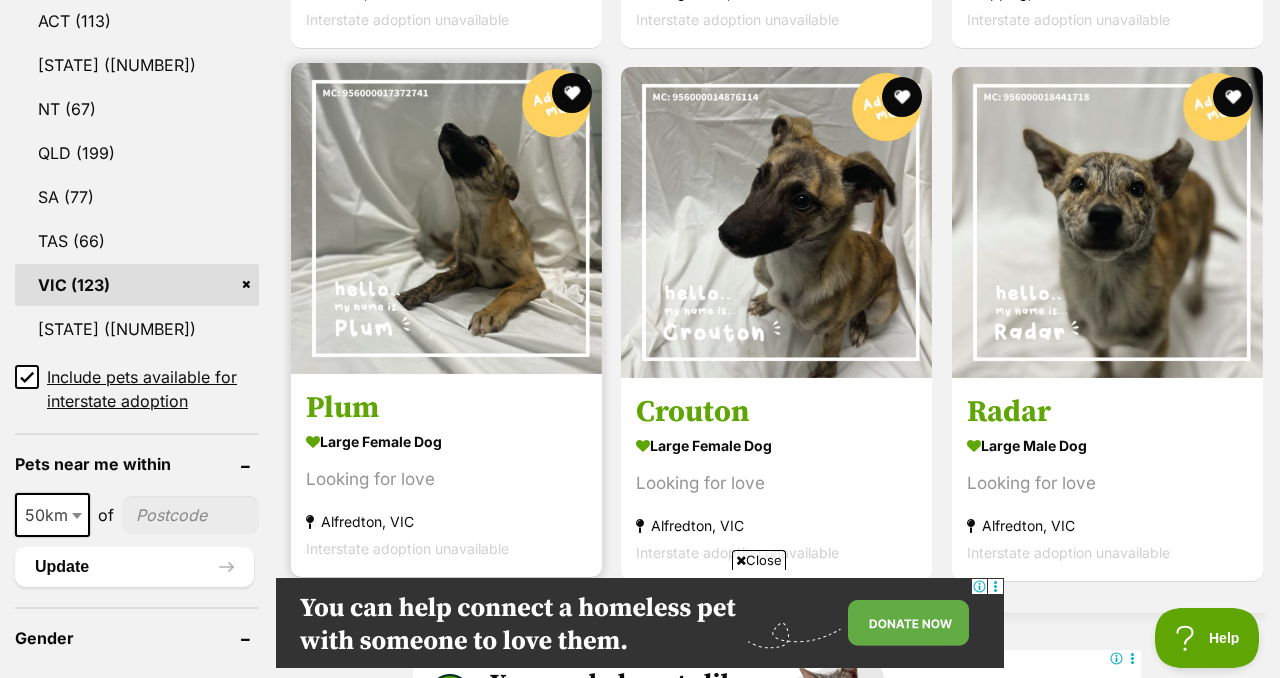 click at bounding box center (446, 218) 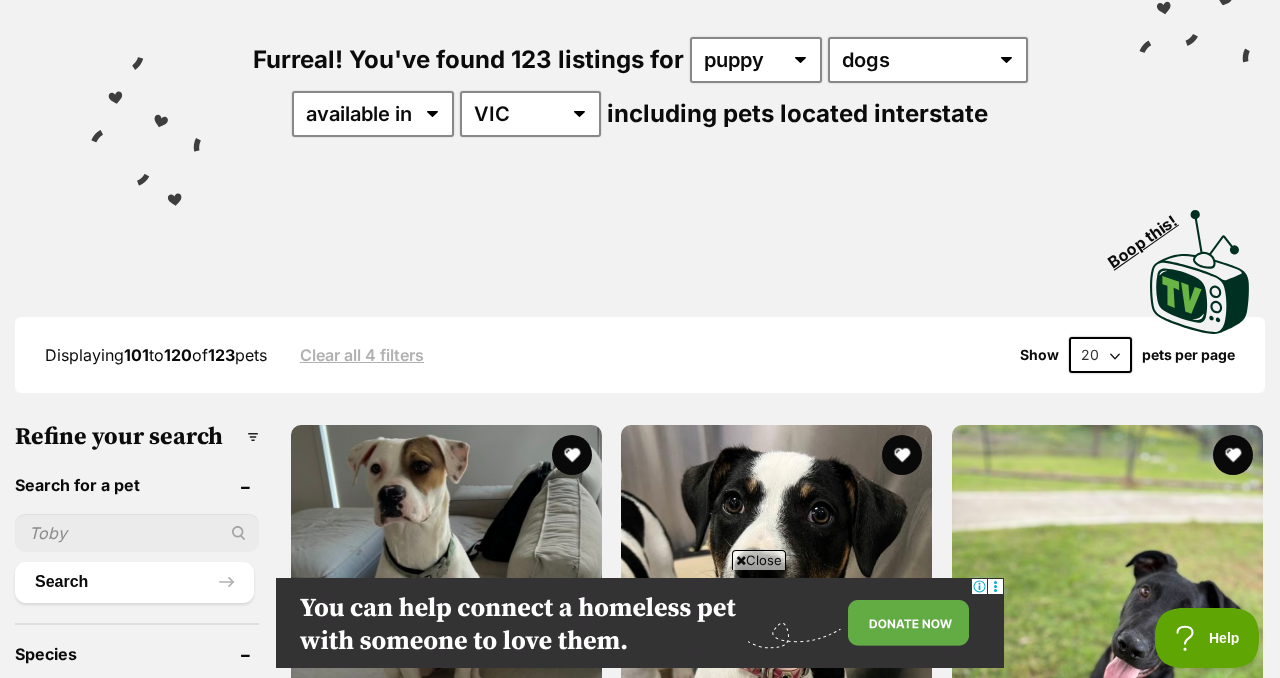 scroll, scrollTop: 0, scrollLeft: 0, axis: both 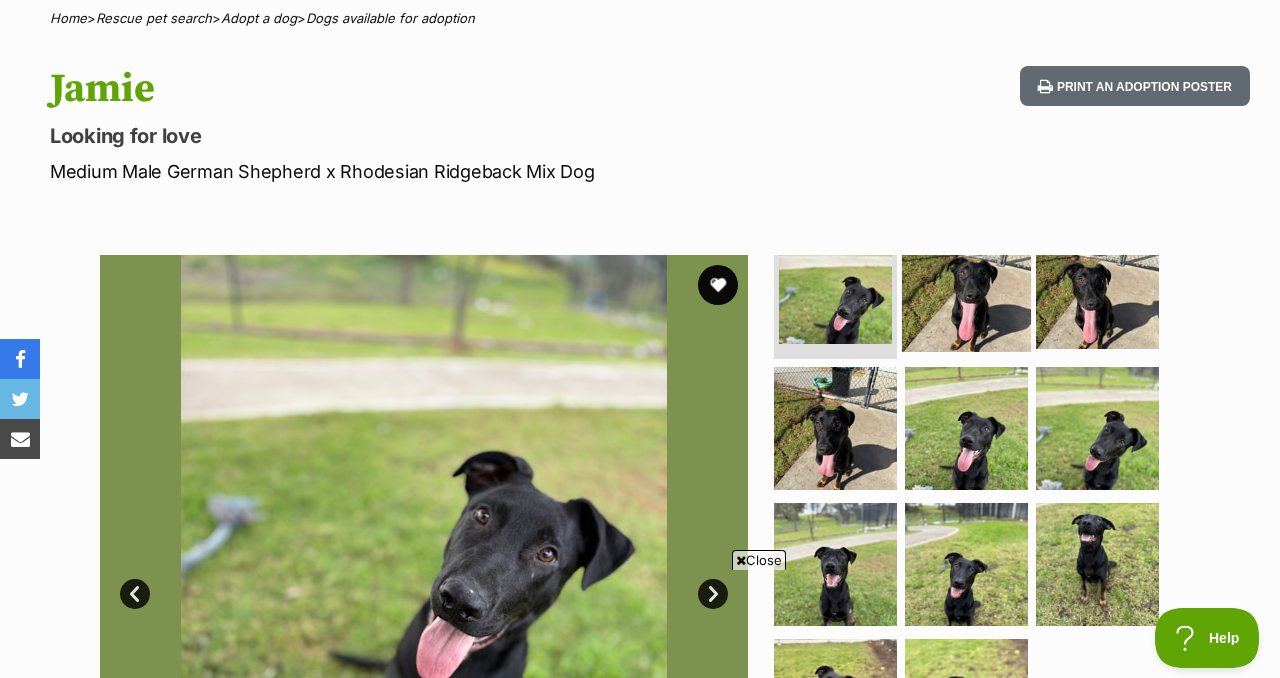 click at bounding box center [966, 286] 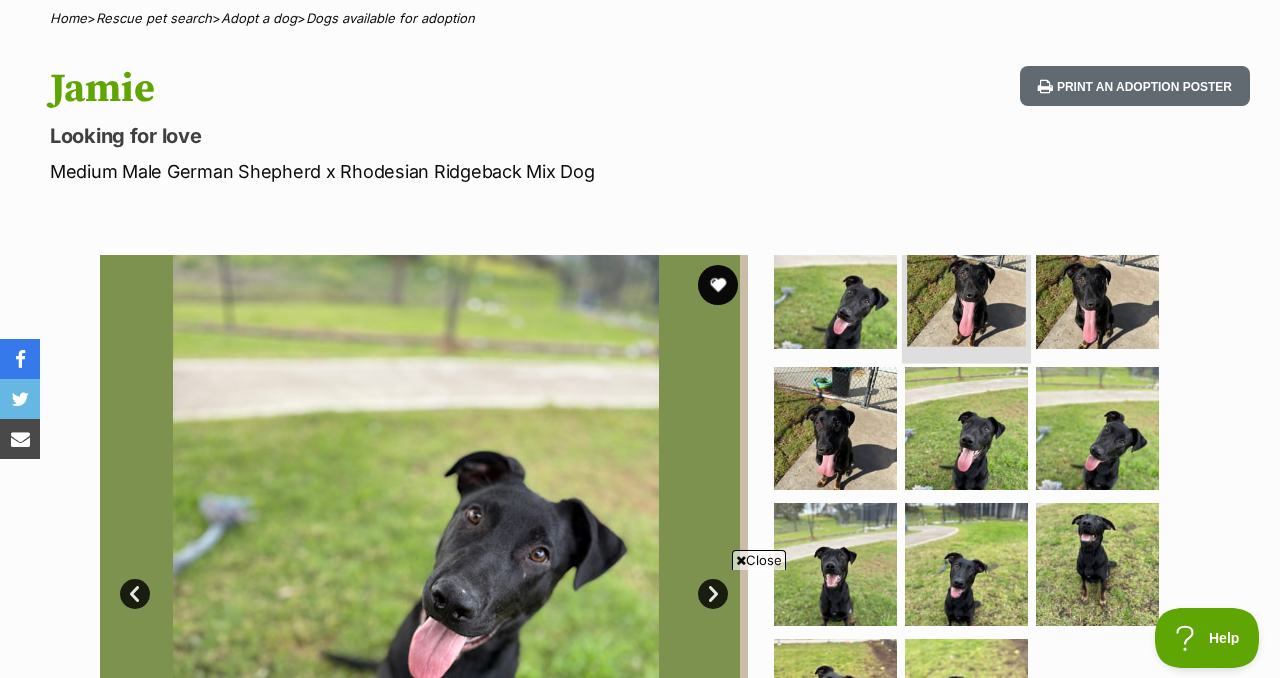 scroll, scrollTop: 35, scrollLeft: 0, axis: vertical 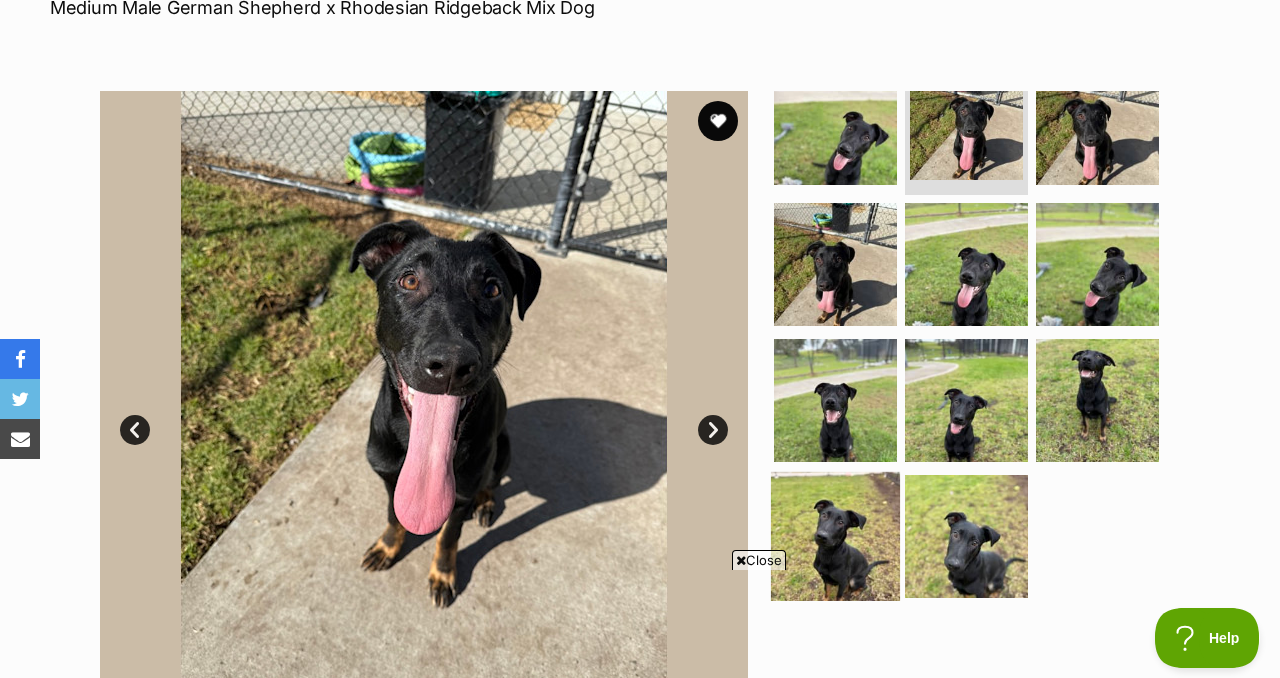 click at bounding box center [835, 536] 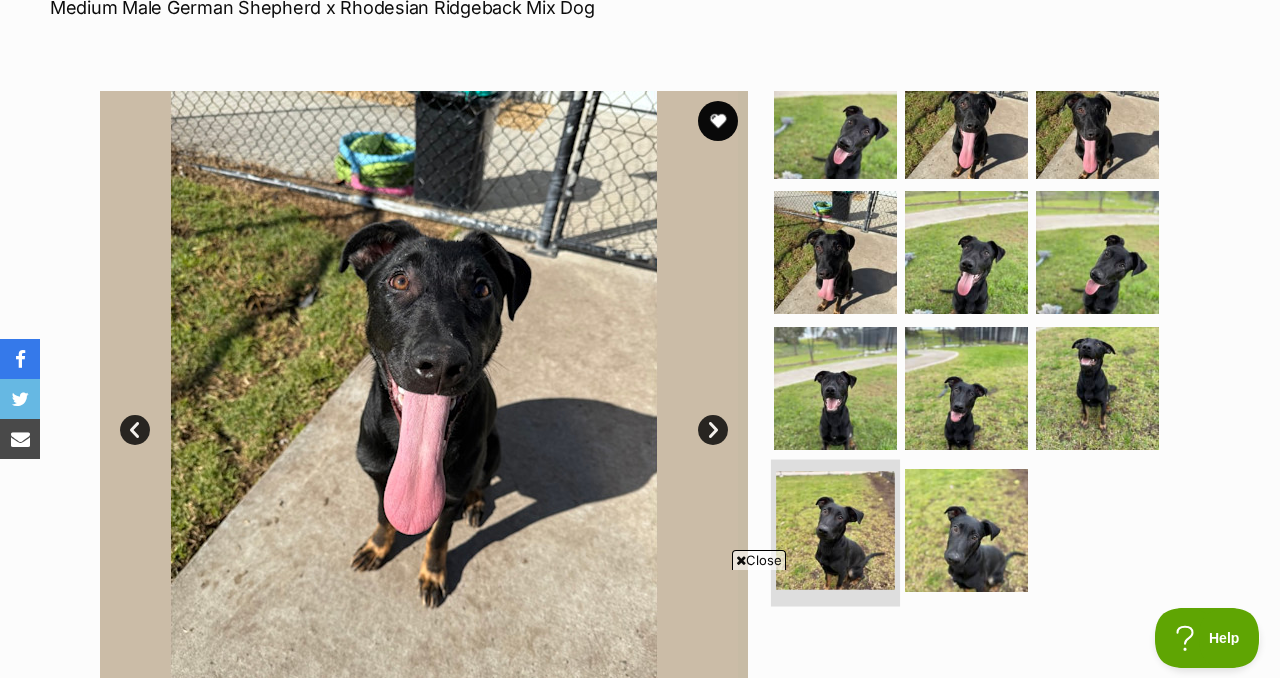 scroll, scrollTop: 35, scrollLeft: 0, axis: vertical 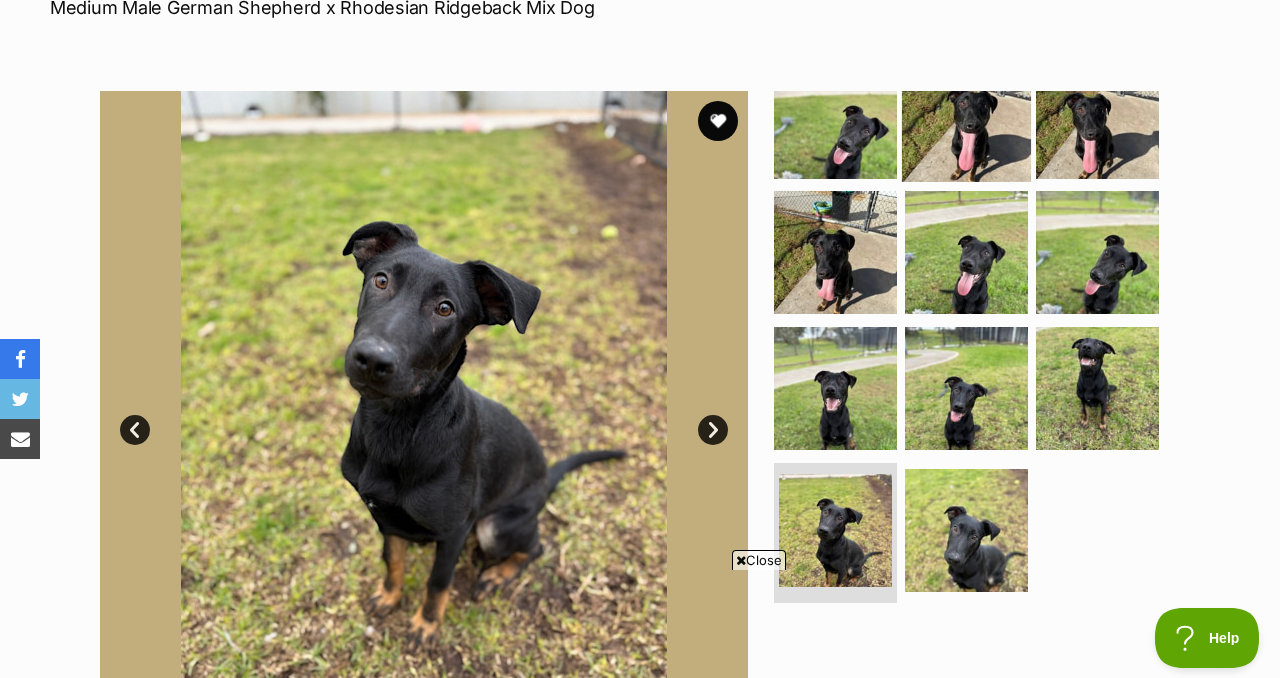 click at bounding box center [966, 116] 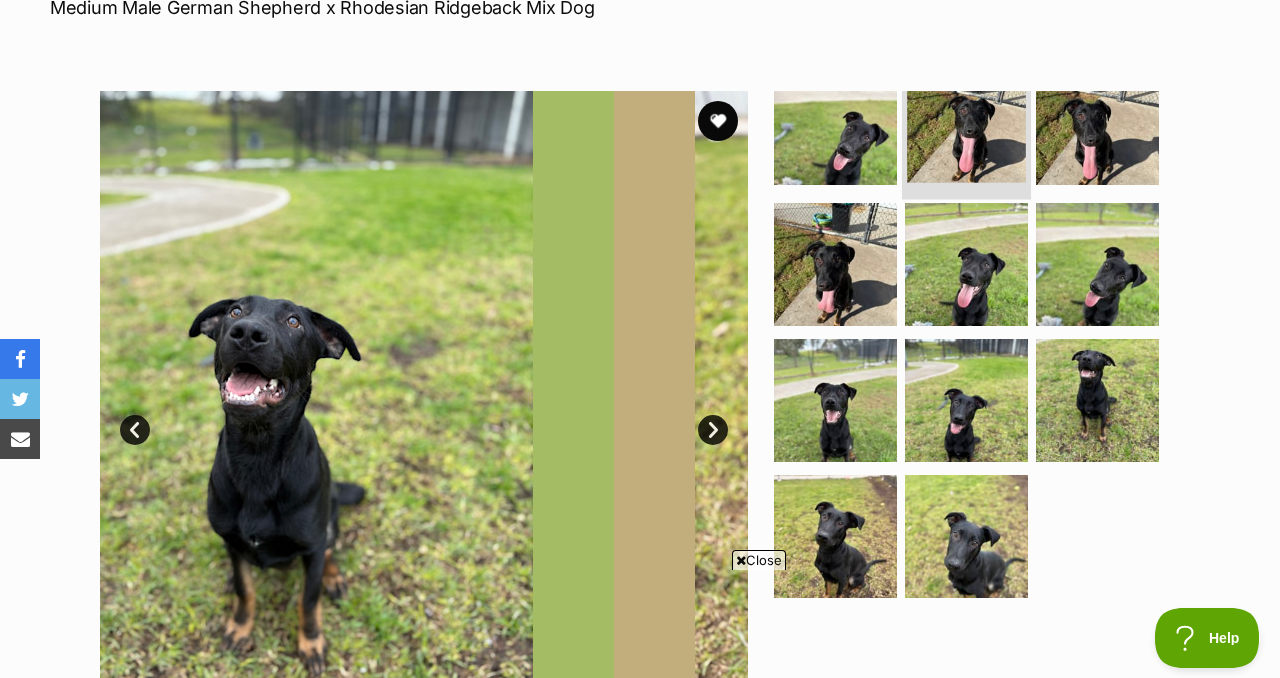 scroll, scrollTop: 41, scrollLeft: 0, axis: vertical 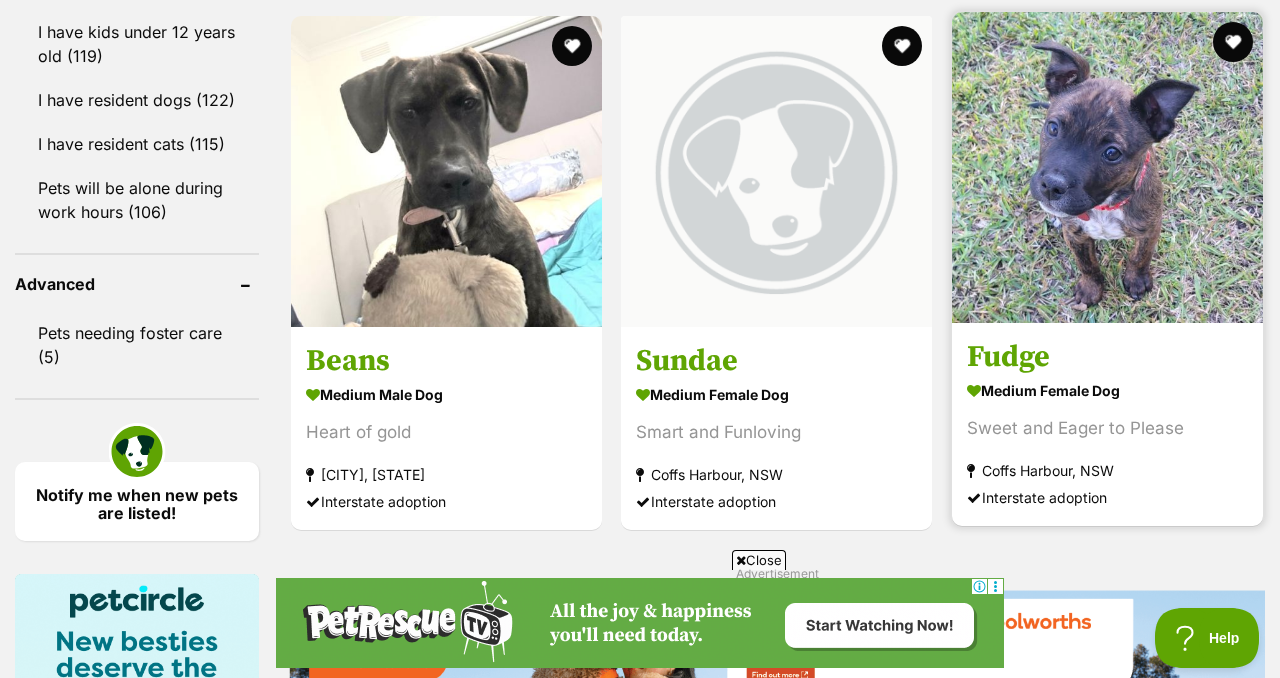 click at bounding box center [1107, 167] 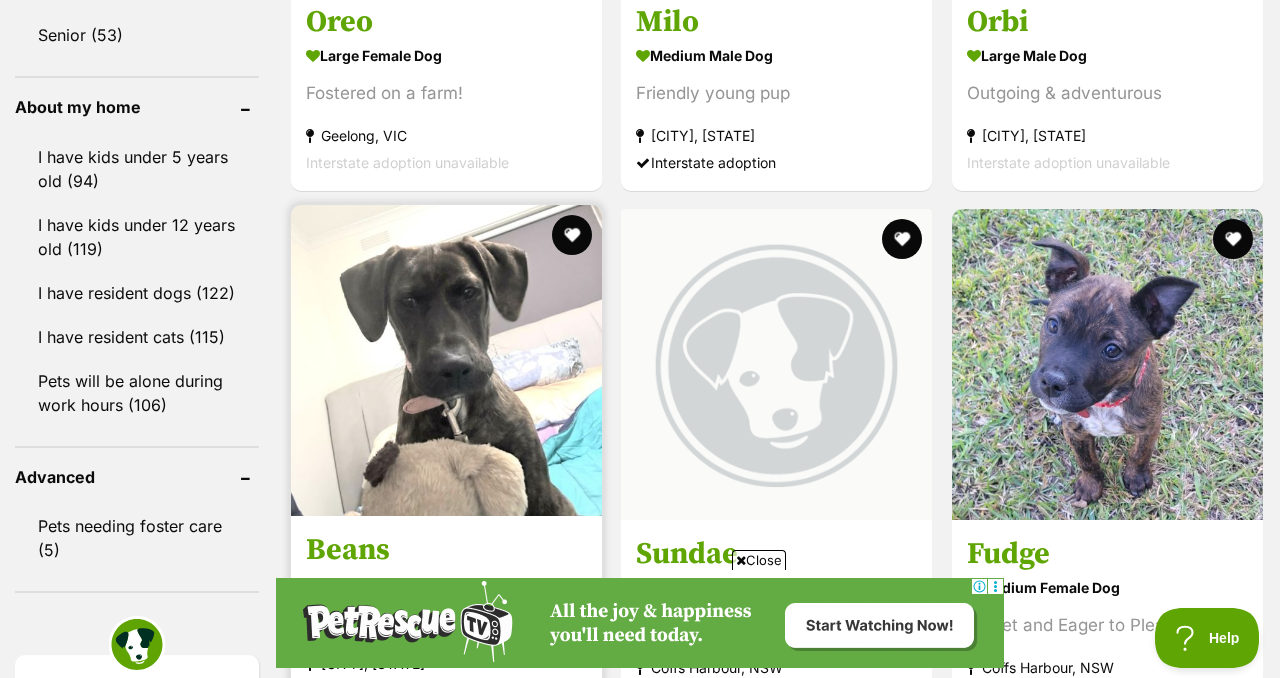 scroll, scrollTop: 2230, scrollLeft: 0, axis: vertical 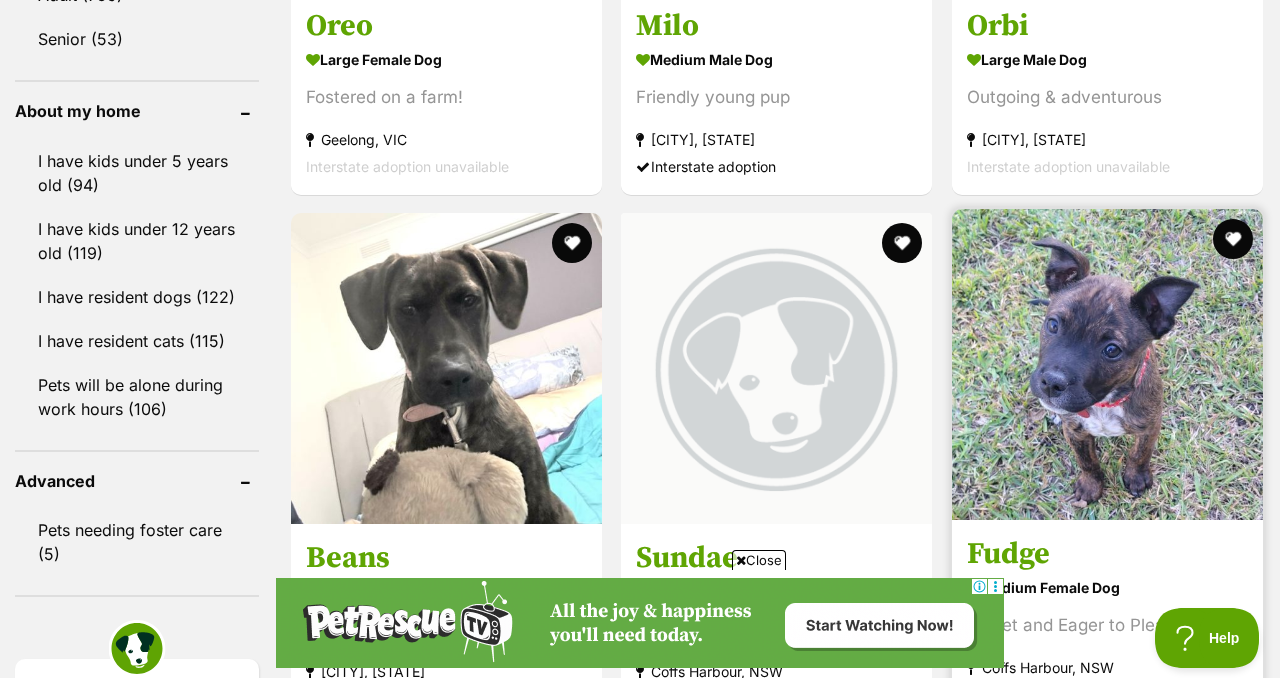 click at bounding box center [1107, 364] 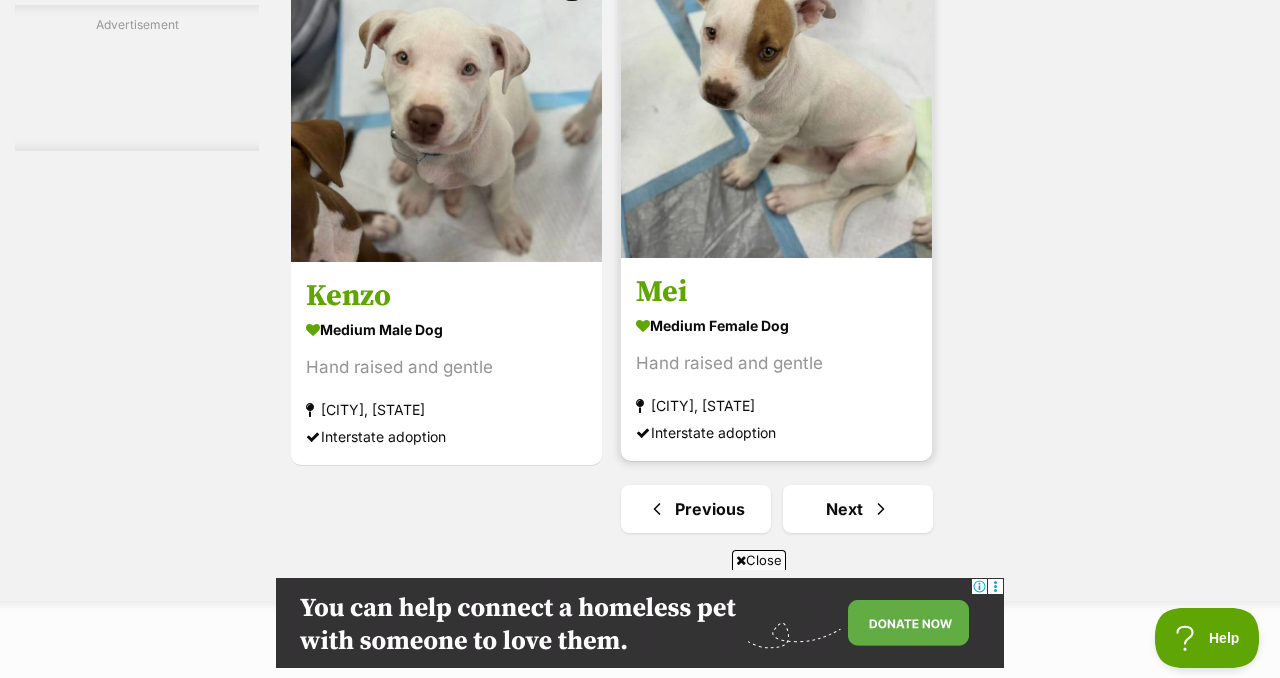 scroll, scrollTop: 4478, scrollLeft: 0, axis: vertical 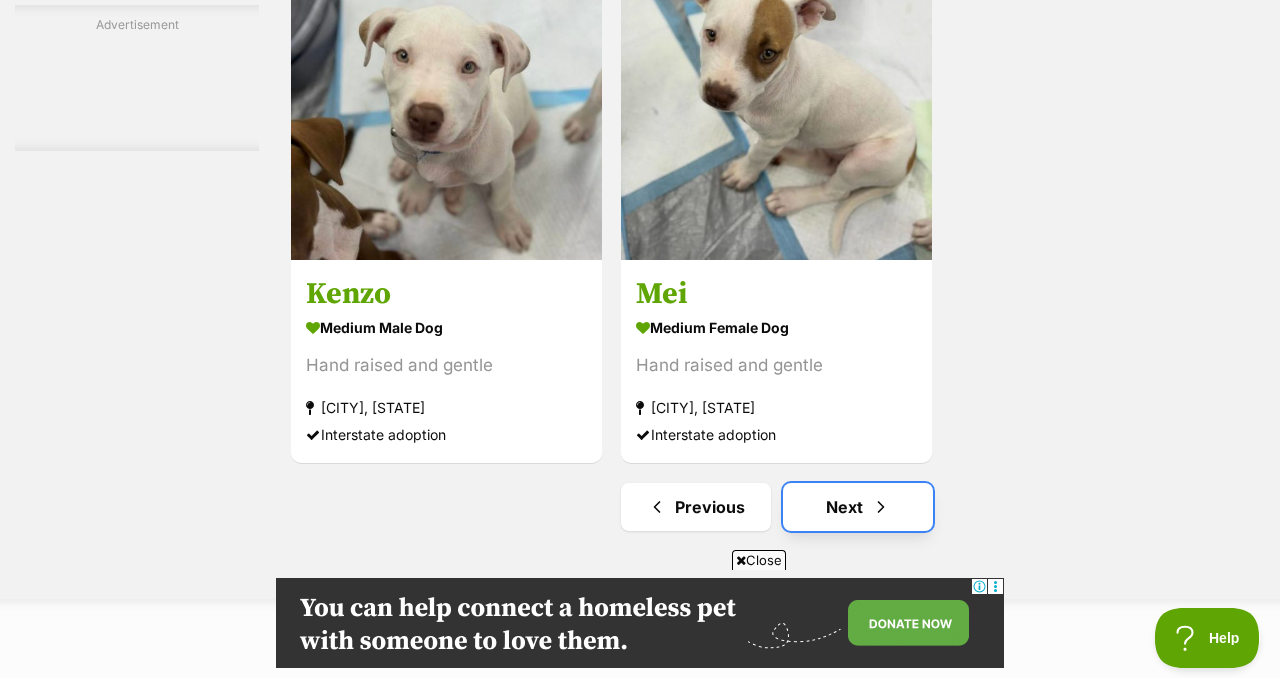click on "Next" at bounding box center (858, 507) 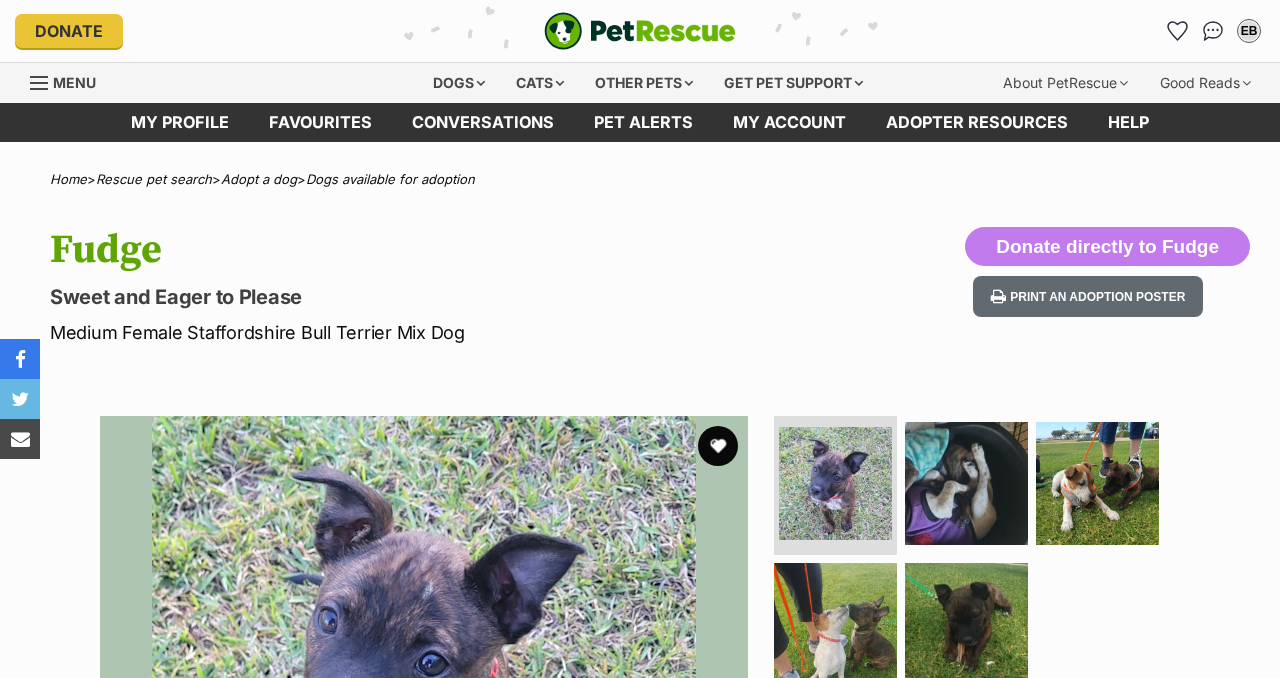 scroll, scrollTop: 0, scrollLeft: 0, axis: both 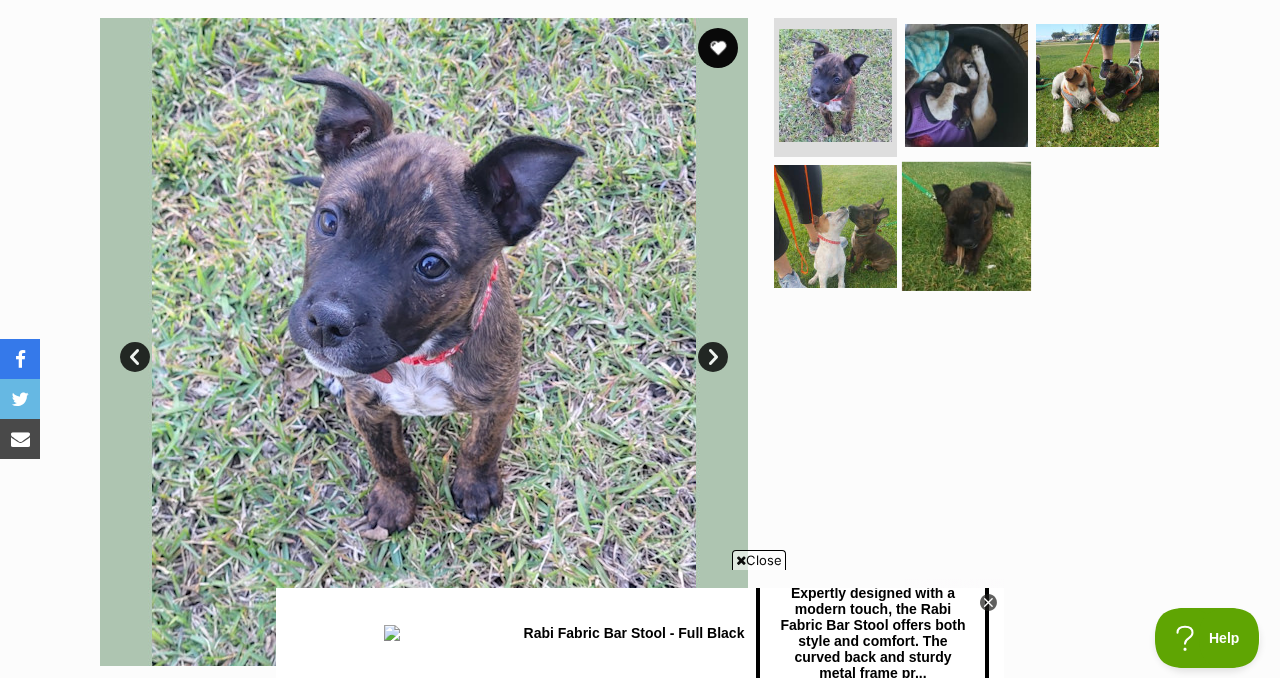 click at bounding box center [966, 226] 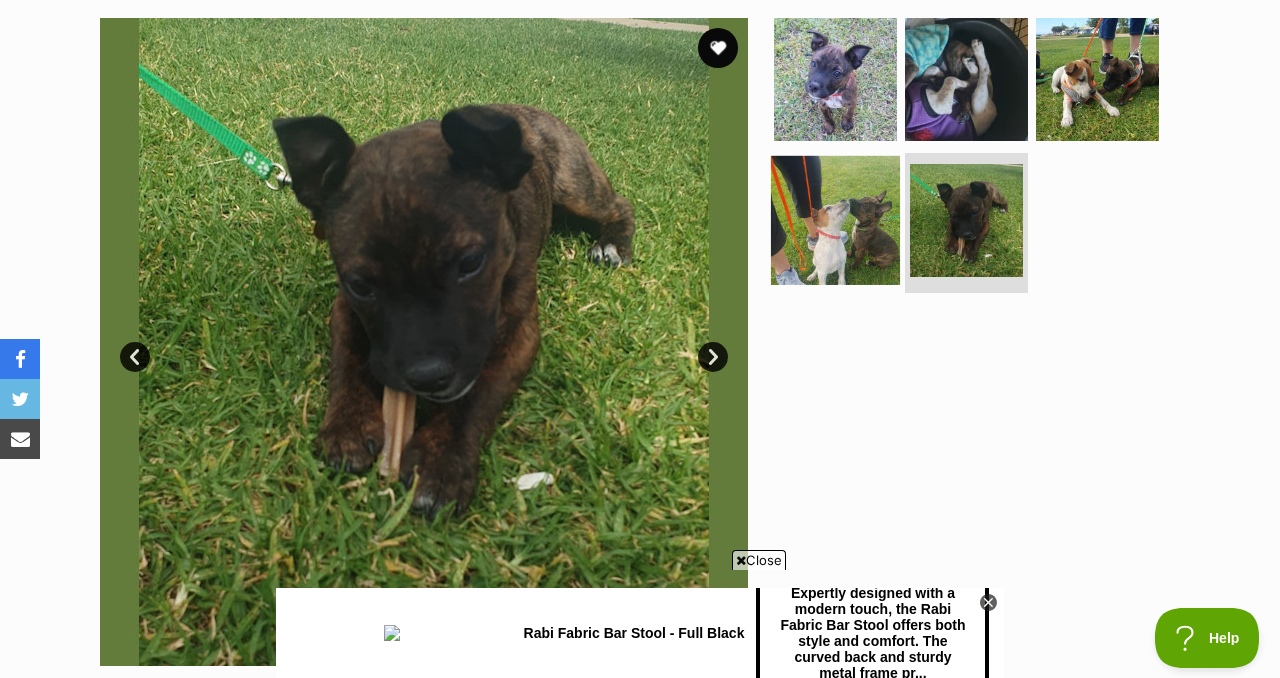 click at bounding box center (835, 220) 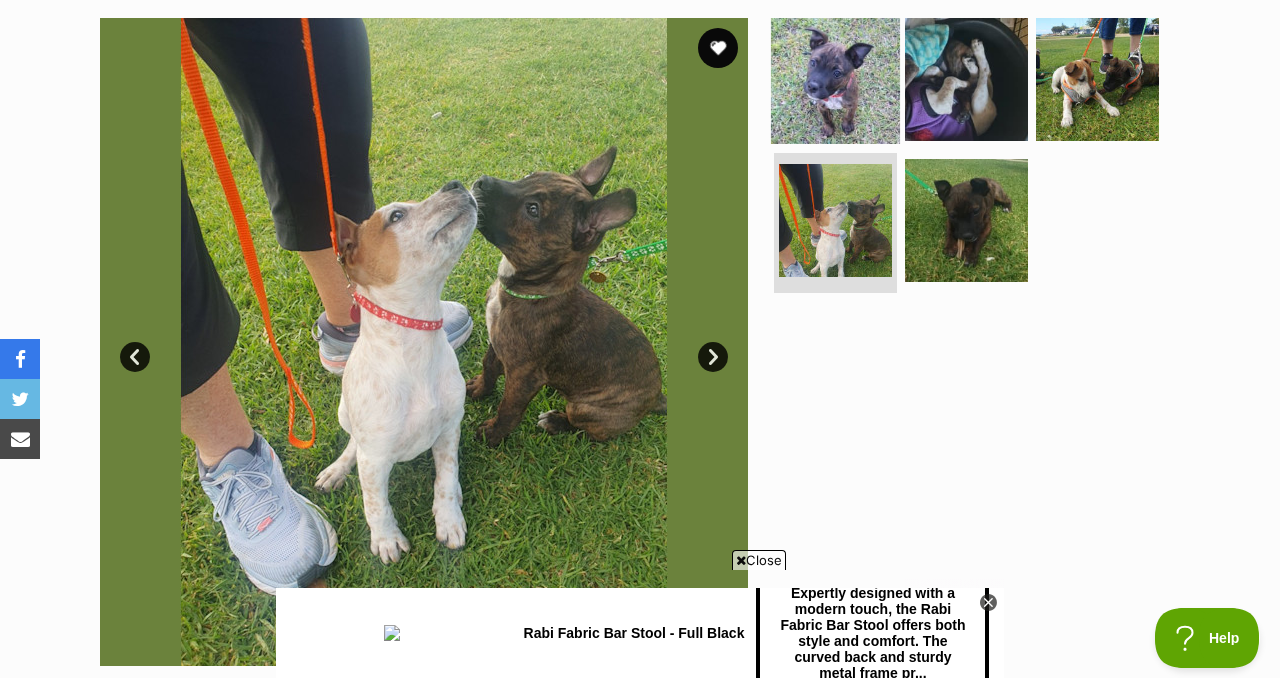 click at bounding box center [835, 78] 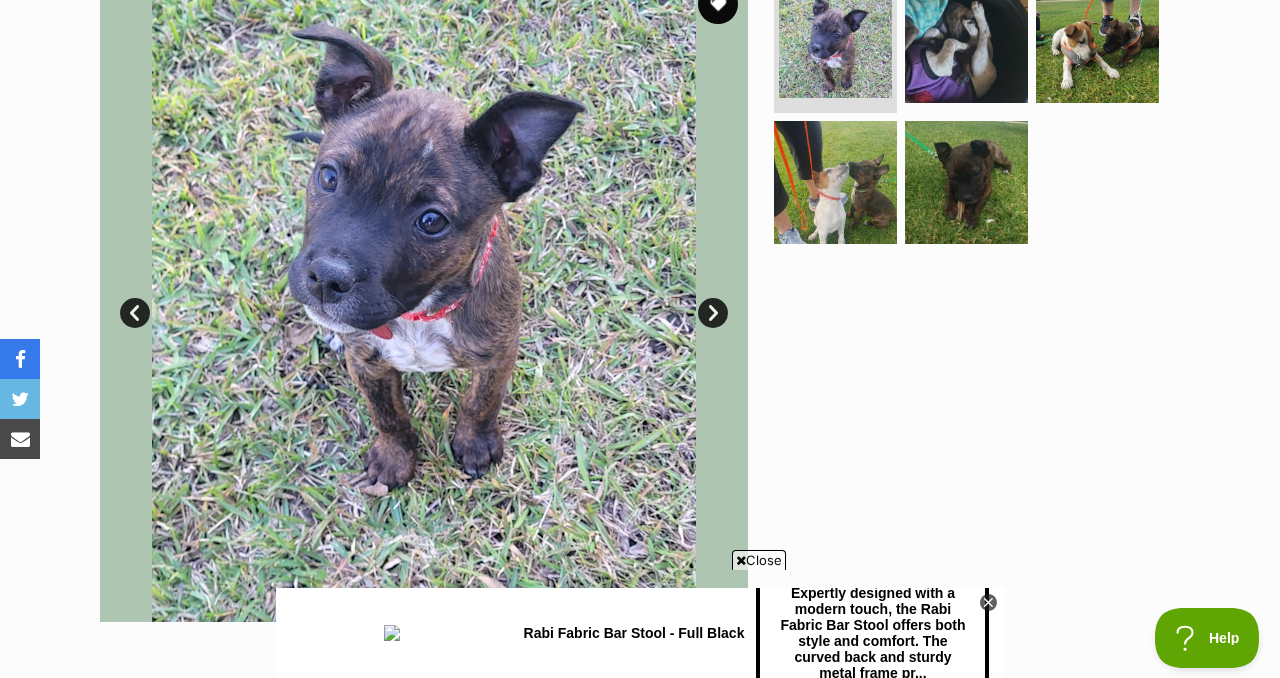 scroll, scrollTop: 401, scrollLeft: 0, axis: vertical 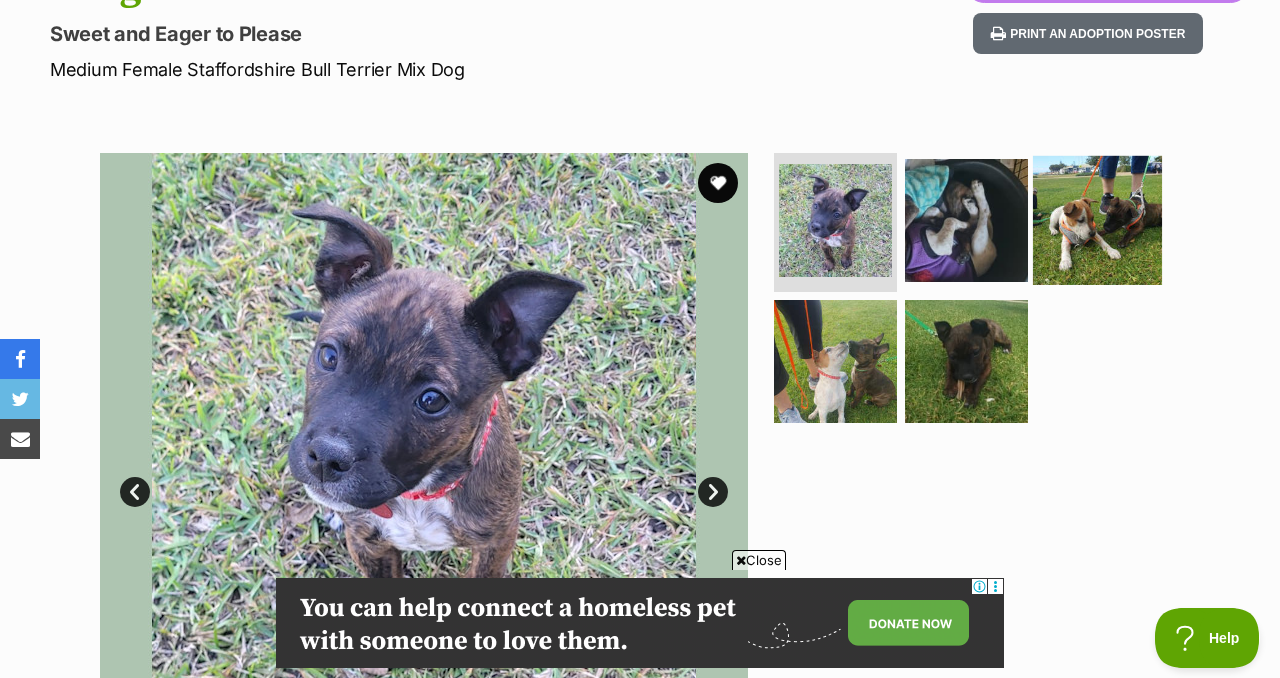 click at bounding box center (1097, 219) 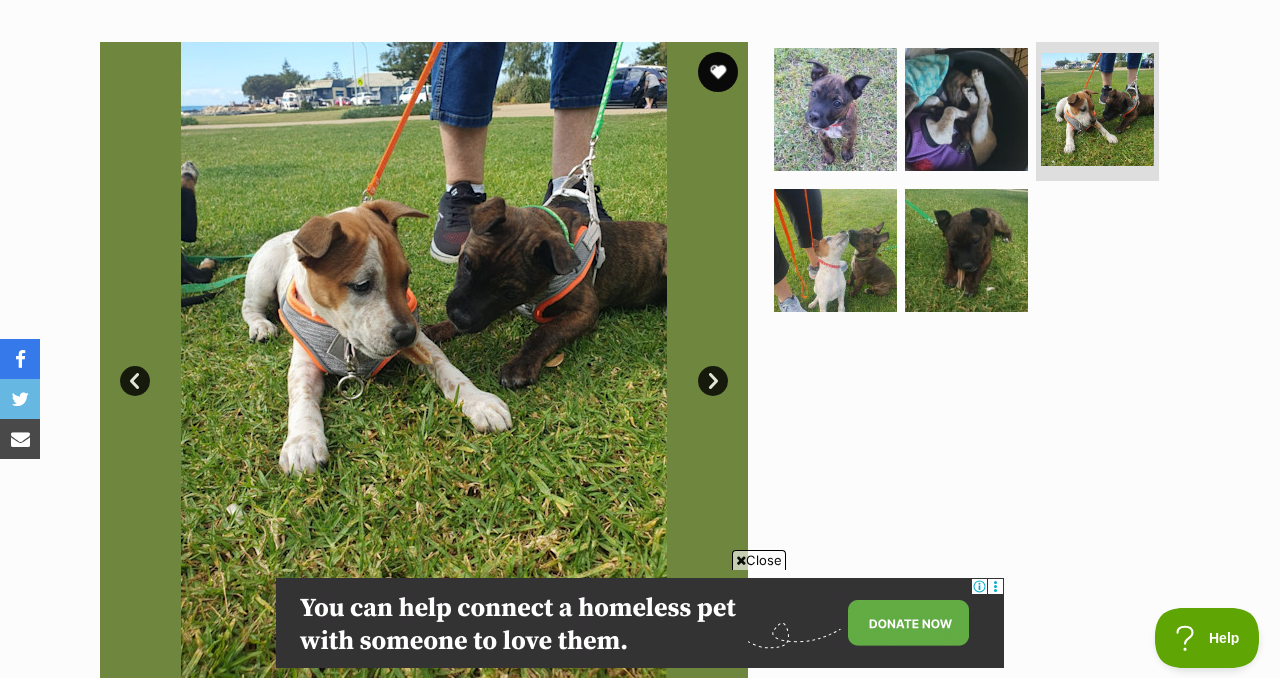 scroll, scrollTop: 421, scrollLeft: 0, axis: vertical 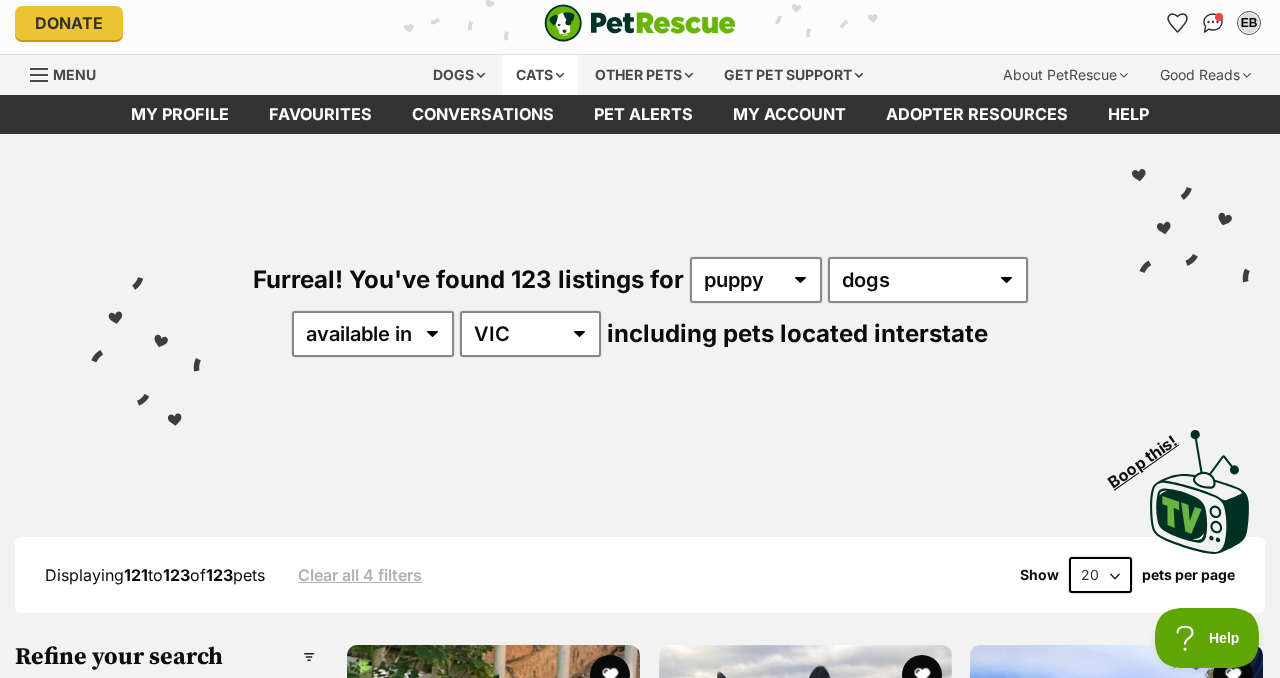 click on "Cats" at bounding box center (540, 75) 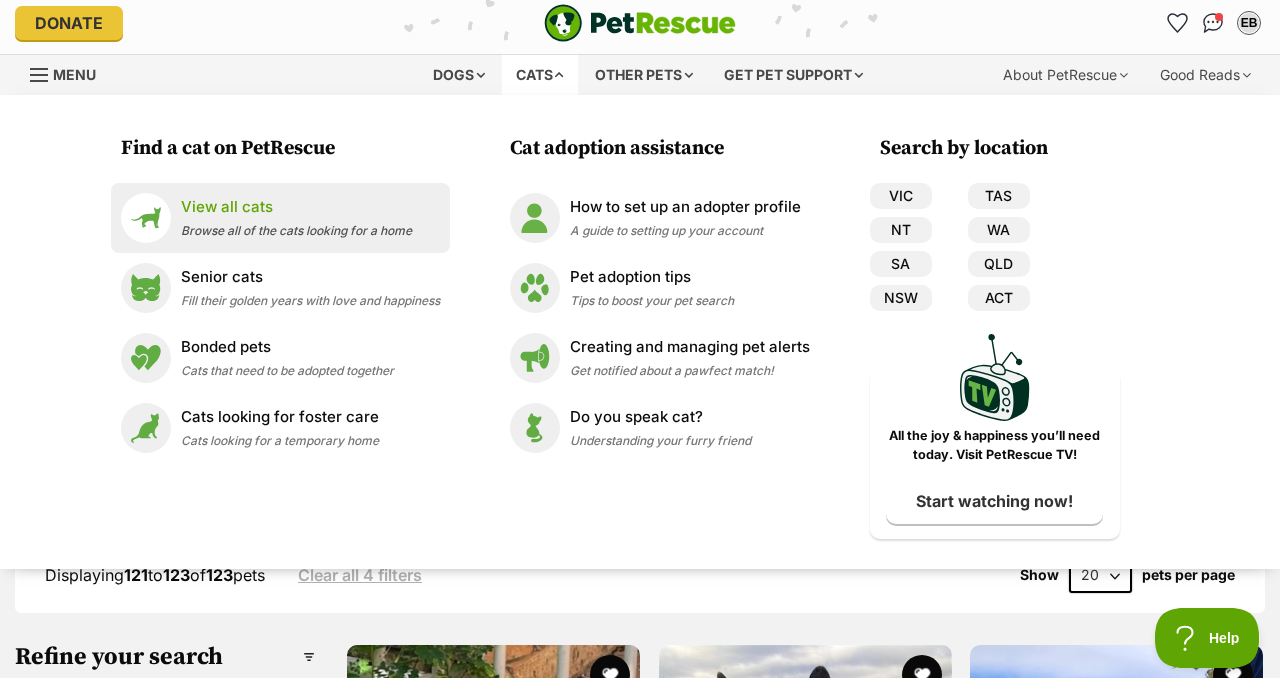 click on "View all cats" at bounding box center (296, 207) 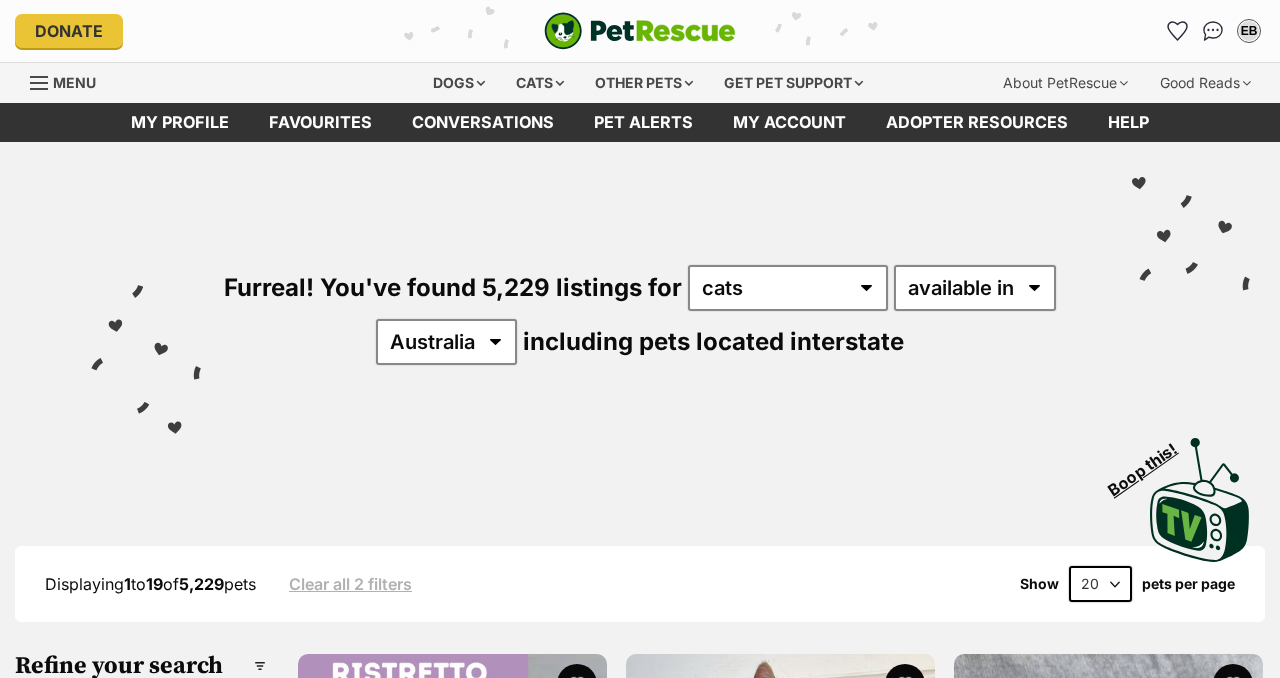 scroll, scrollTop: 0, scrollLeft: 0, axis: both 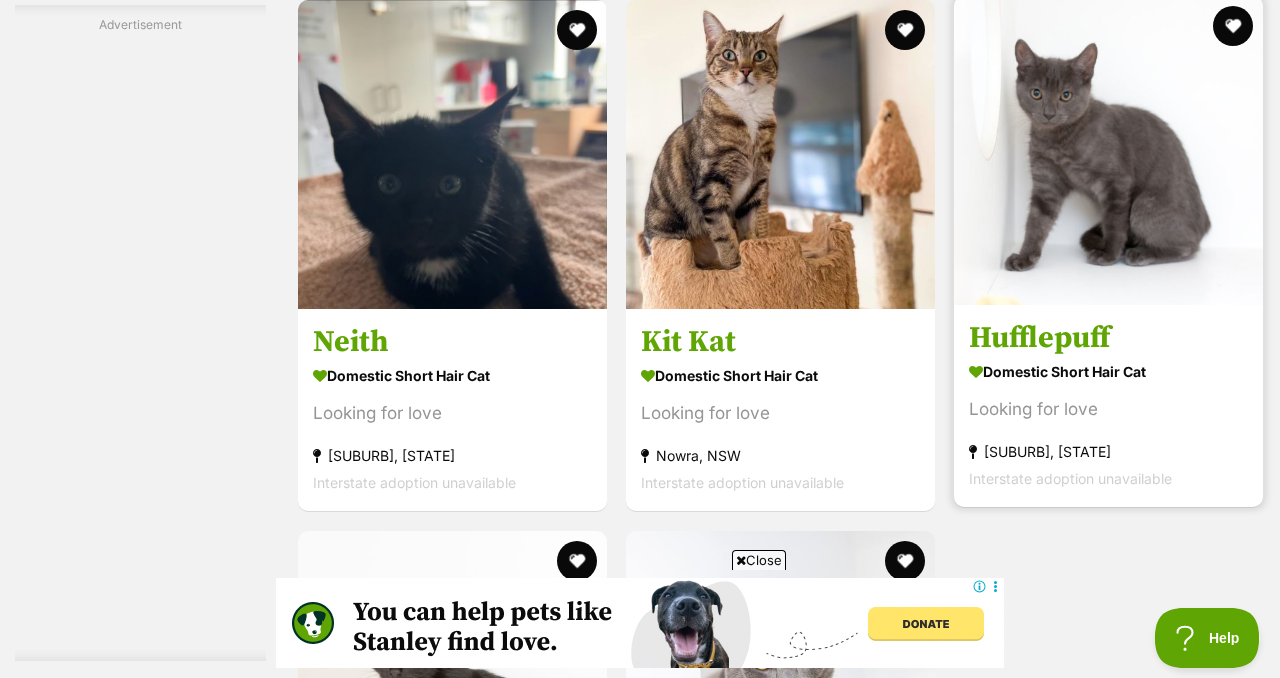 click at bounding box center (1108, 150) 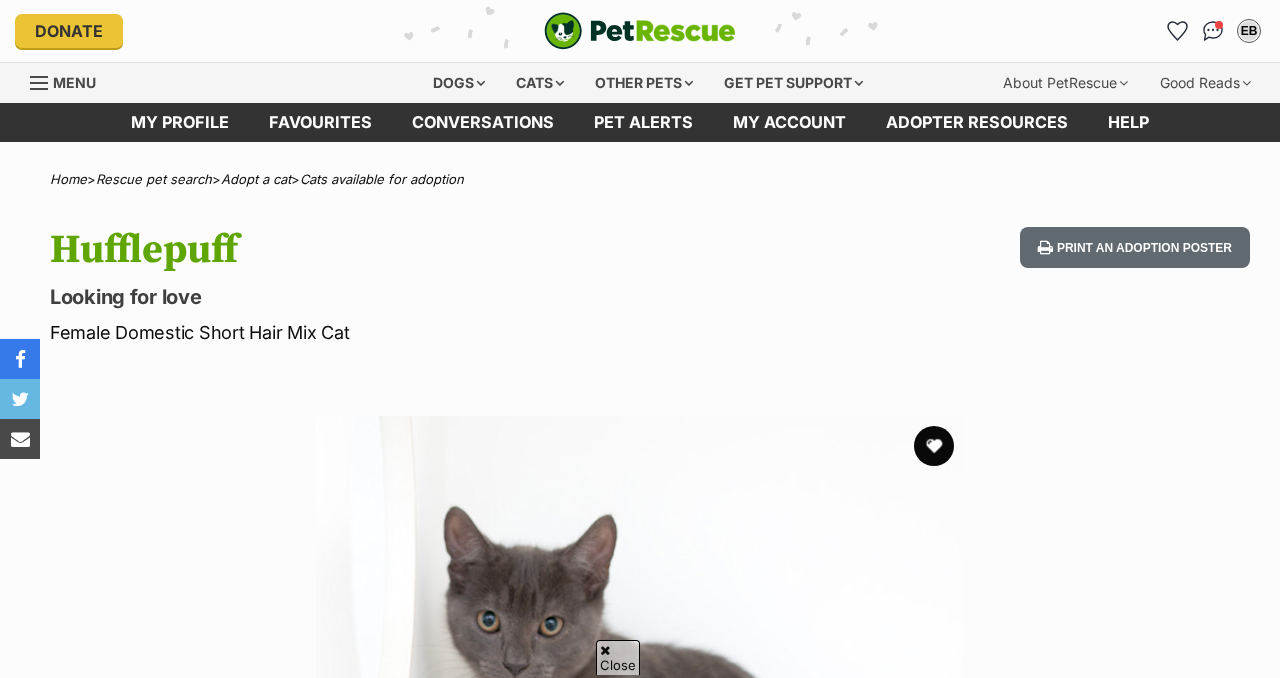 scroll, scrollTop: 399, scrollLeft: 0, axis: vertical 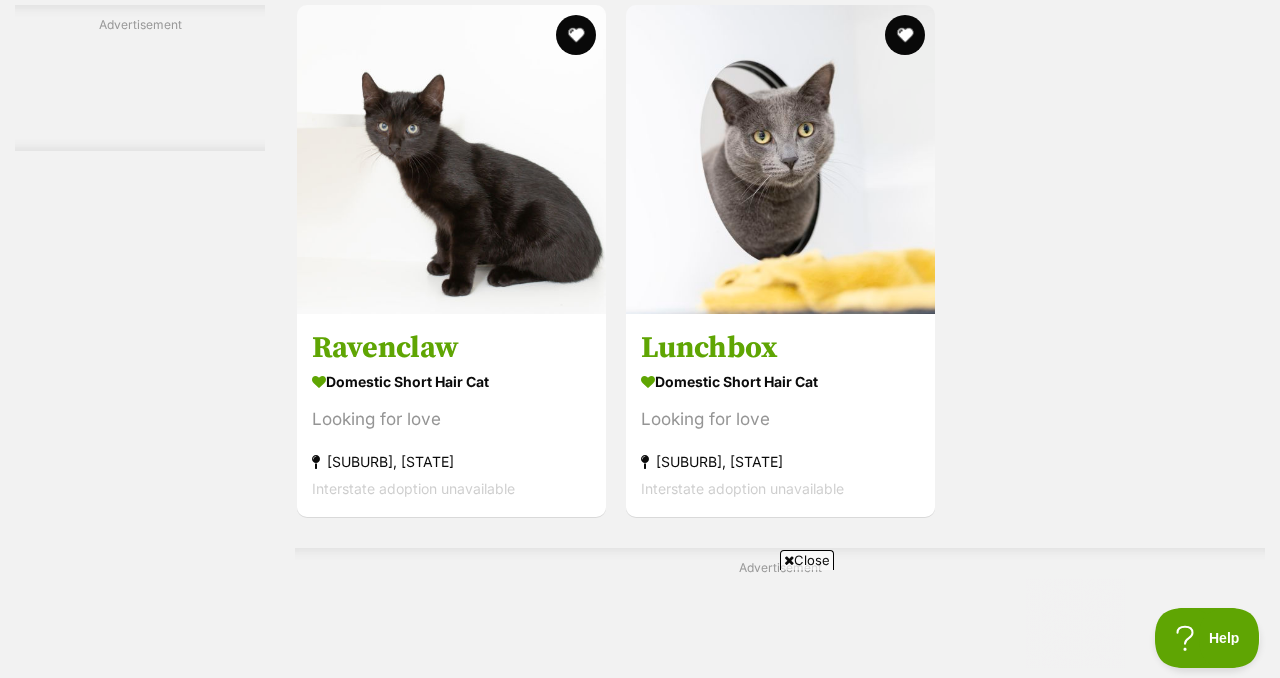 click on "Next" at bounding box center [780, 752] 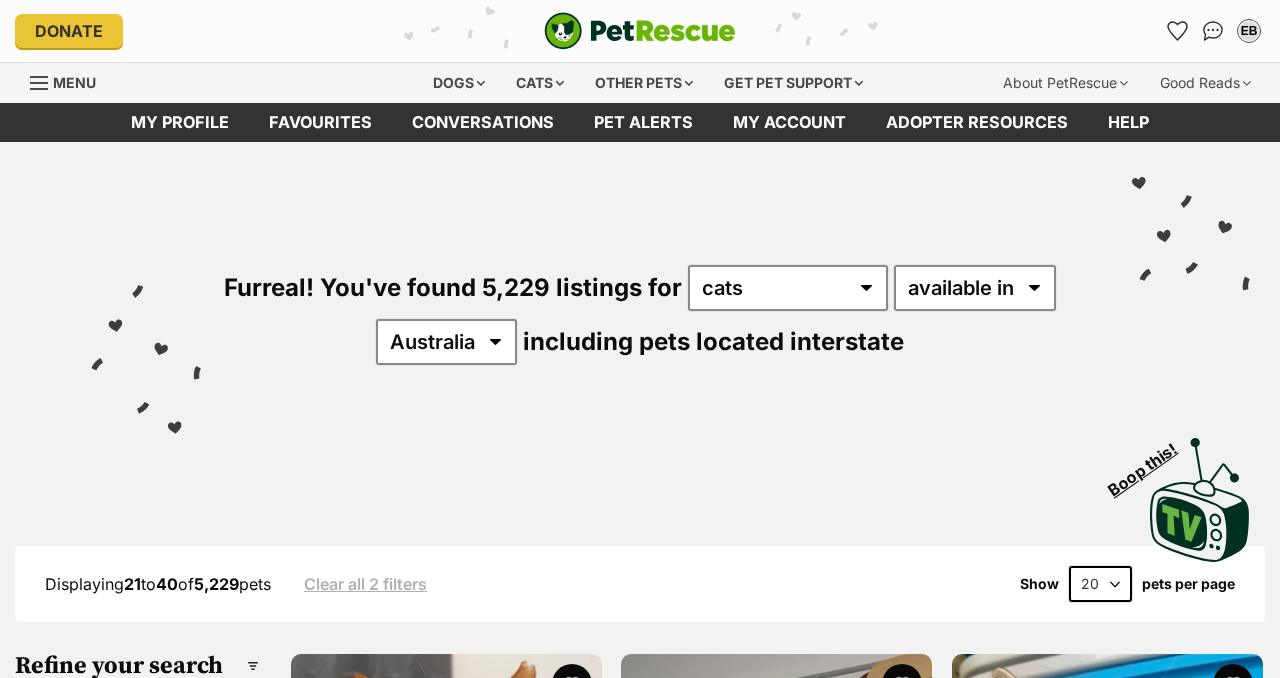 scroll, scrollTop: 0, scrollLeft: 0, axis: both 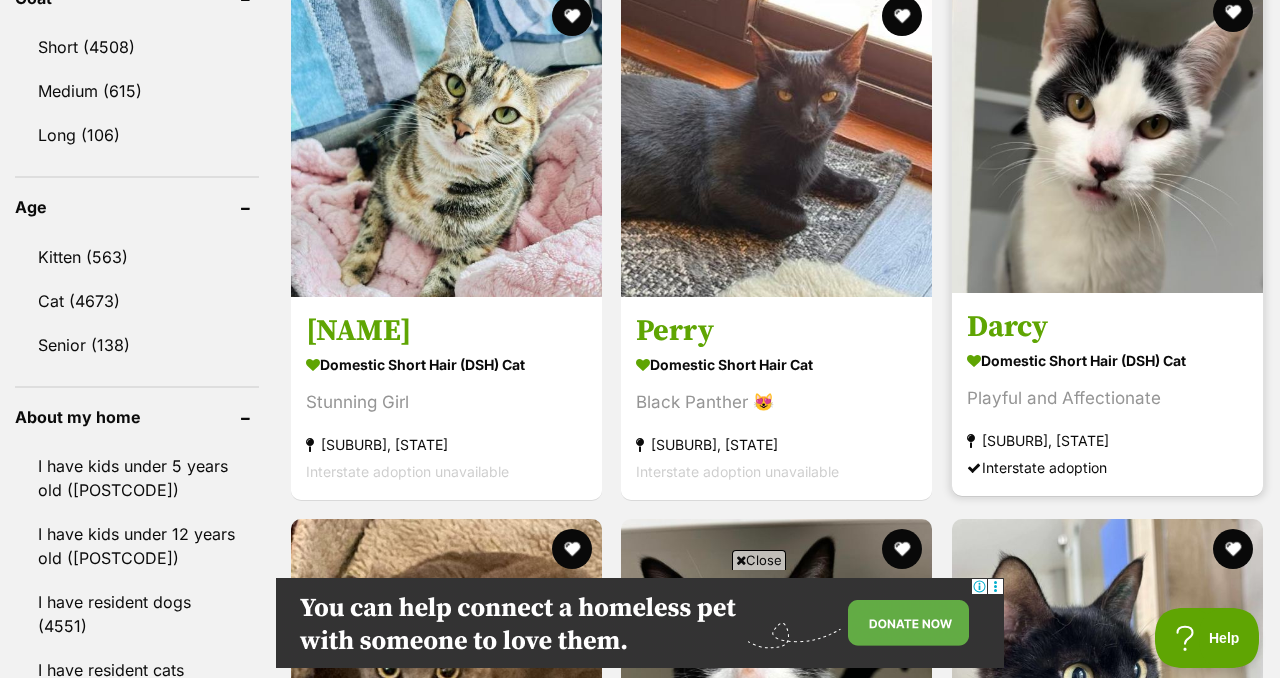 click at bounding box center [1107, 137] 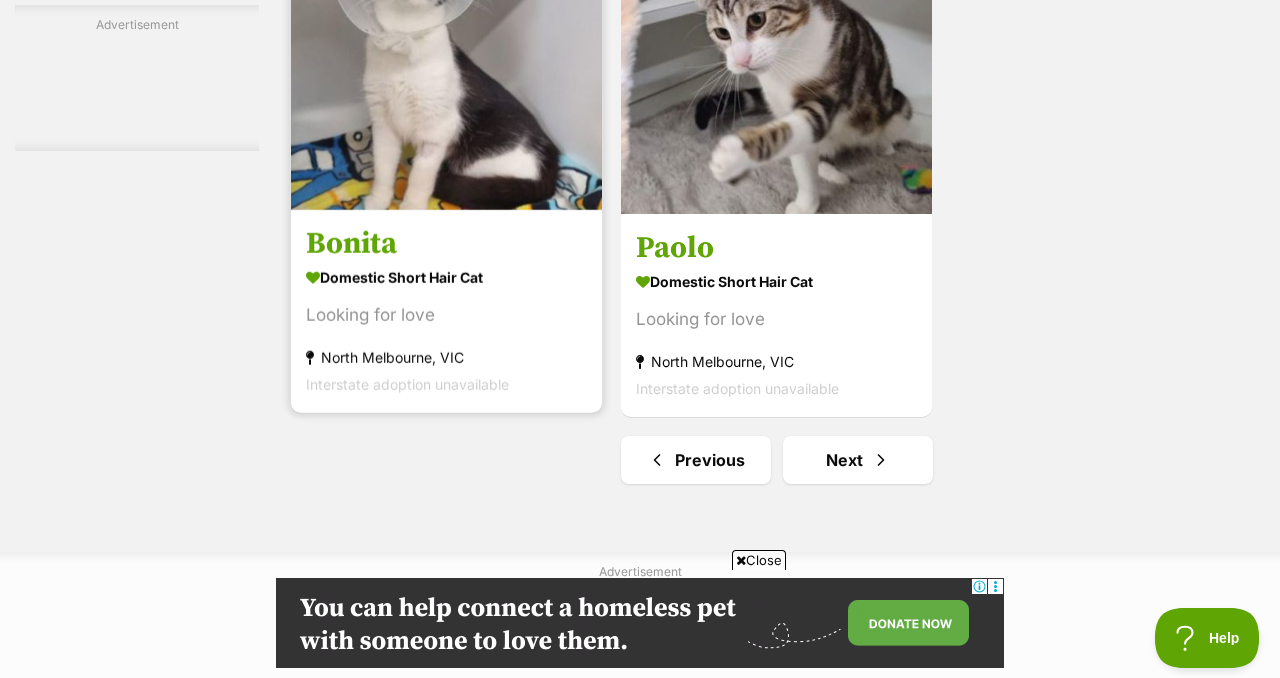 scroll, scrollTop: 4566, scrollLeft: 0, axis: vertical 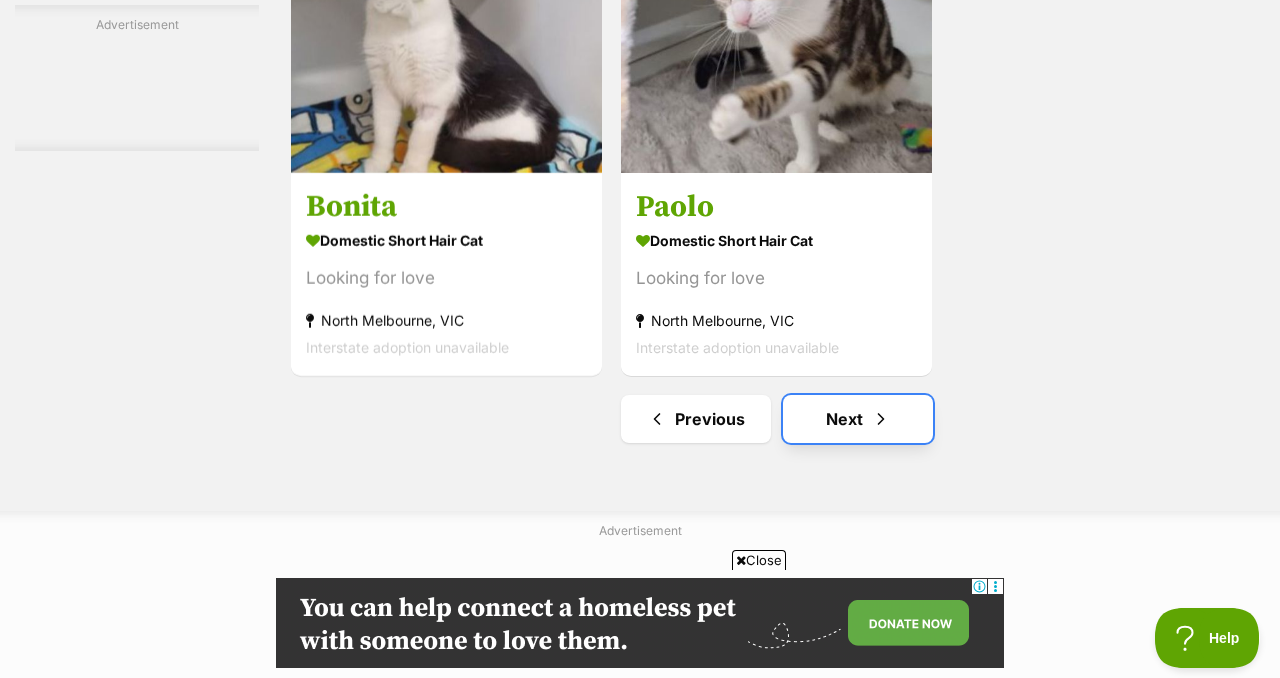 click at bounding box center (881, 419) 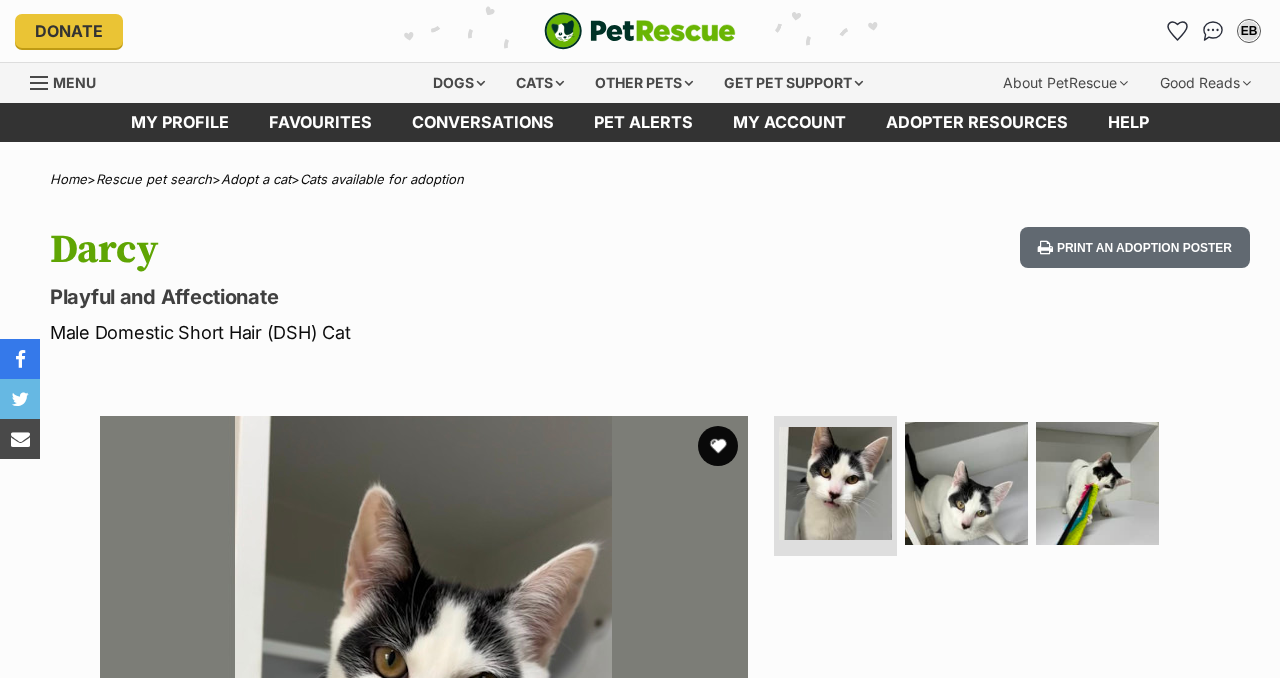 scroll, scrollTop: 0, scrollLeft: 0, axis: both 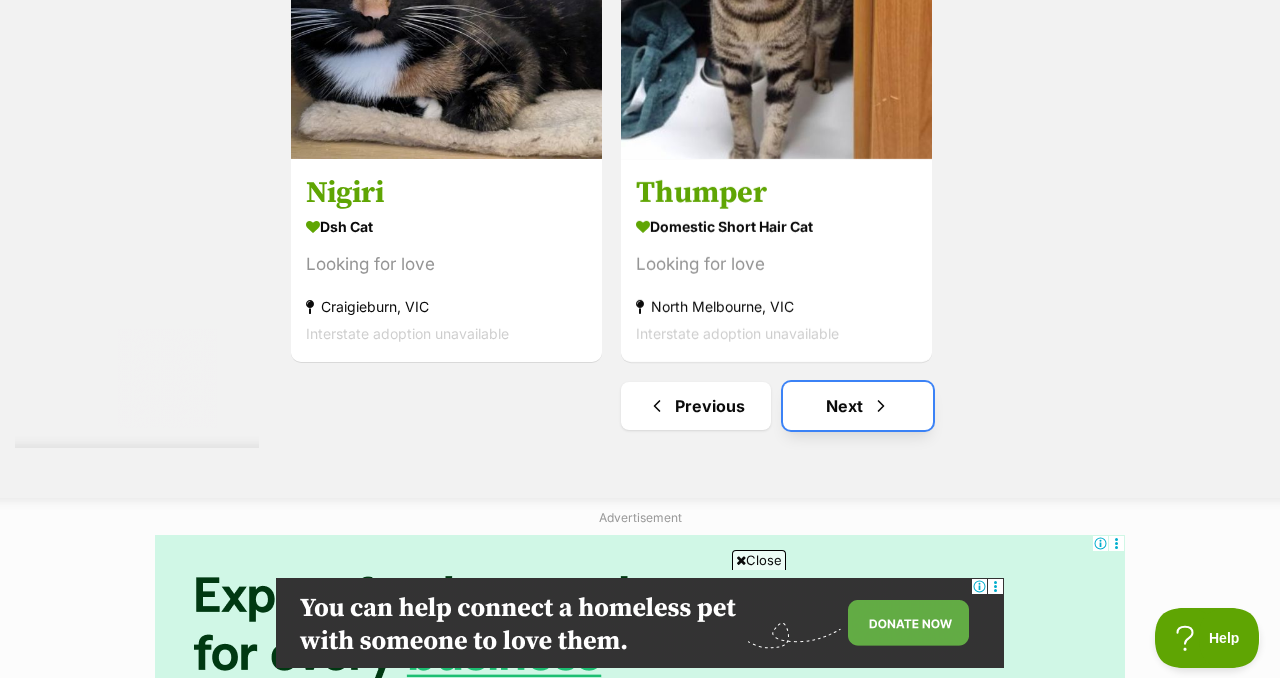 click at bounding box center [881, 406] 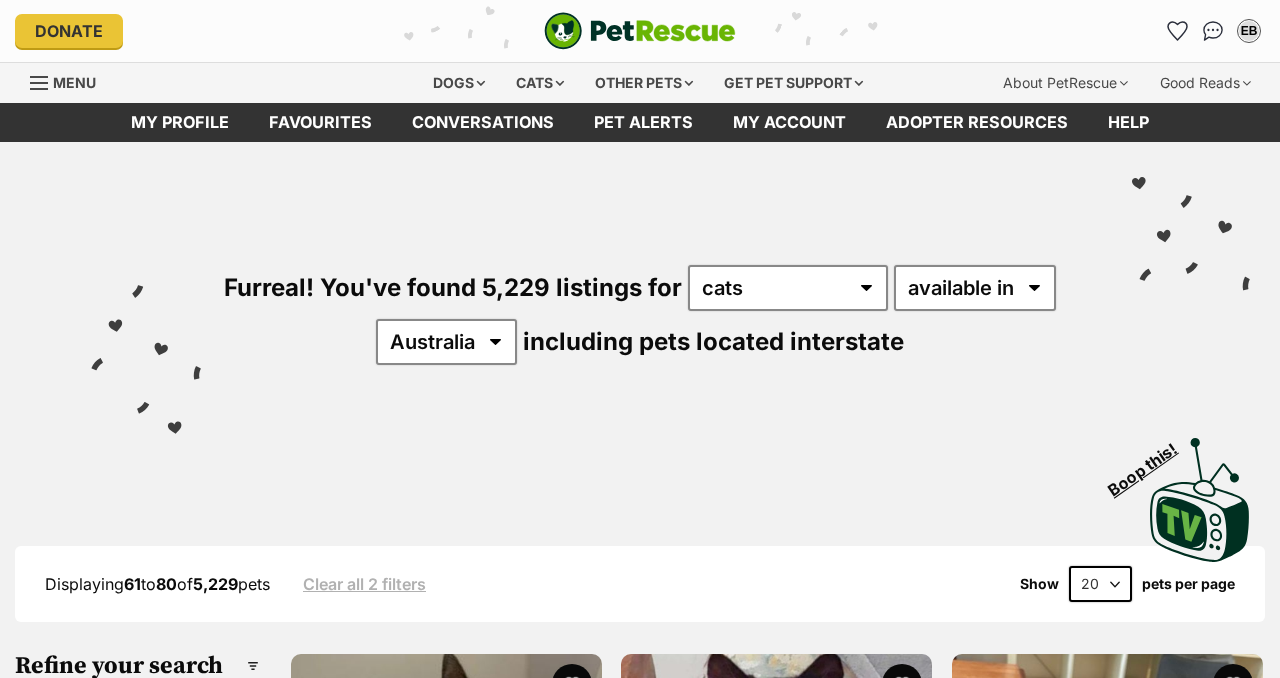scroll, scrollTop: 0, scrollLeft: 0, axis: both 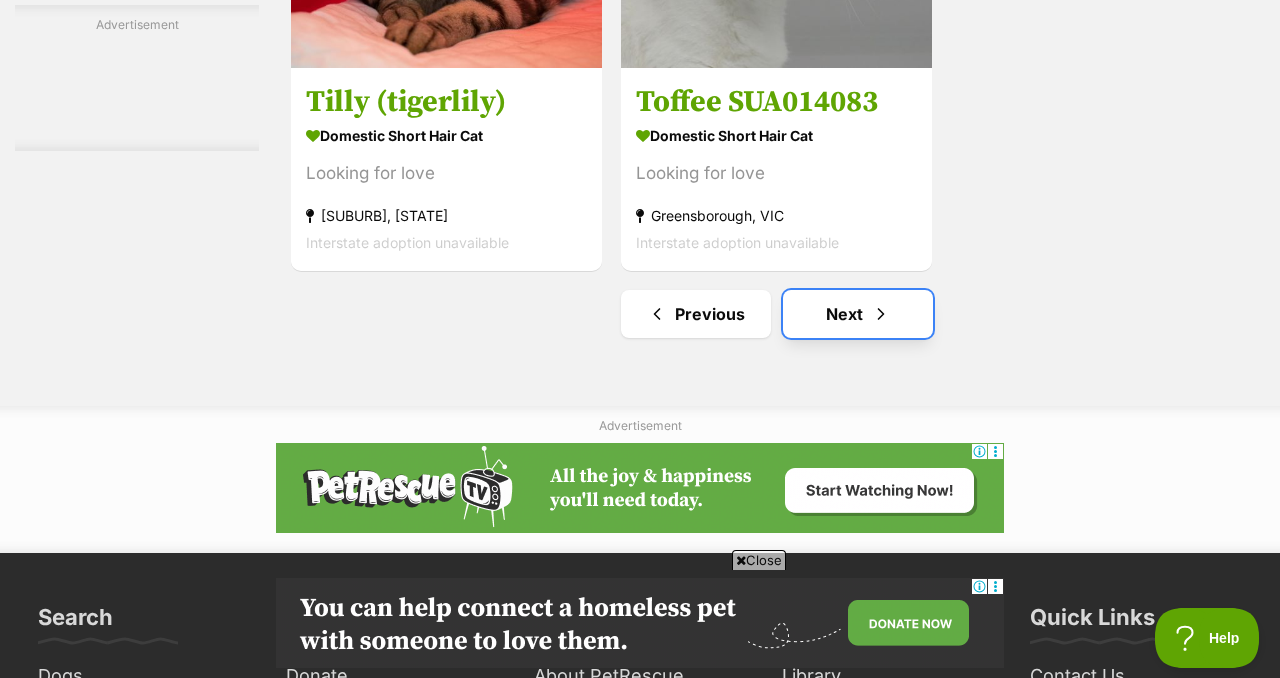 click on "Next" at bounding box center (858, 314) 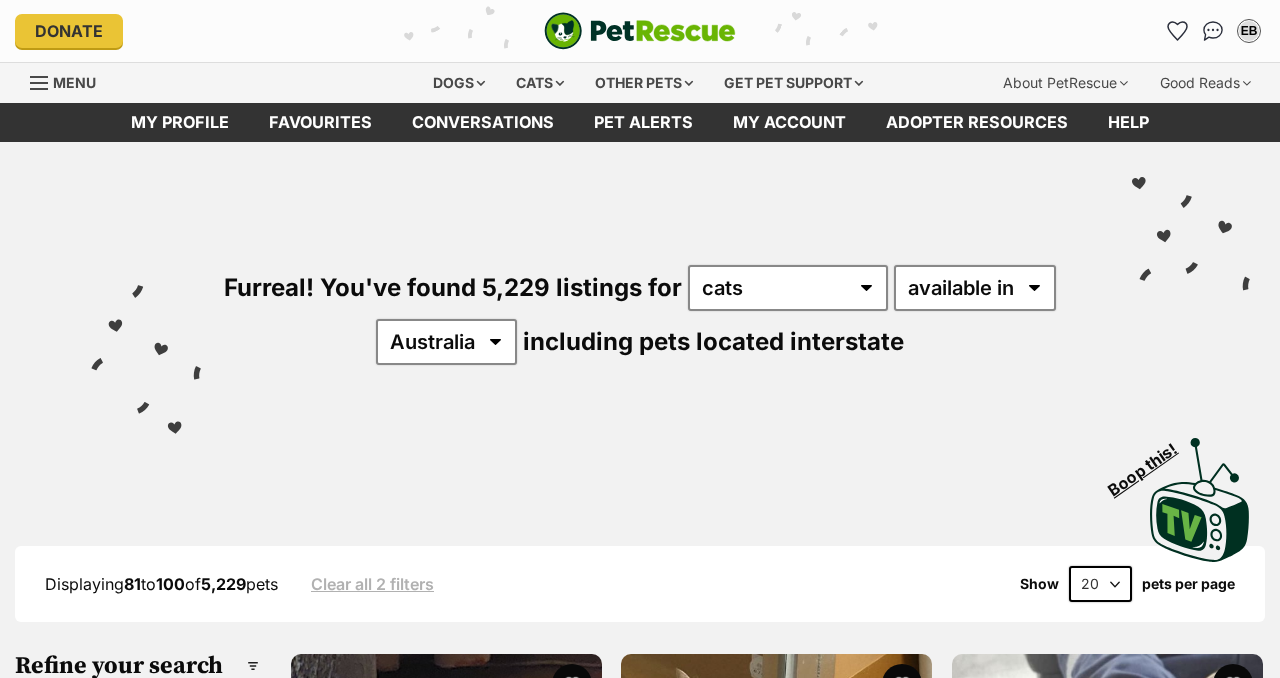 scroll, scrollTop: 0, scrollLeft: 0, axis: both 